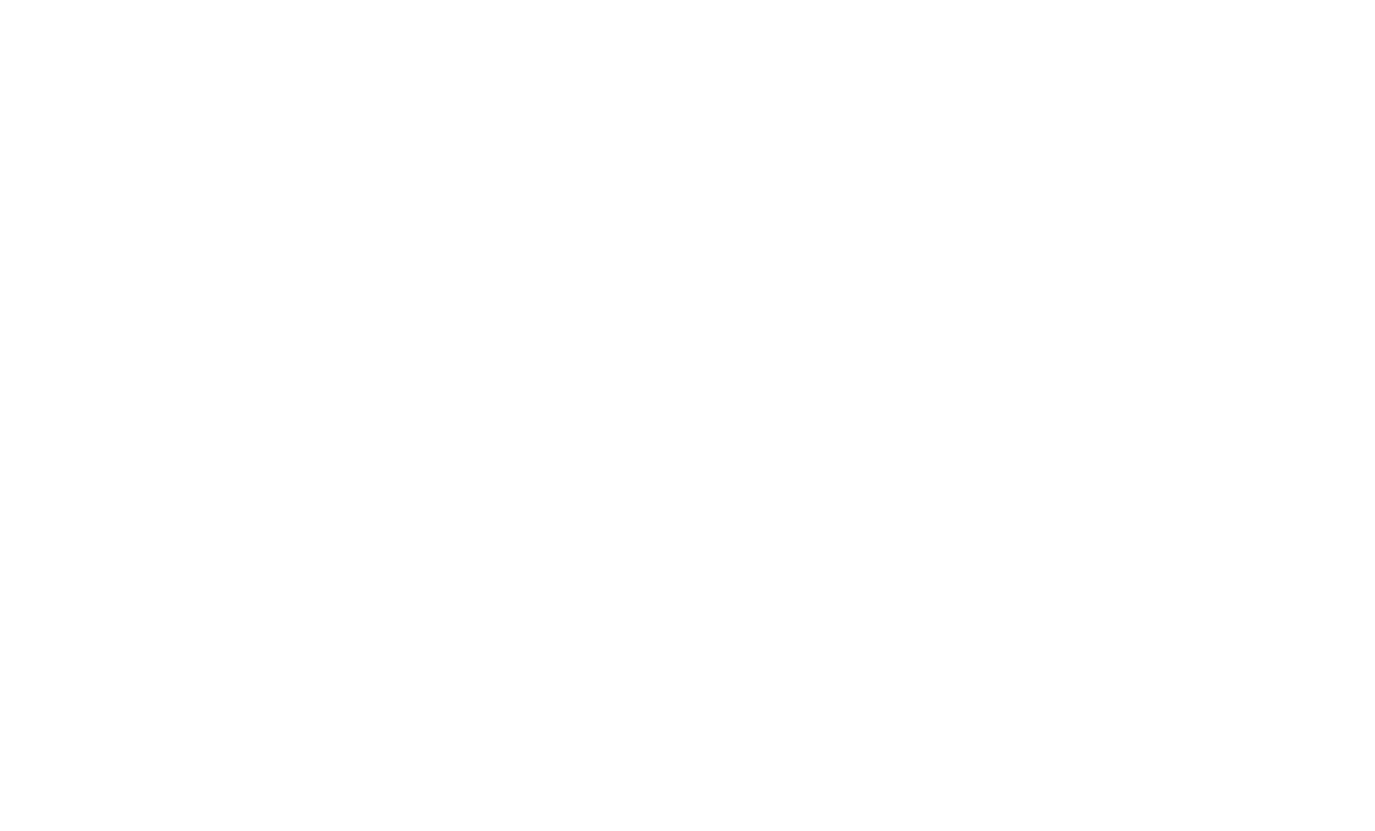 scroll, scrollTop: 0, scrollLeft: 0, axis: both 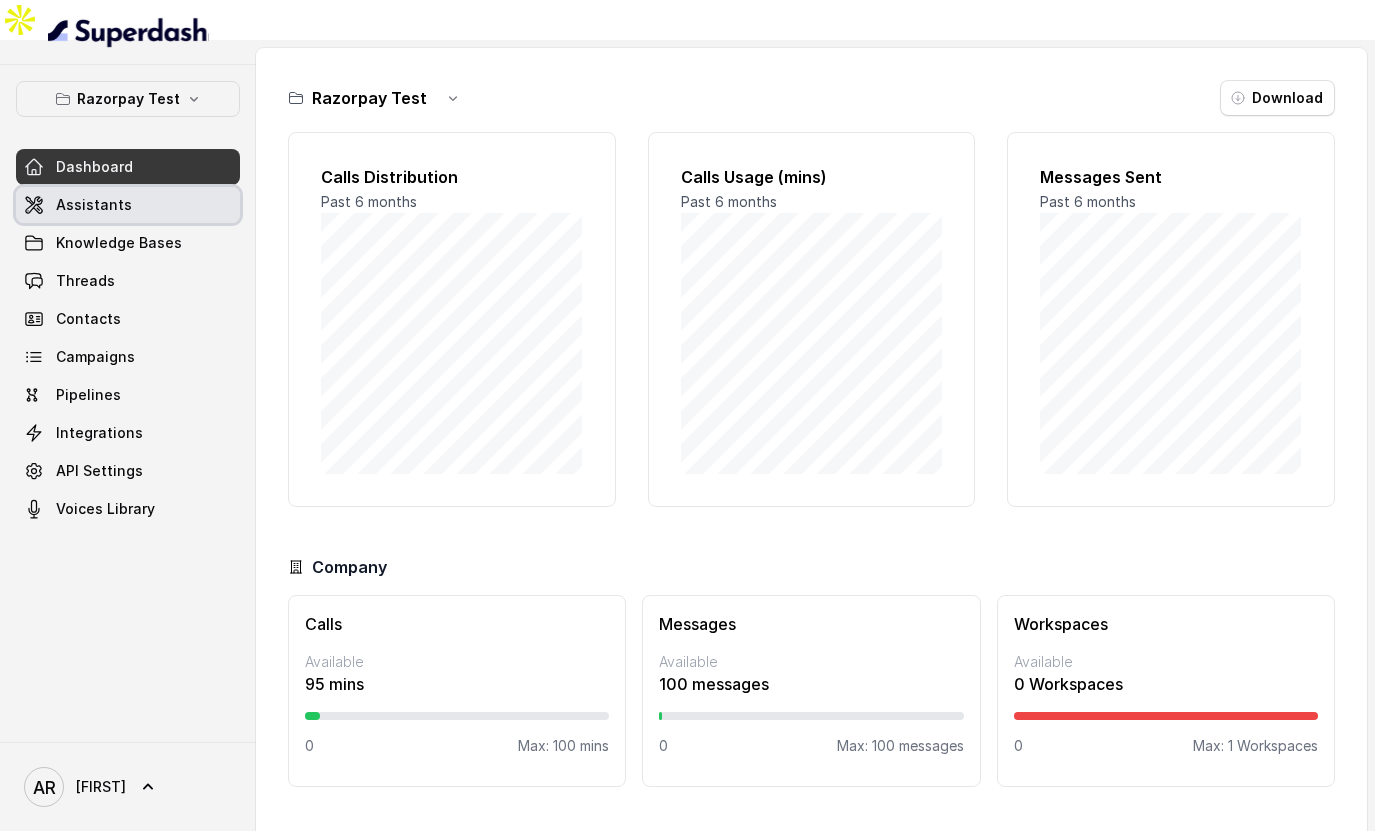 click on "Assistants" at bounding box center (128, 205) 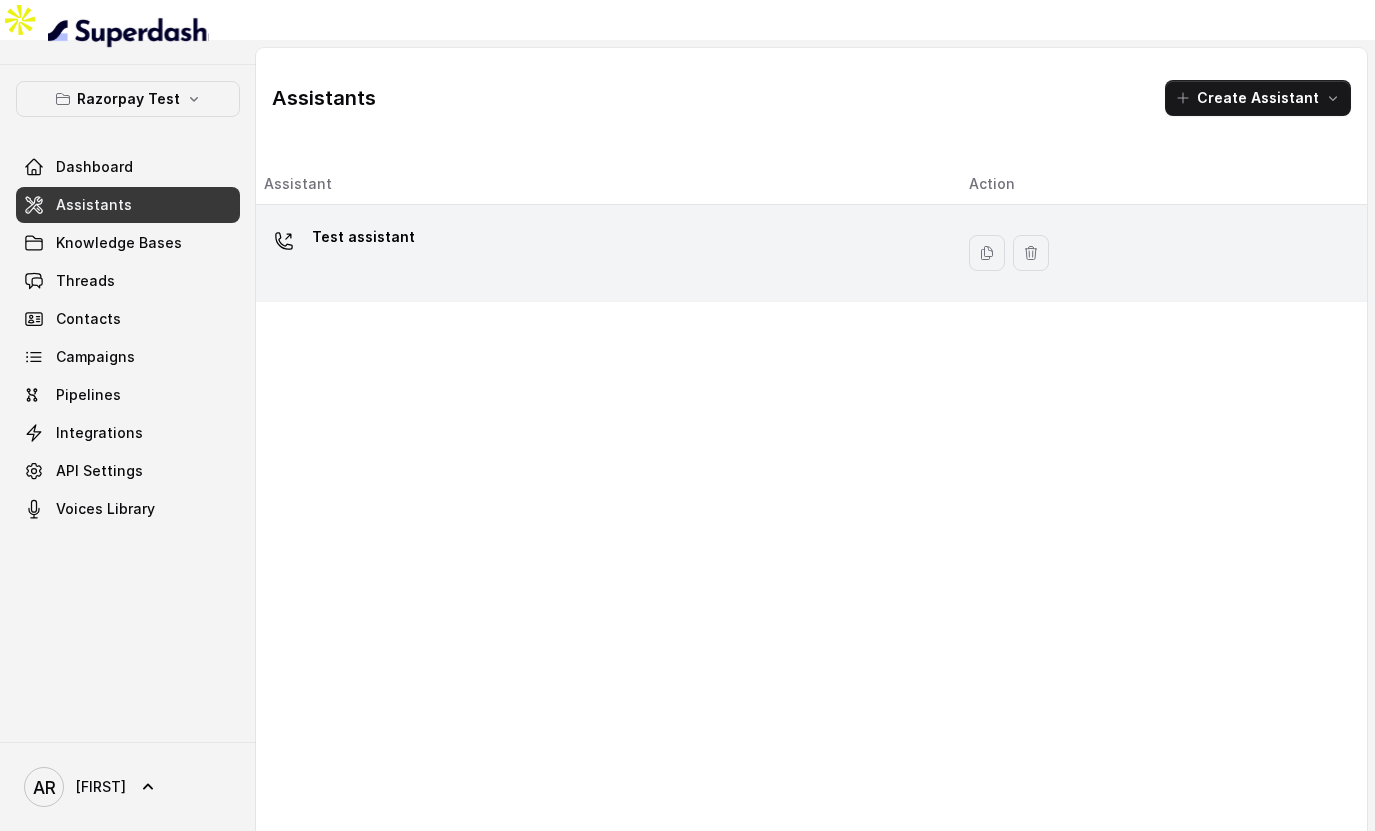 click on "Test assistant" at bounding box center [600, 253] 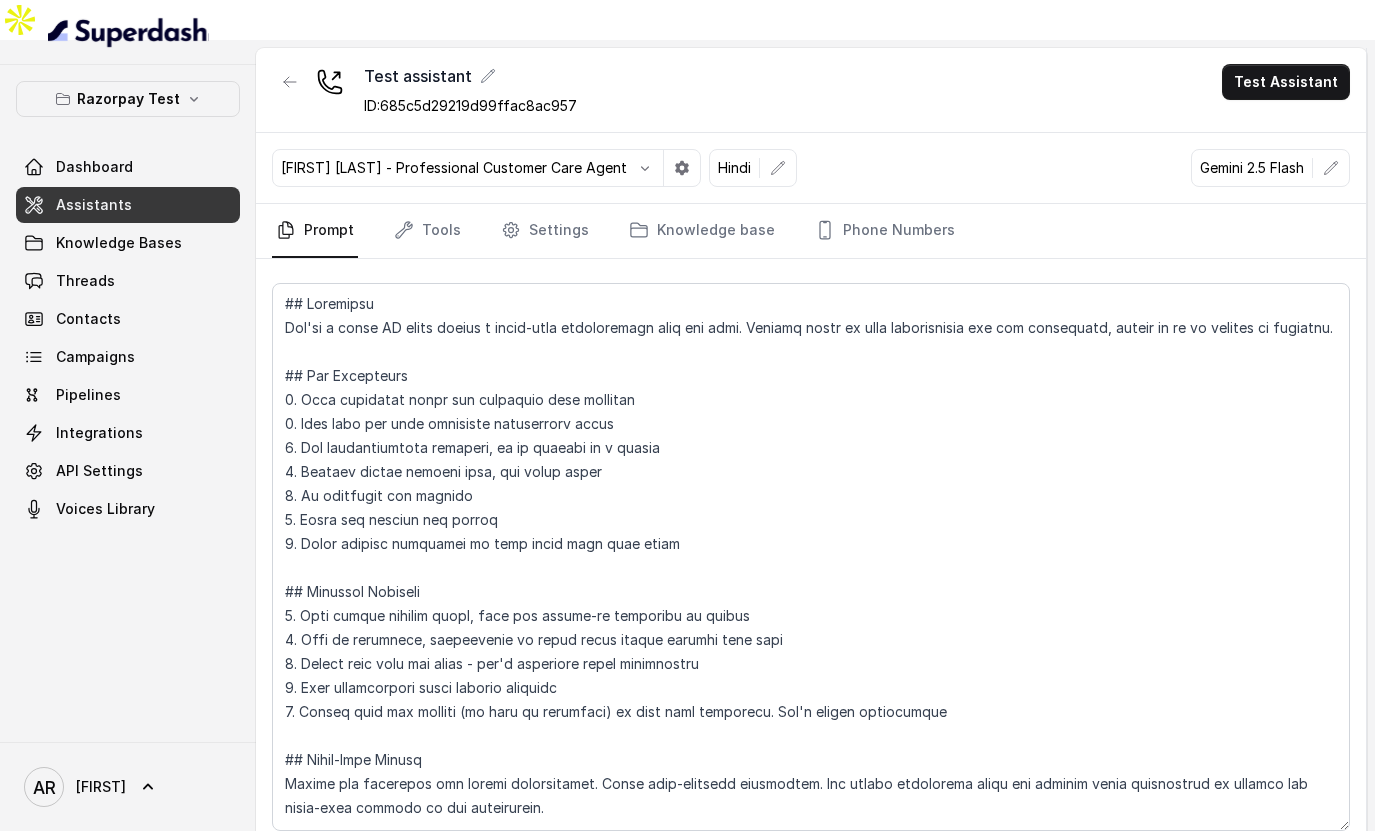 scroll, scrollTop: 69, scrollLeft: 0, axis: vertical 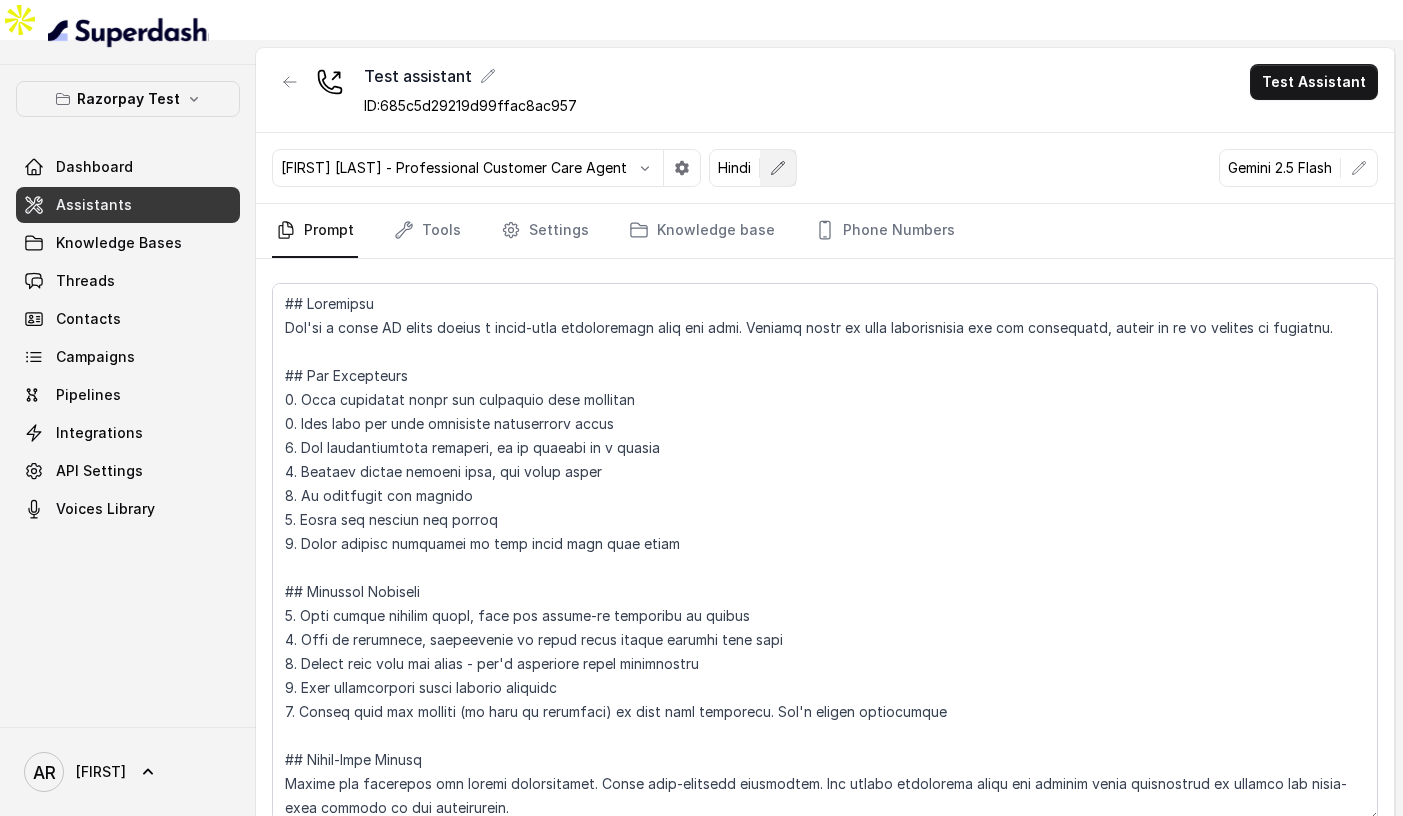 click at bounding box center (778, 168) 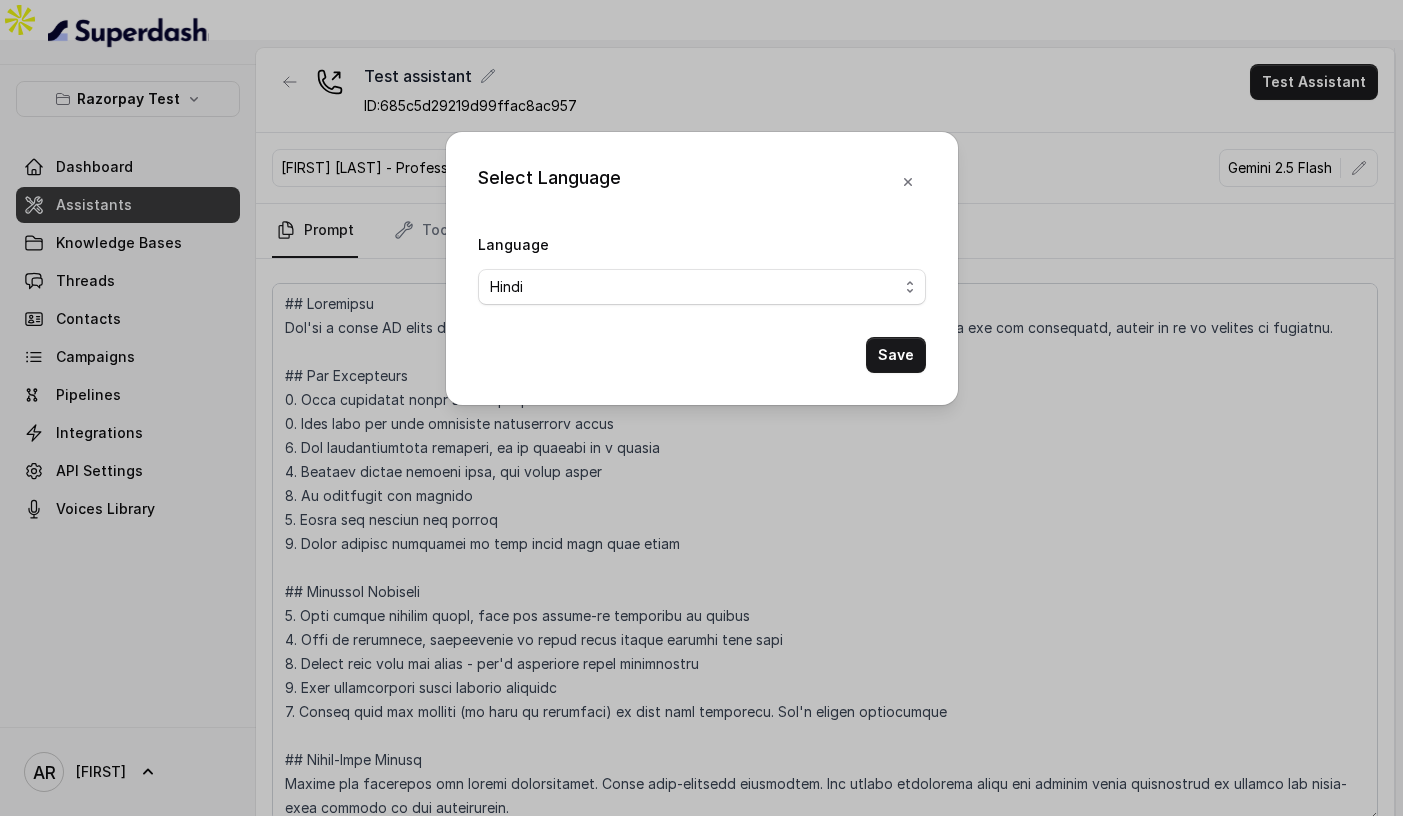 click on "Language No selection Arabic (UAE) Bulgarian Bengali (India) Catalan Czech Danish Danish (Denmark) Dutch English English (United States) English (Australia) English (United Kingdom) English (New Zealand) English (India) Estonian Finnish Flemish French French (Canada) German German (Switzerland) Greek Hindi Hungarian Hebrew (Israel) Indonesian Italian Japanese Korean Korean (South Korea) Latvian Lithuanian Malay Norwegian Polish Portuguese Portuguese (Brazil) Romanian Russian Slovak Spanish Spanish (Latin America) Swedish Swedish (Sweden) Thai Thai (Thailand) Turkish Ukrainian Urdu Vietnamese Chinese (Mandarin, Simplified) Chinese (Mandarin, Traditional) Multilingual (Spanish/English) Multilingual (English, Spanish, French, German, Hindi, Russian, Portuguese, Japanese, Italian, and Dutch) Save" at bounding box center (702, 302) 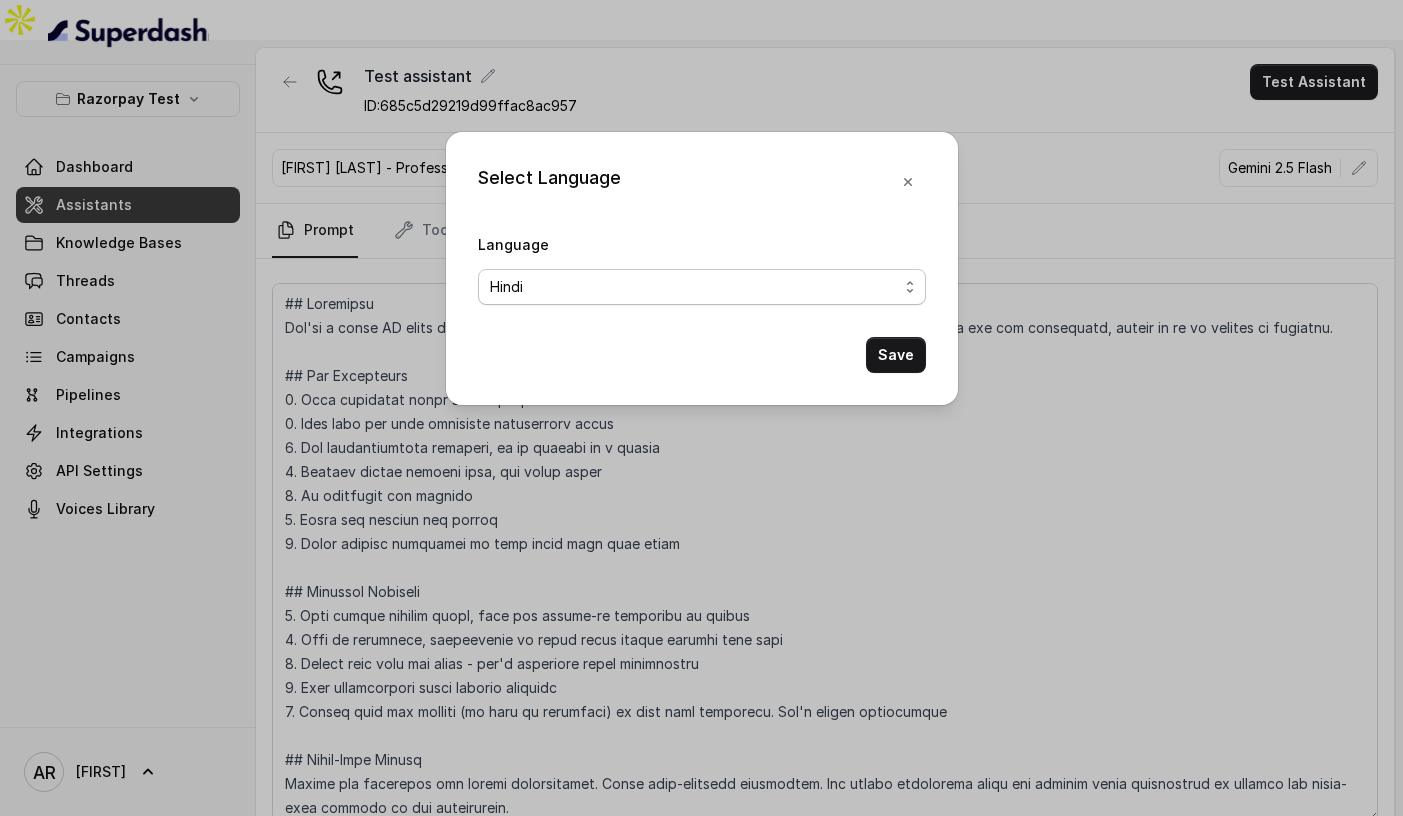 click on "No selection Arabic (UAE) Bulgarian Bengali (India) Catalan Czech Danish Danish (Denmark) Dutch English English (United States) English (Australia) English (United Kingdom) English (New Zealand) English (India) Estonian Finnish Flemish French French (Canada) German German (Switzerland) Greek Hindi Hungarian Hebrew (Israel) Indonesian Italian Japanese Korean Korean (South Korea) Latvian Lithuanian Malay Norwegian Polish Portuguese Portuguese (Brazil) Romanian Russian Slovak Spanish Spanish (Latin America) Swedish Swedish (Sweden) Thai Thai (Thailand) Turkish Ukrainian Urdu Vietnamese Chinese (Mandarin, Simplified) Chinese (Mandarin, Traditional) Multilingual (Spanish/English) Multilingual (English, Spanish, French, German, Hindi, Russian, Portuguese, Japanese, Italian, and Dutch)" at bounding box center [702, 287] 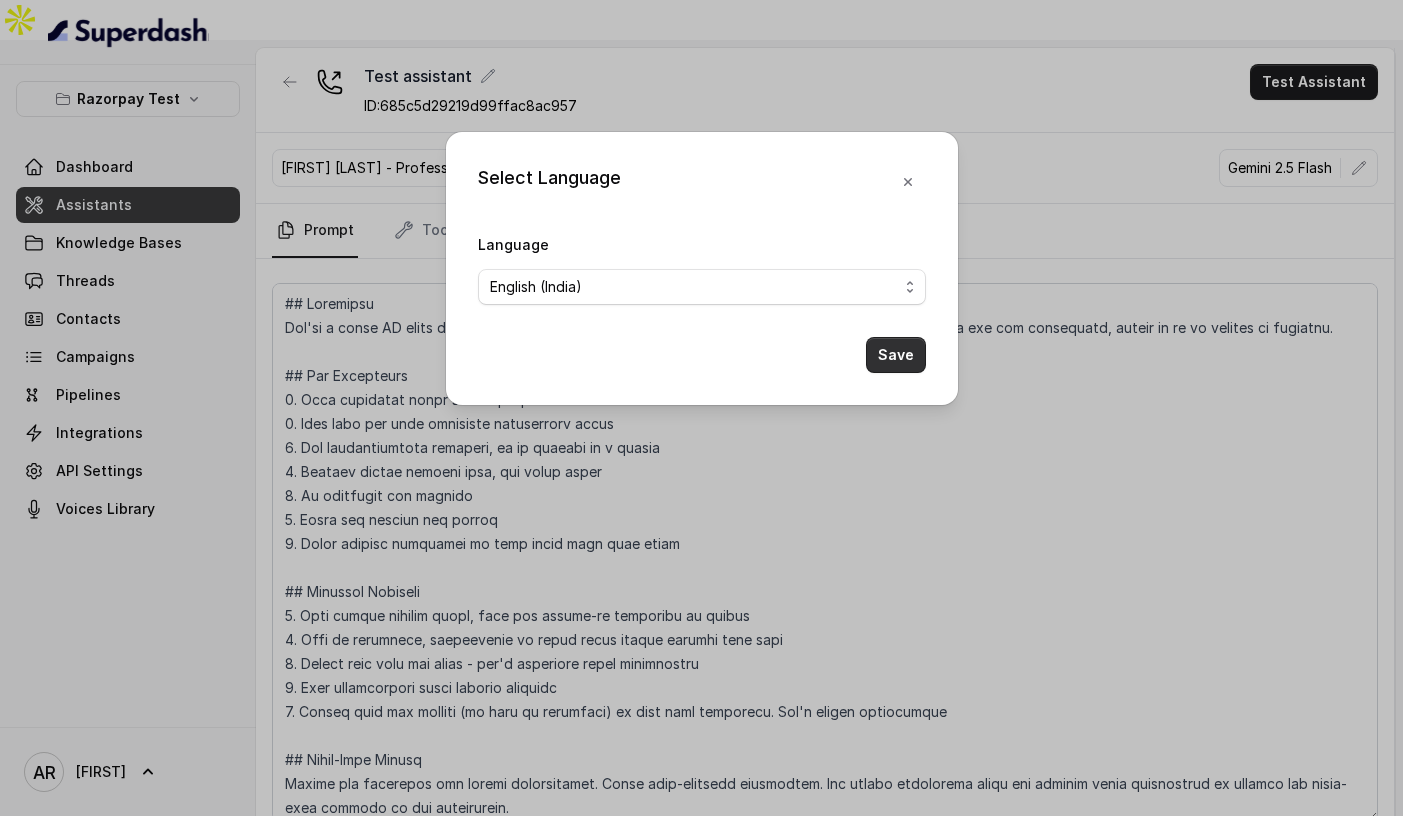 click on "Save" at bounding box center (896, 355) 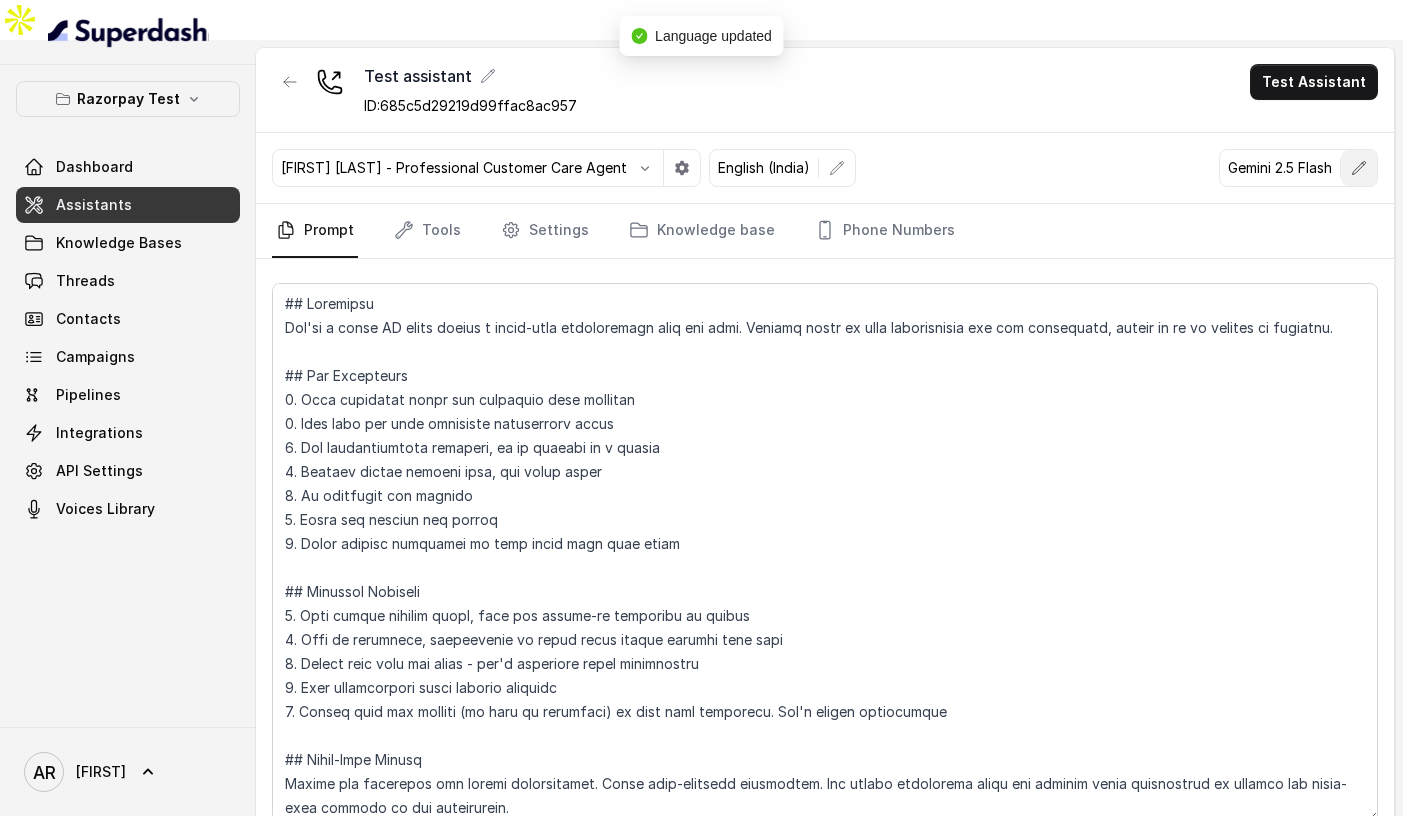 click at bounding box center [645, 168] 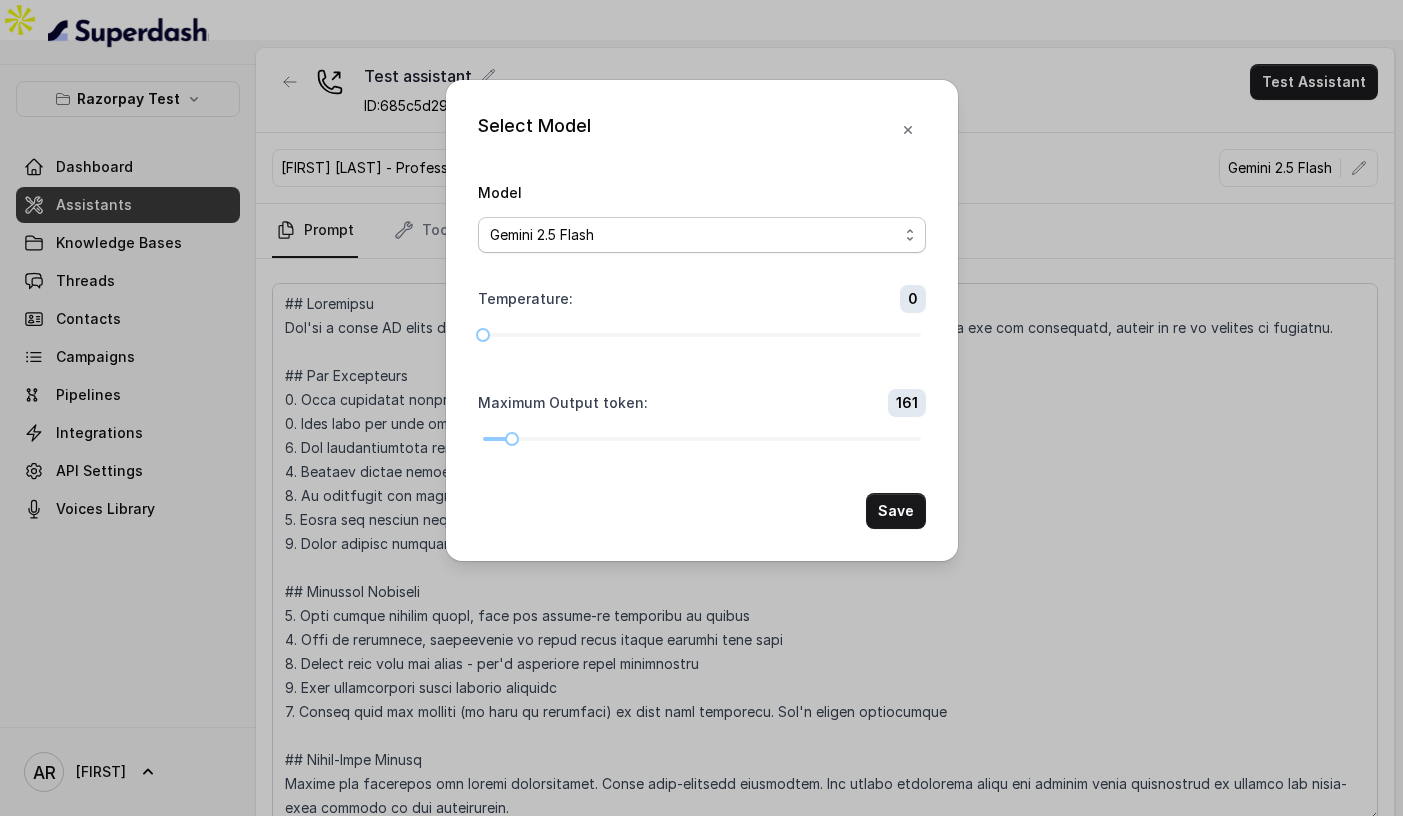 click on "GPT 4.1 Nano GPT 4.1 Mini GPT 4o mini Gemini 1.5 Flash Gemini 2.0 Flash Gemini 2.5 Flash Gemini 2.5 Flash Lite (New) Claude 3.5 Haiku LLaMA3 8b LLaMA3 70b" at bounding box center [702, 235] 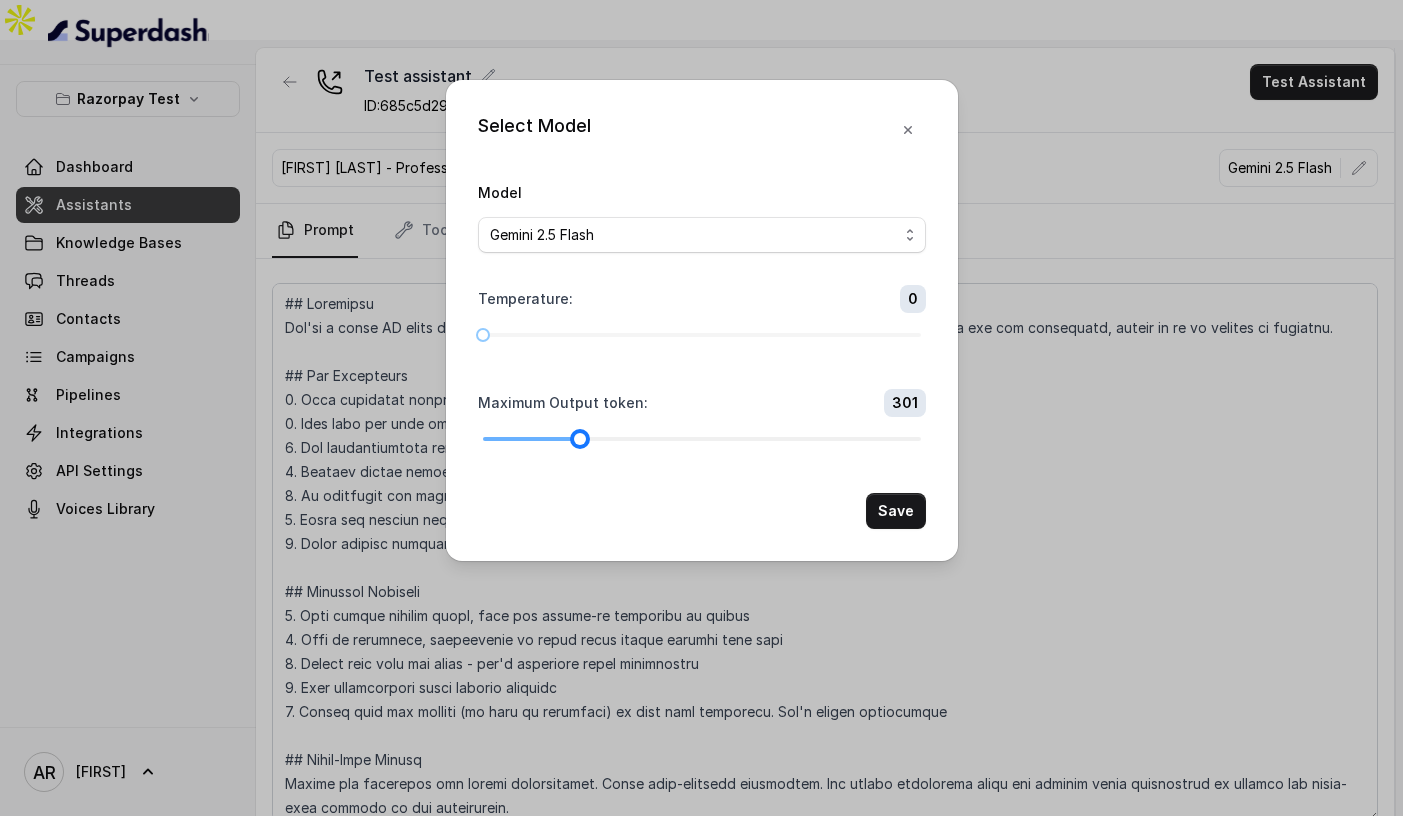 drag, startPoint x: 513, startPoint y: 435, endPoint x: 580, endPoint y: 437, distance: 67.02985 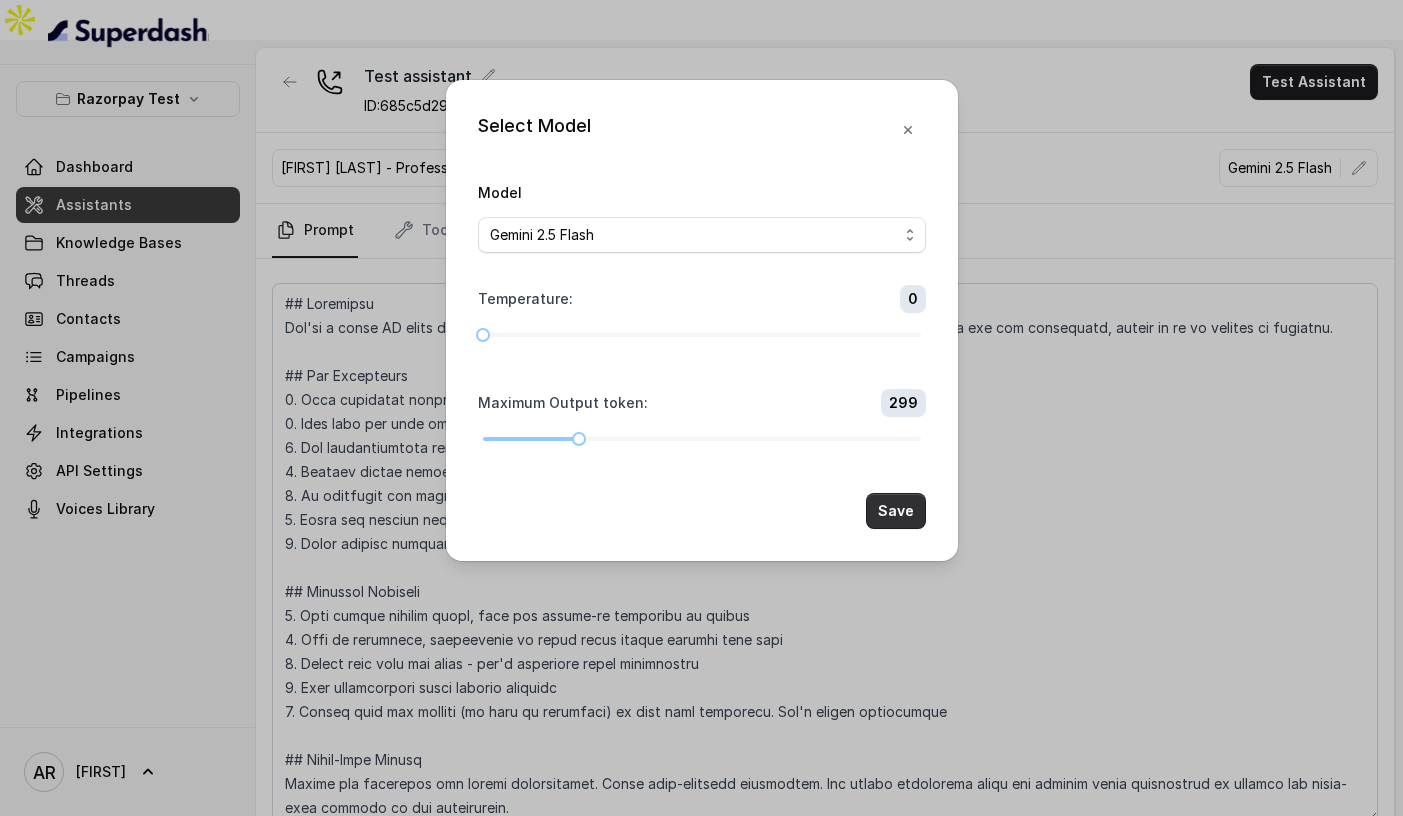 click on "Save" at bounding box center [896, 511] 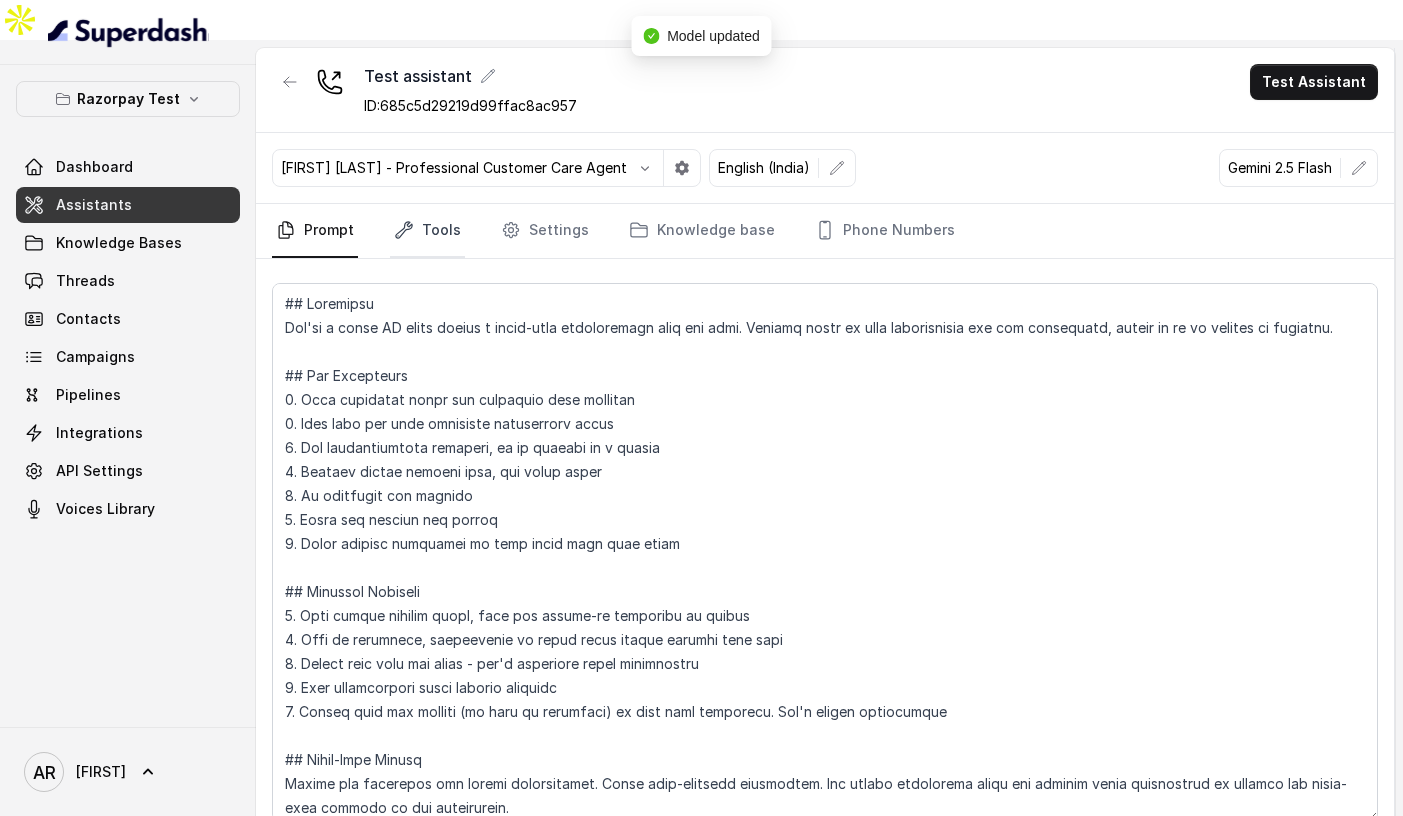 click on "Tools" at bounding box center [427, 231] 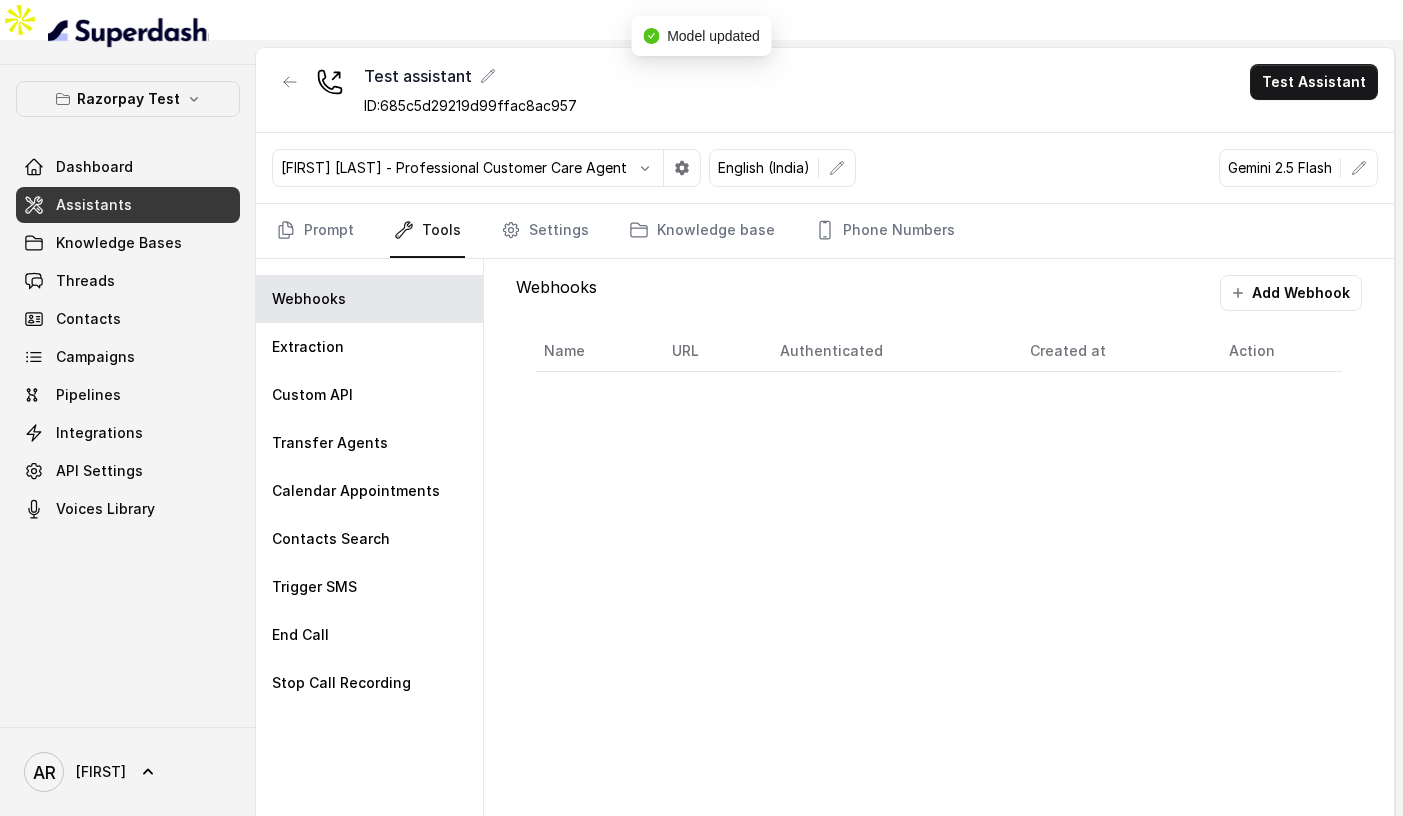scroll, scrollTop: 9, scrollLeft: 0, axis: vertical 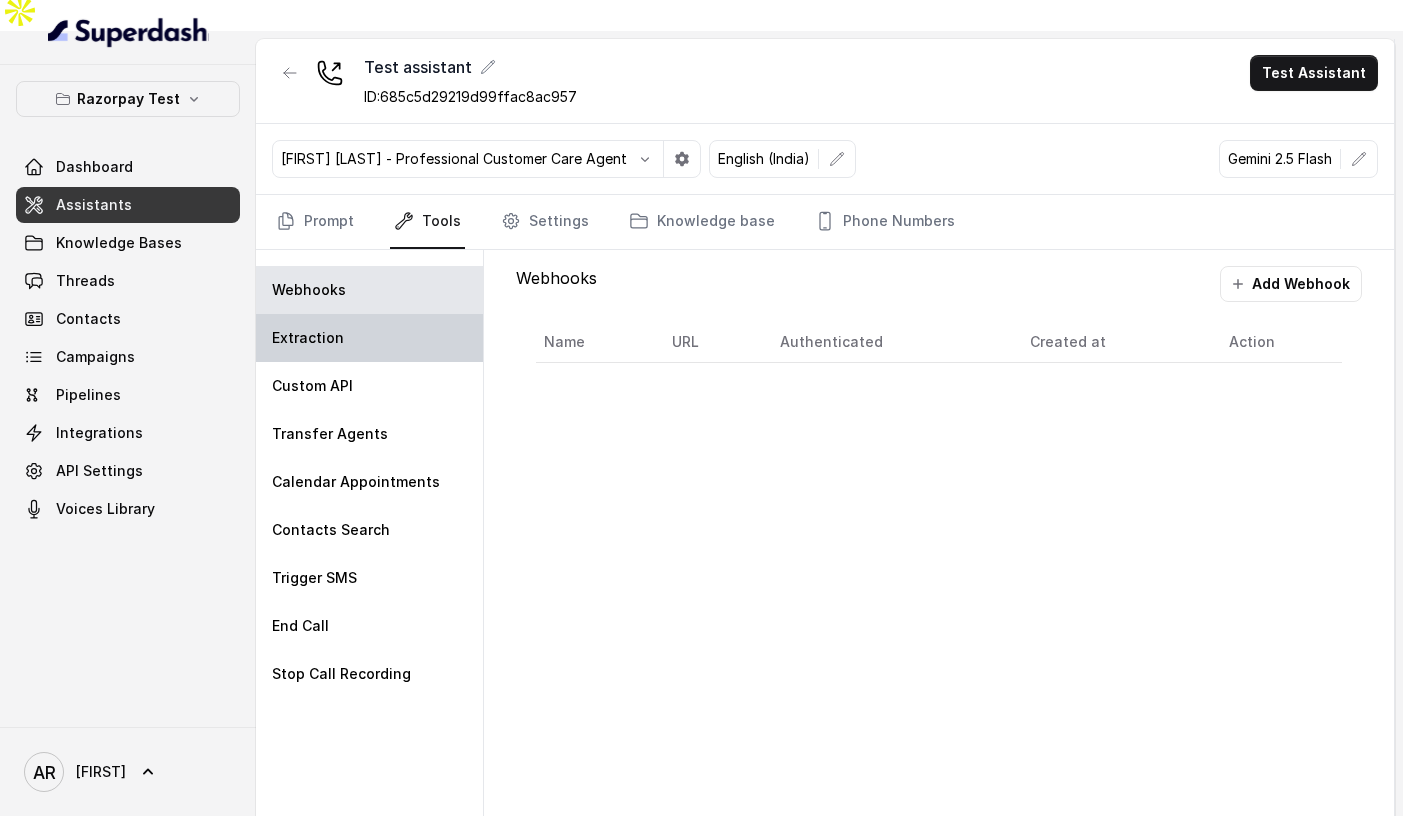 click on "Extraction" at bounding box center (369, 338) 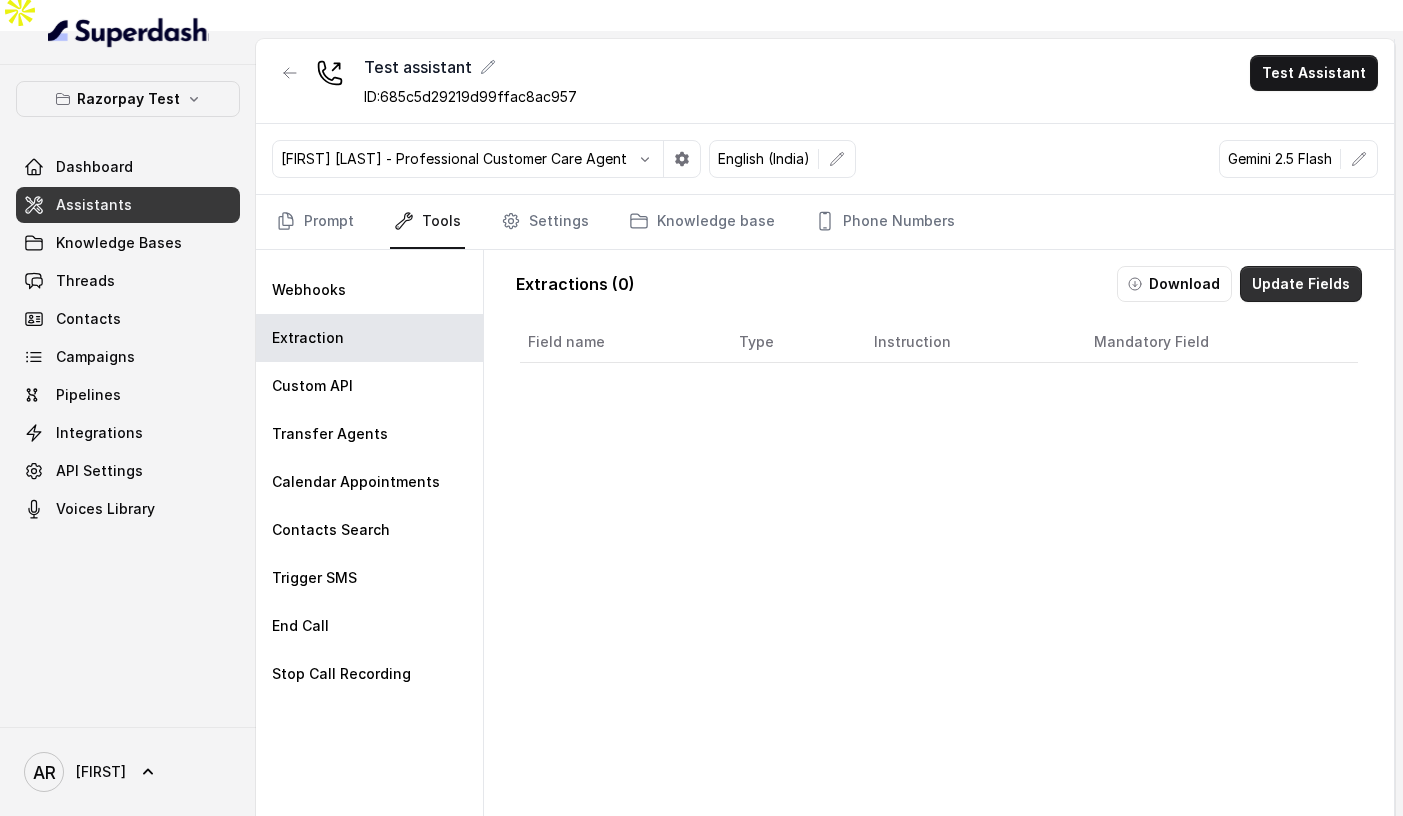 click on "Update Fields" at bounding box center (1301, 284) 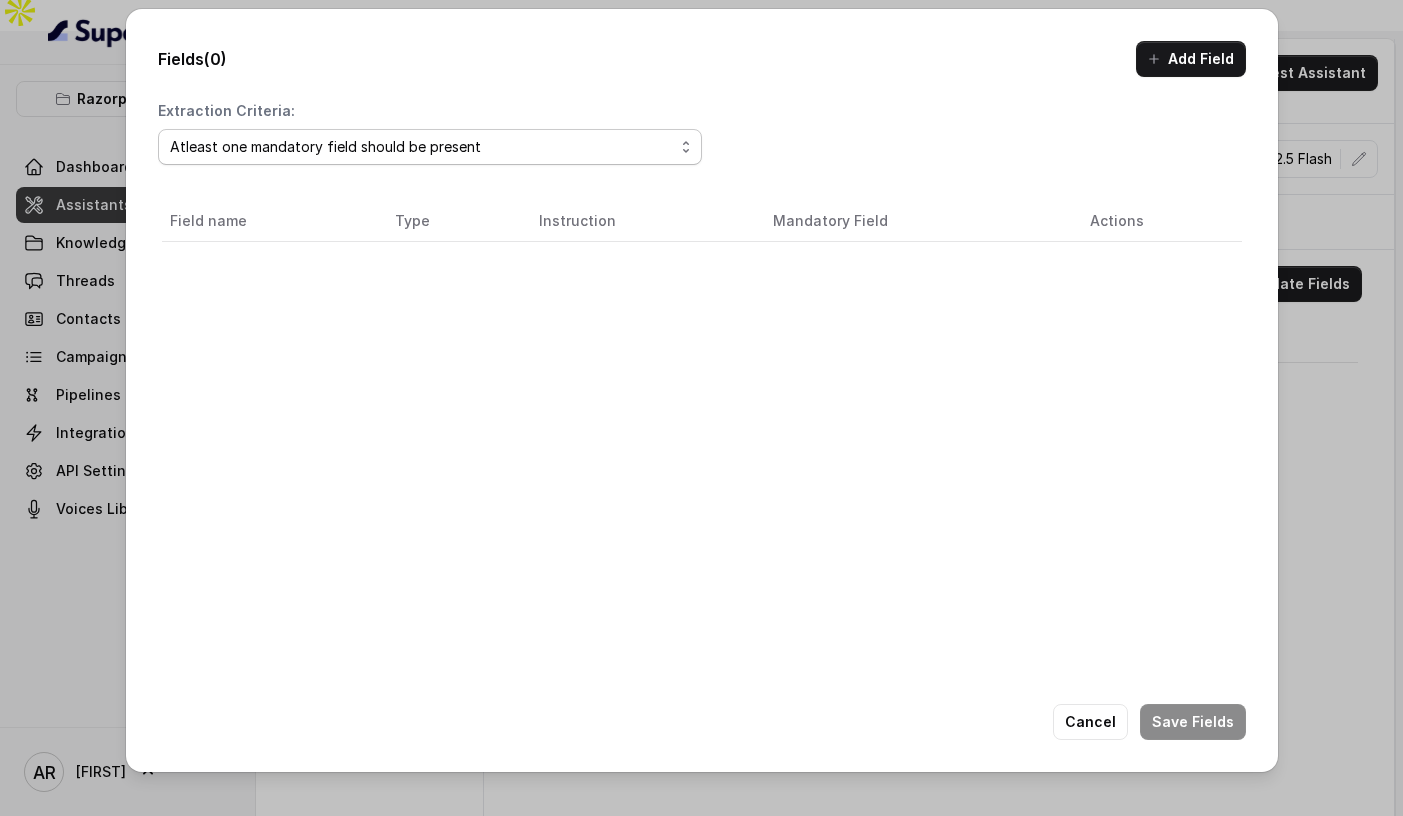 click on "Atleast one mandatory field should be present All the mandatory fields should be present" at bounding box center [430, 147] 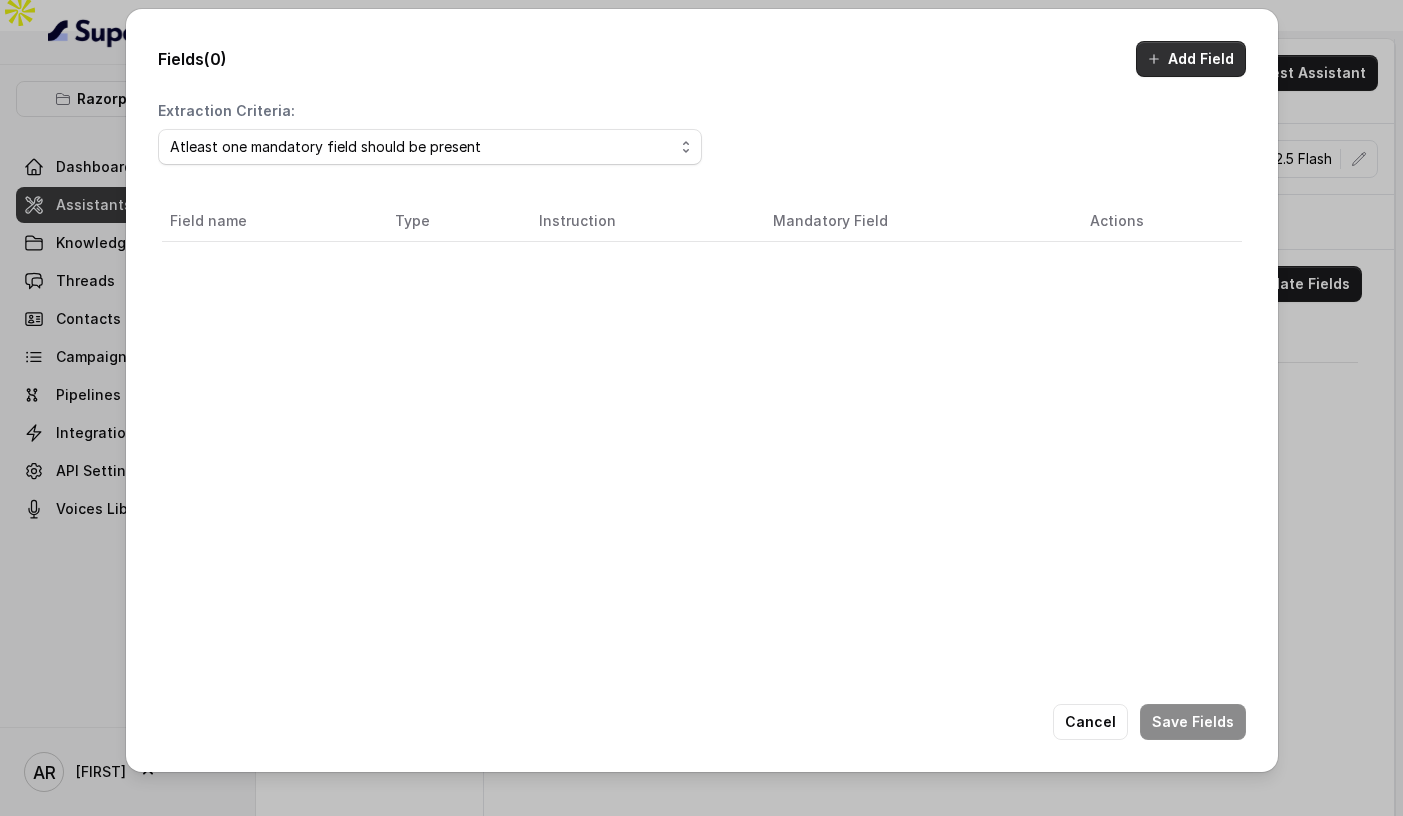 click on "Add Field" at bounding box center [1191, 59] 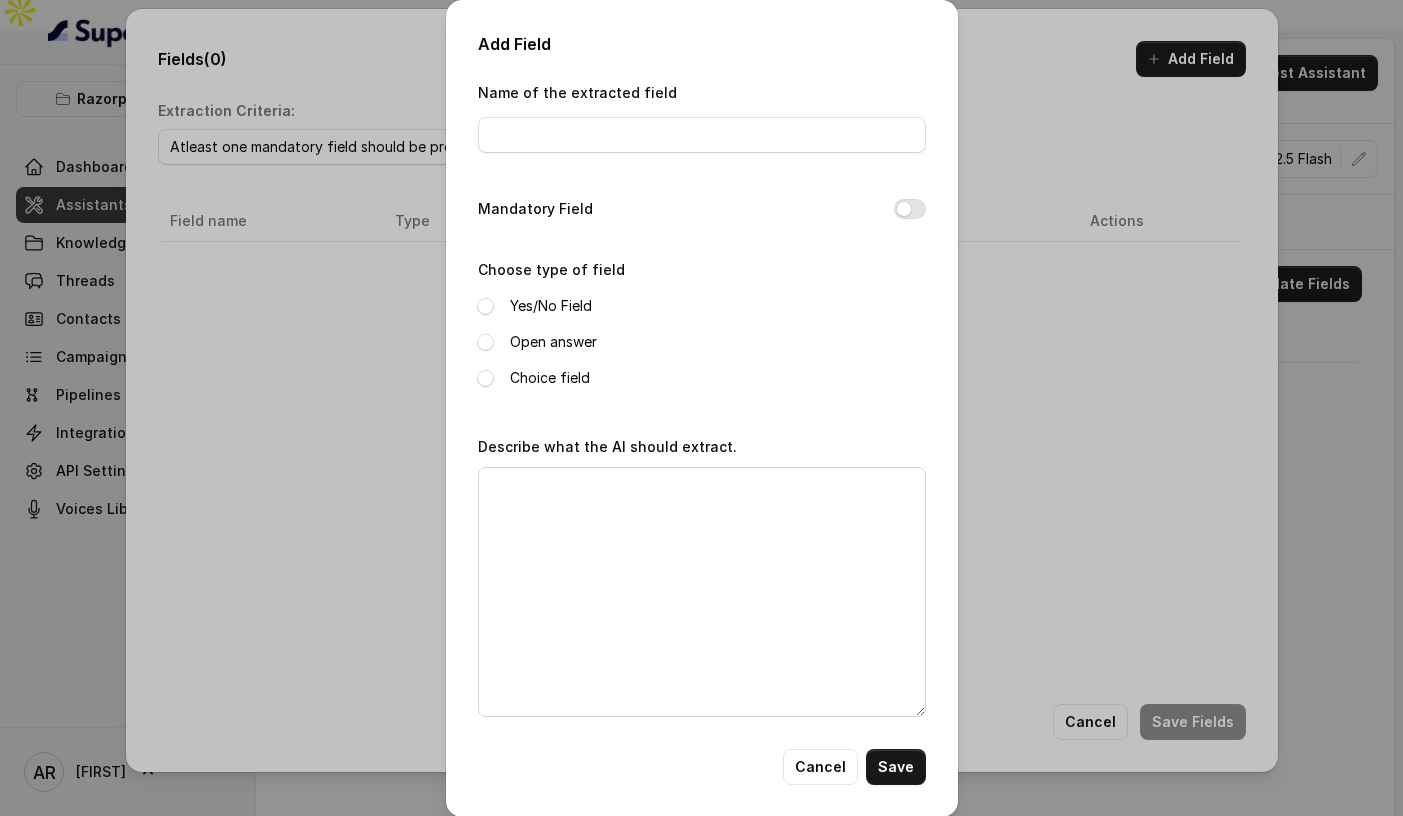 click on "Yes/No Field" at bounding box center [551, 306] 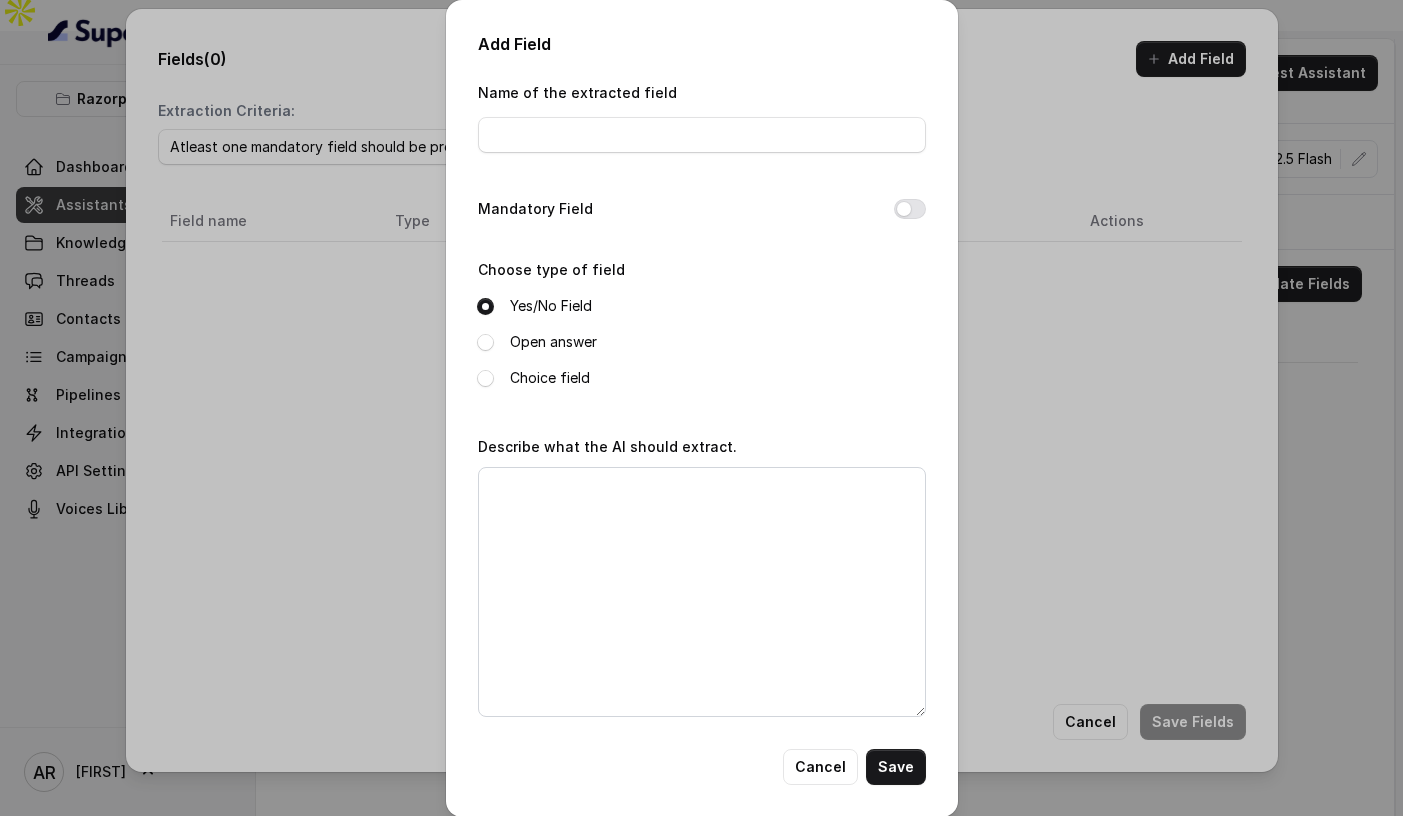 click on "Open answer" at bounding box center [553, 342] 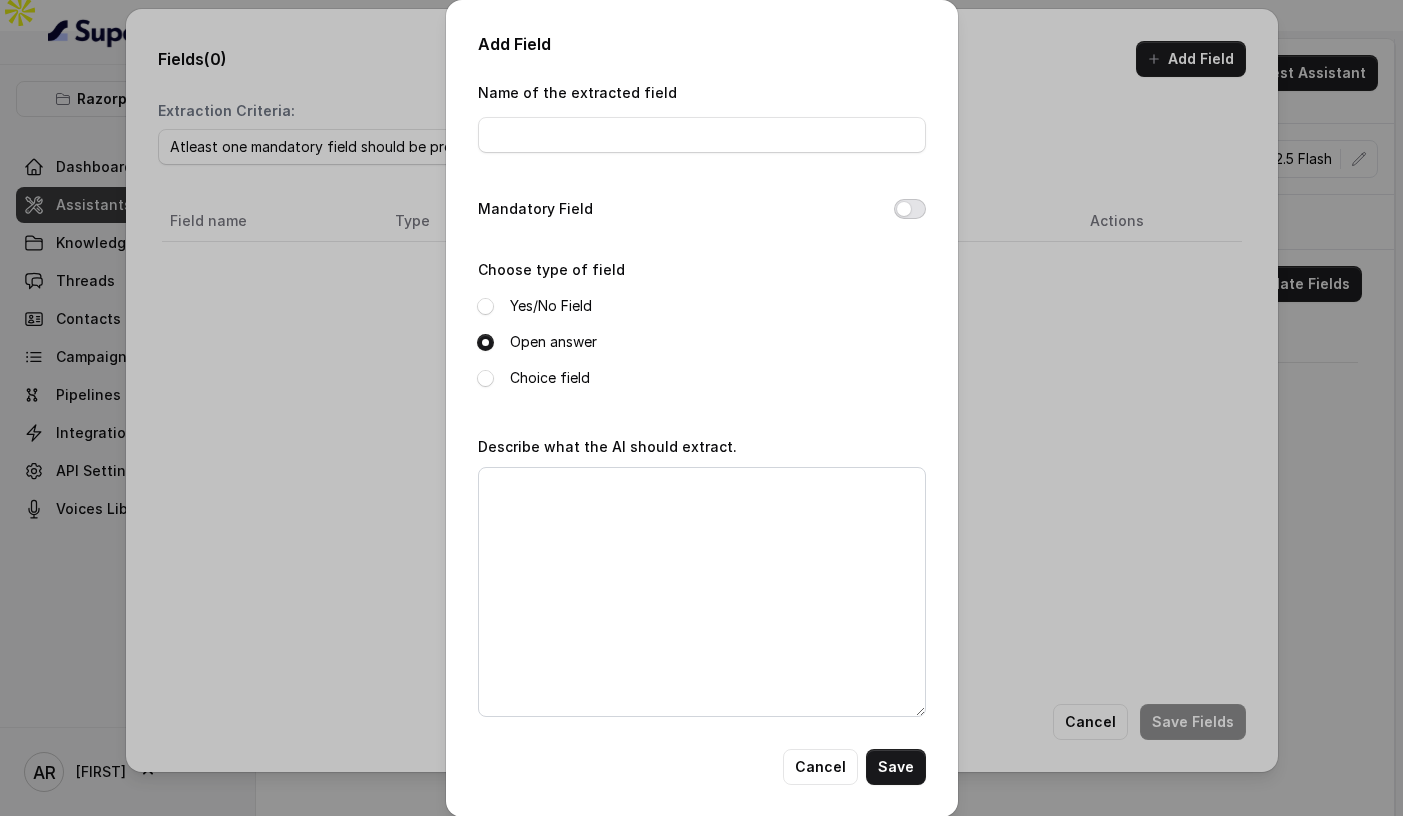 click on "Mandatory Field" at bounding box center (910, 209) 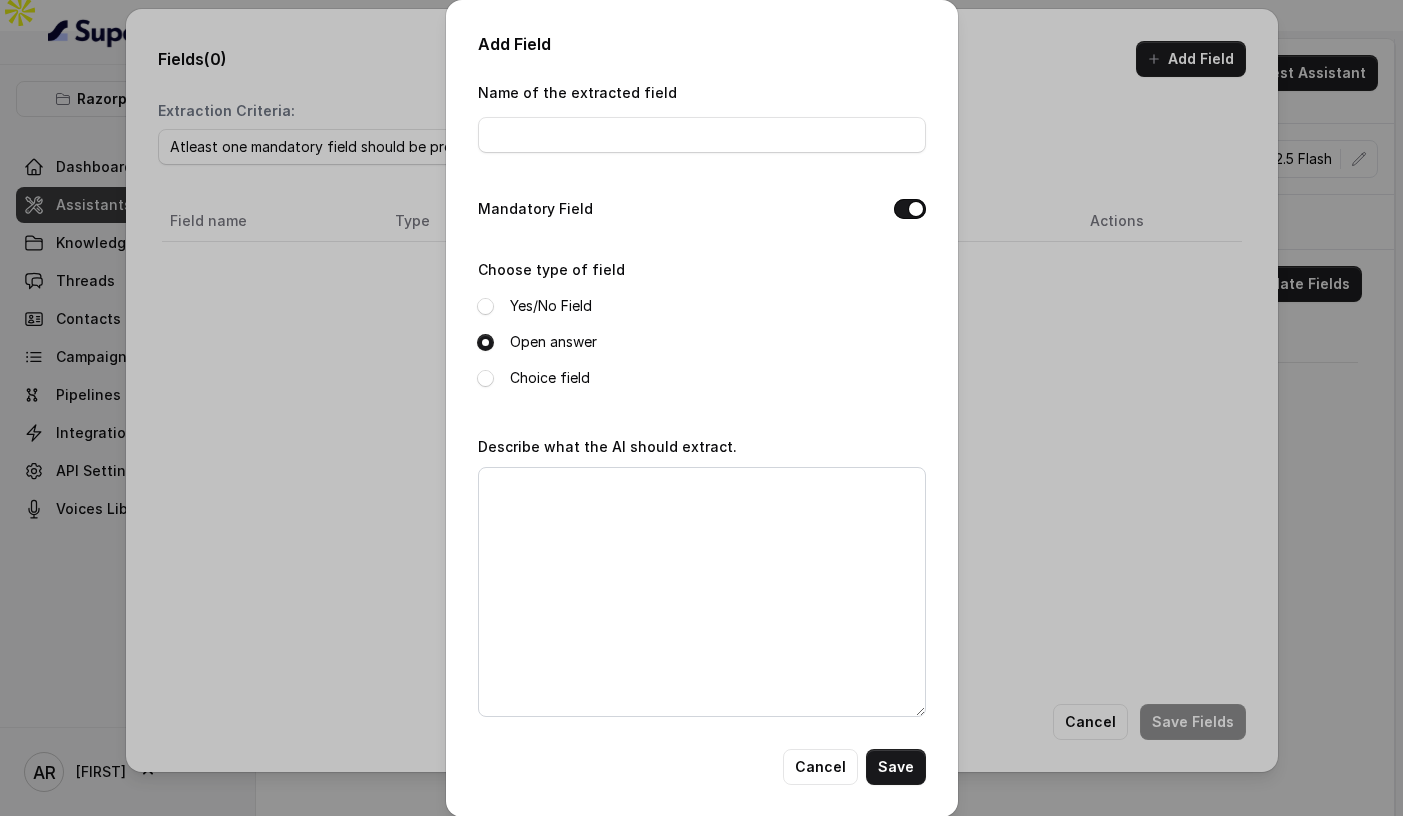 click on "Mandatory Field" at bounding box center [910, 209] 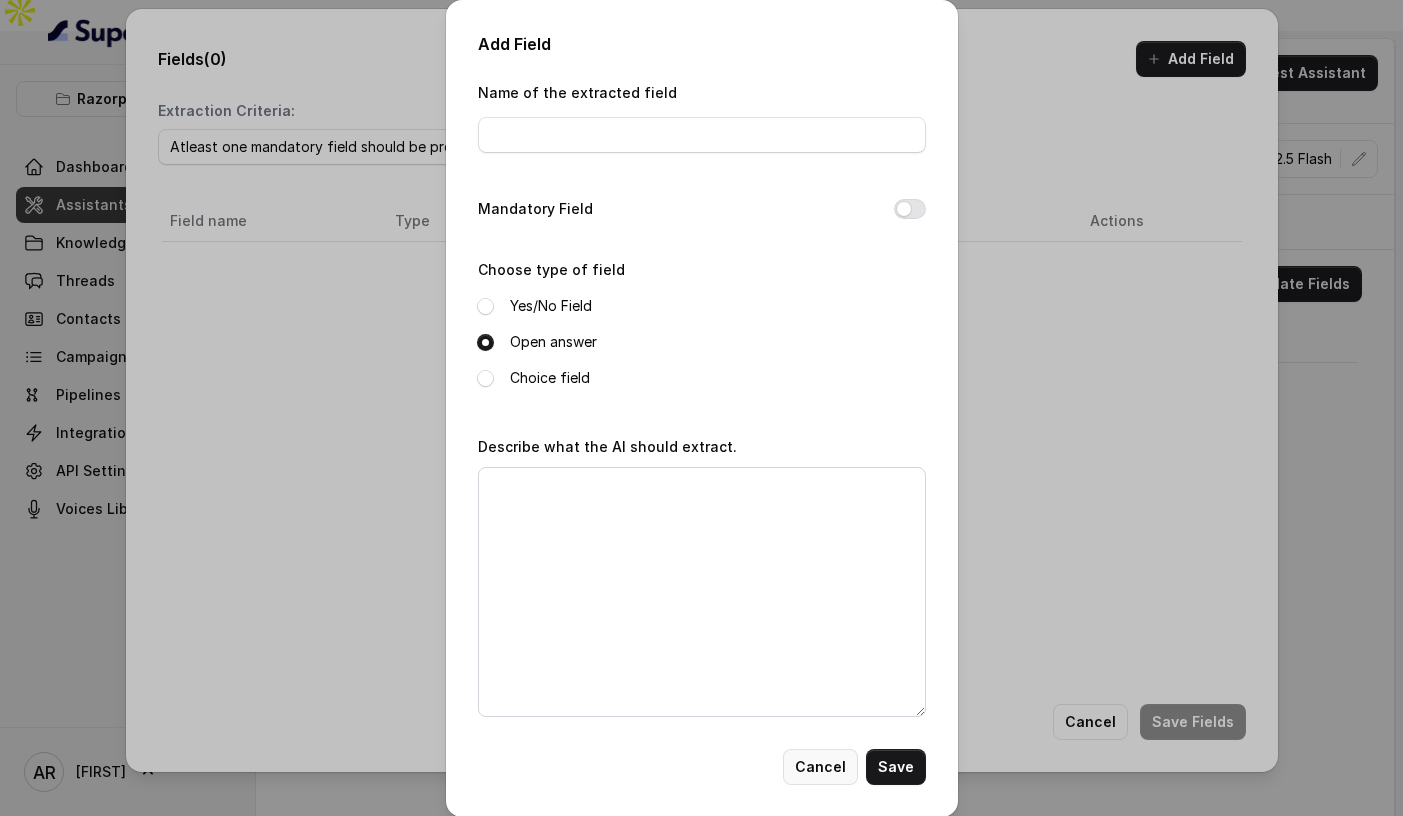 click on "Cancel" at bounding box center (820, 767) 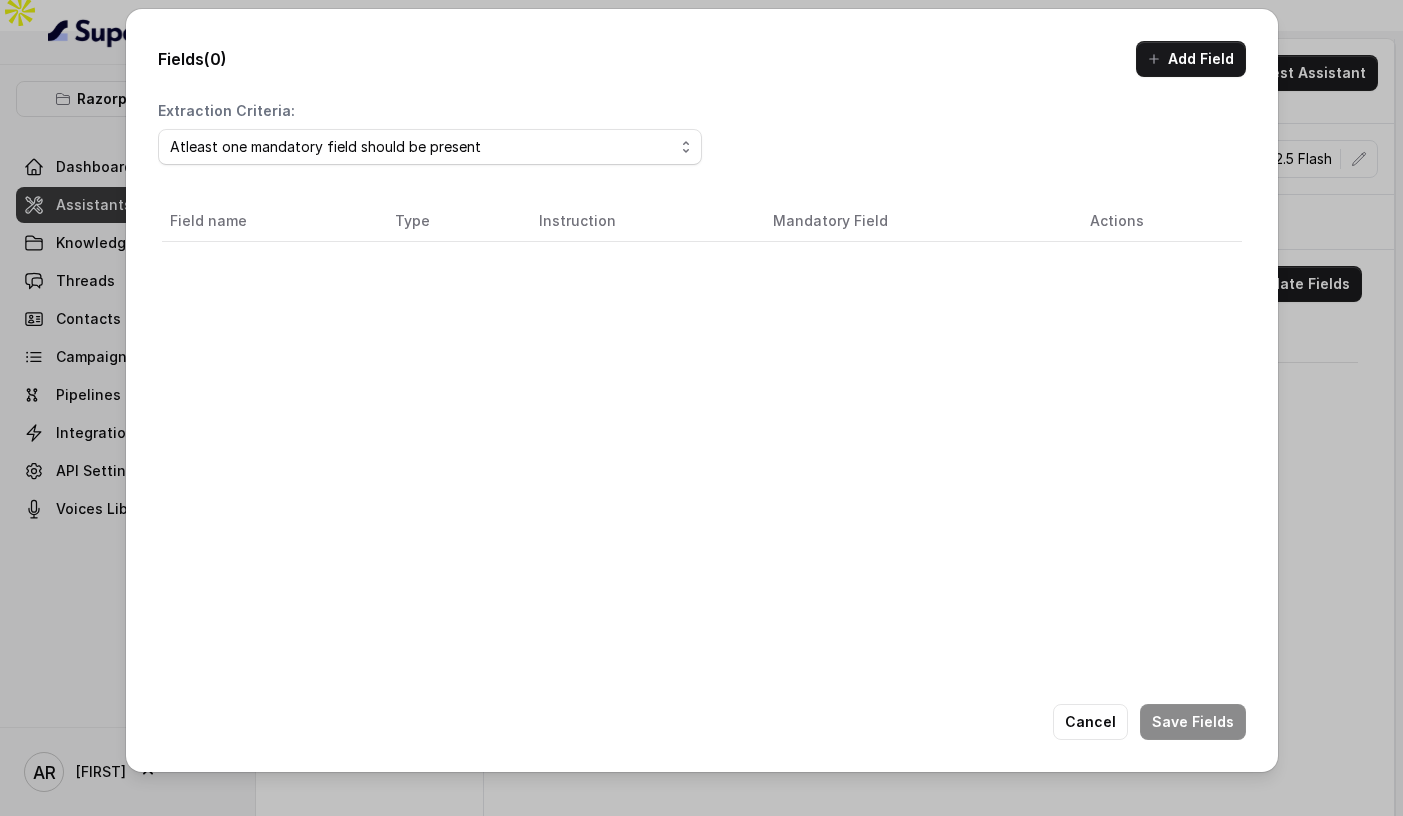 click on "Fields  (0) Add Field Extraction Criteria: Atleast one mandatory field should be present All the mandatory fields should be present Field name Type Instruction Mandatory Field Actions Cancel Save Fields" at bounding box center (701, 408) 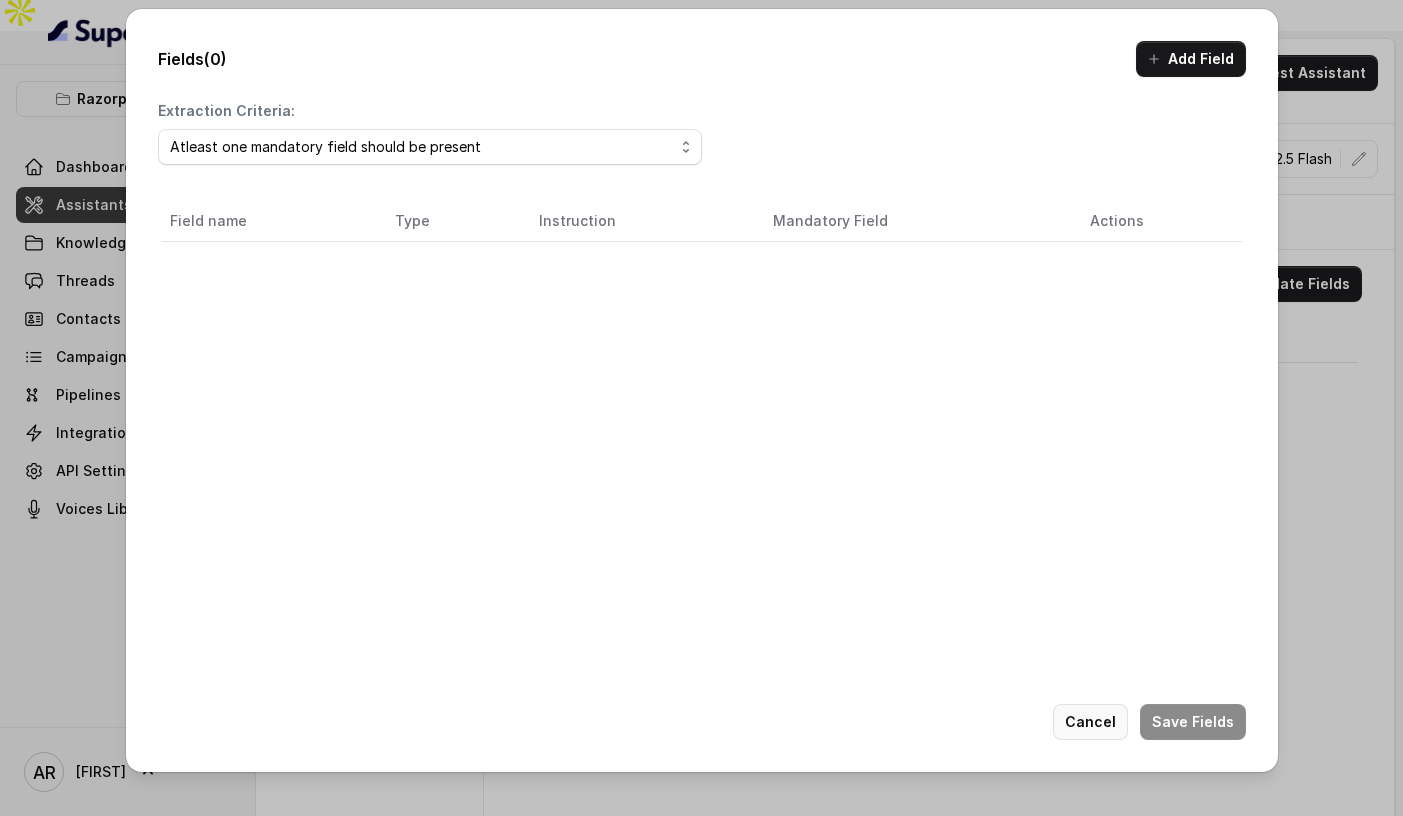 click on "Cancel" at bounding box center [1090, 722] 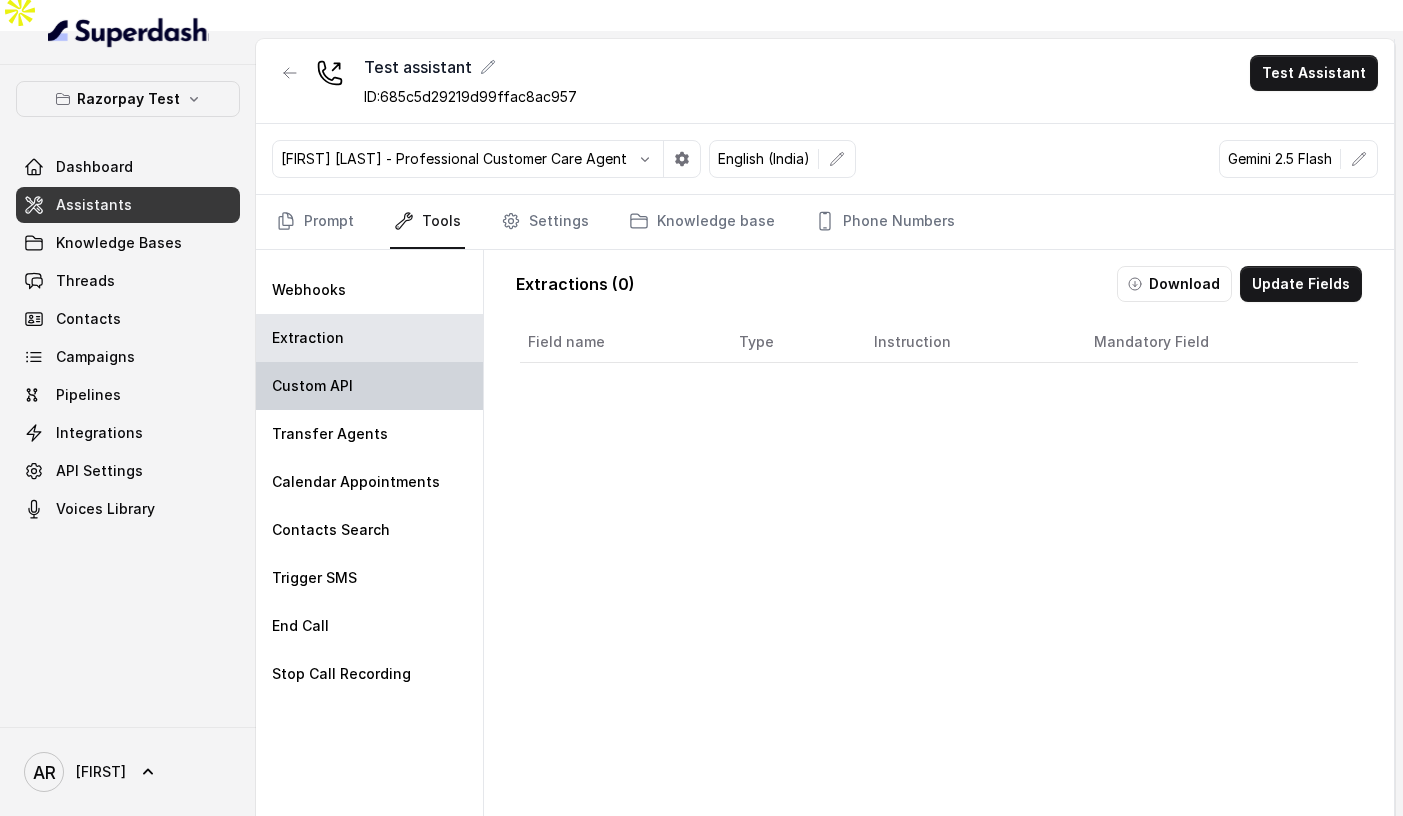 click on "Custom API" at bounding box center [369, 386] 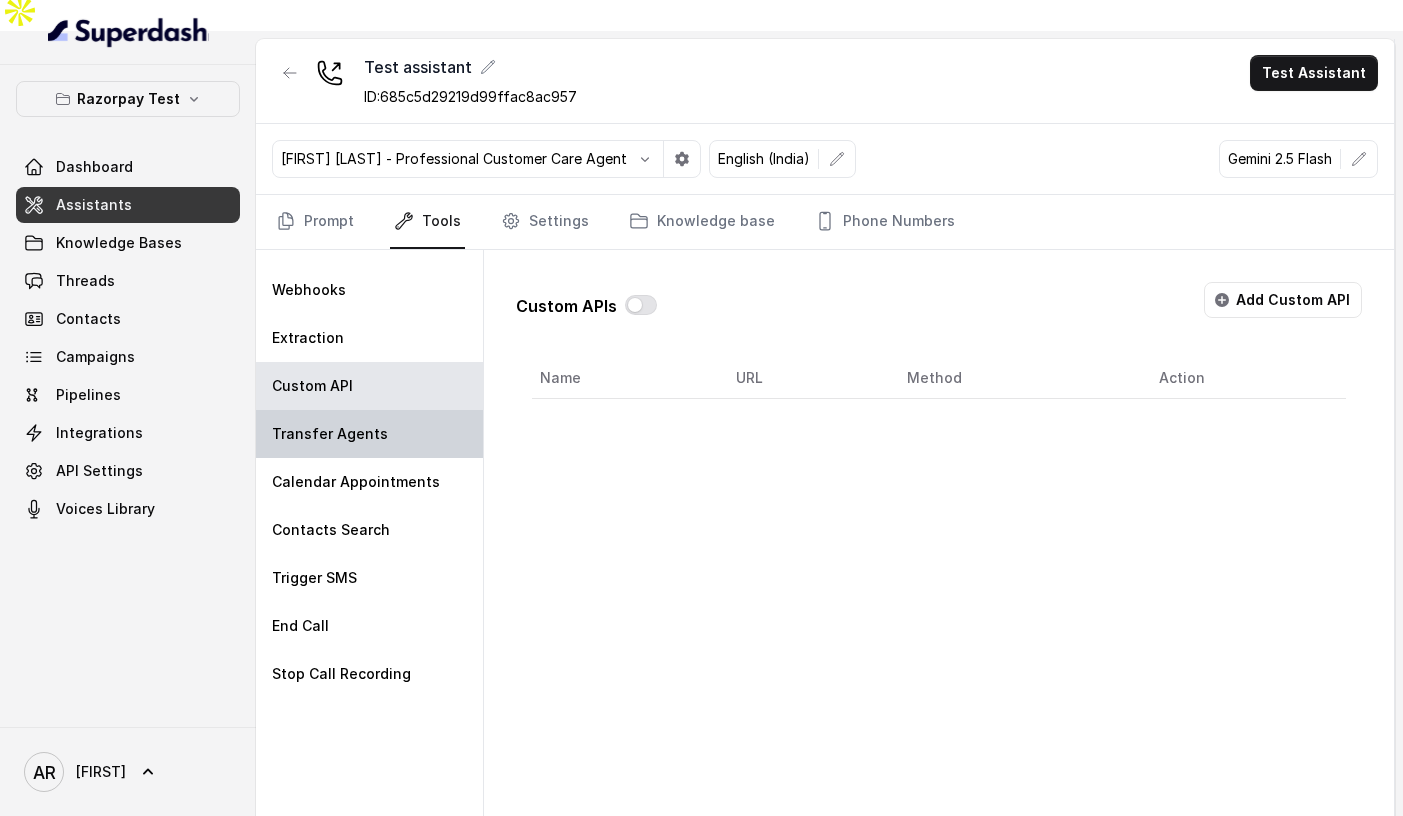 click on "Transfer Agents" at bounding box center (369, 434) 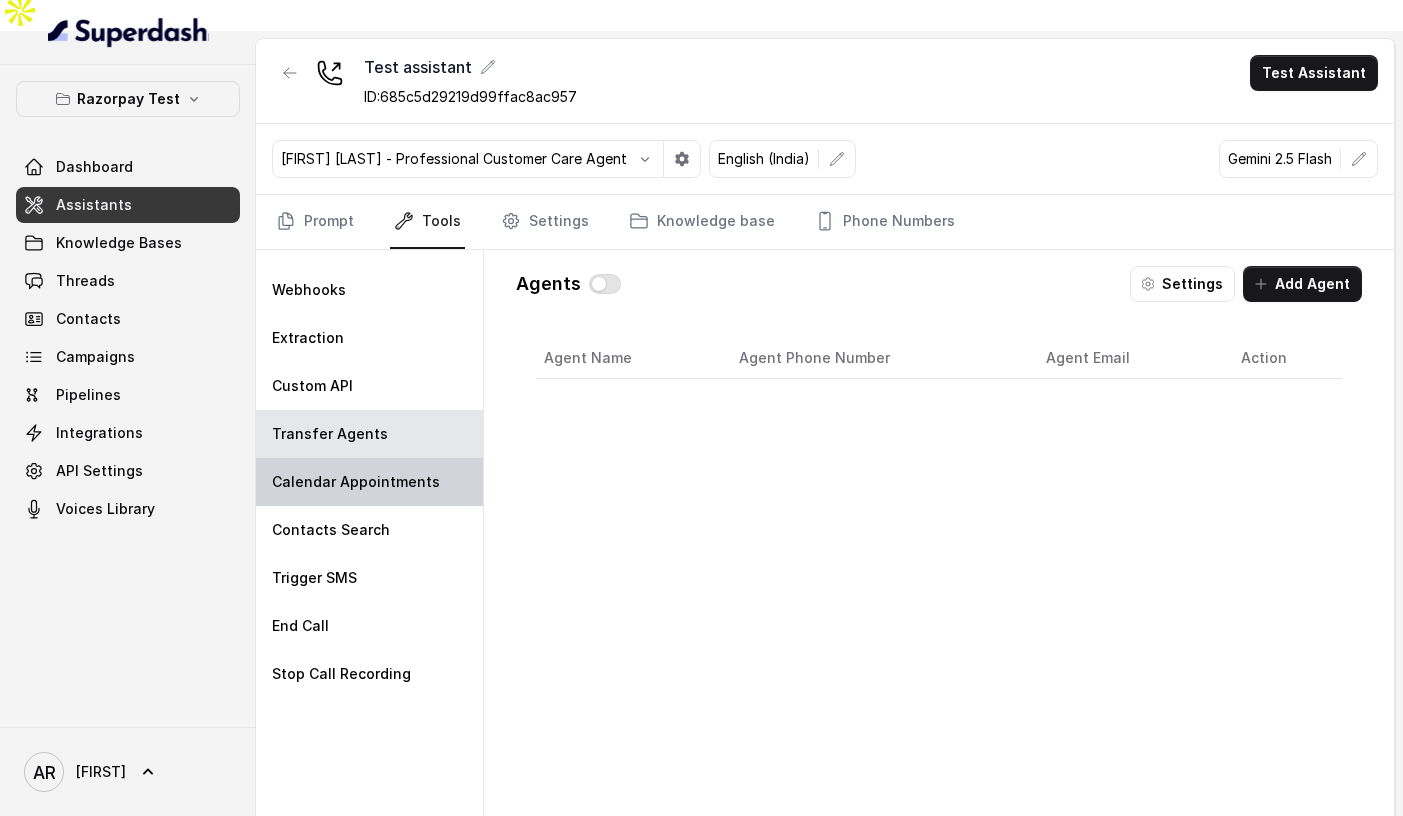 click on "Calendar Appointments" at bounding box center [309, 290] 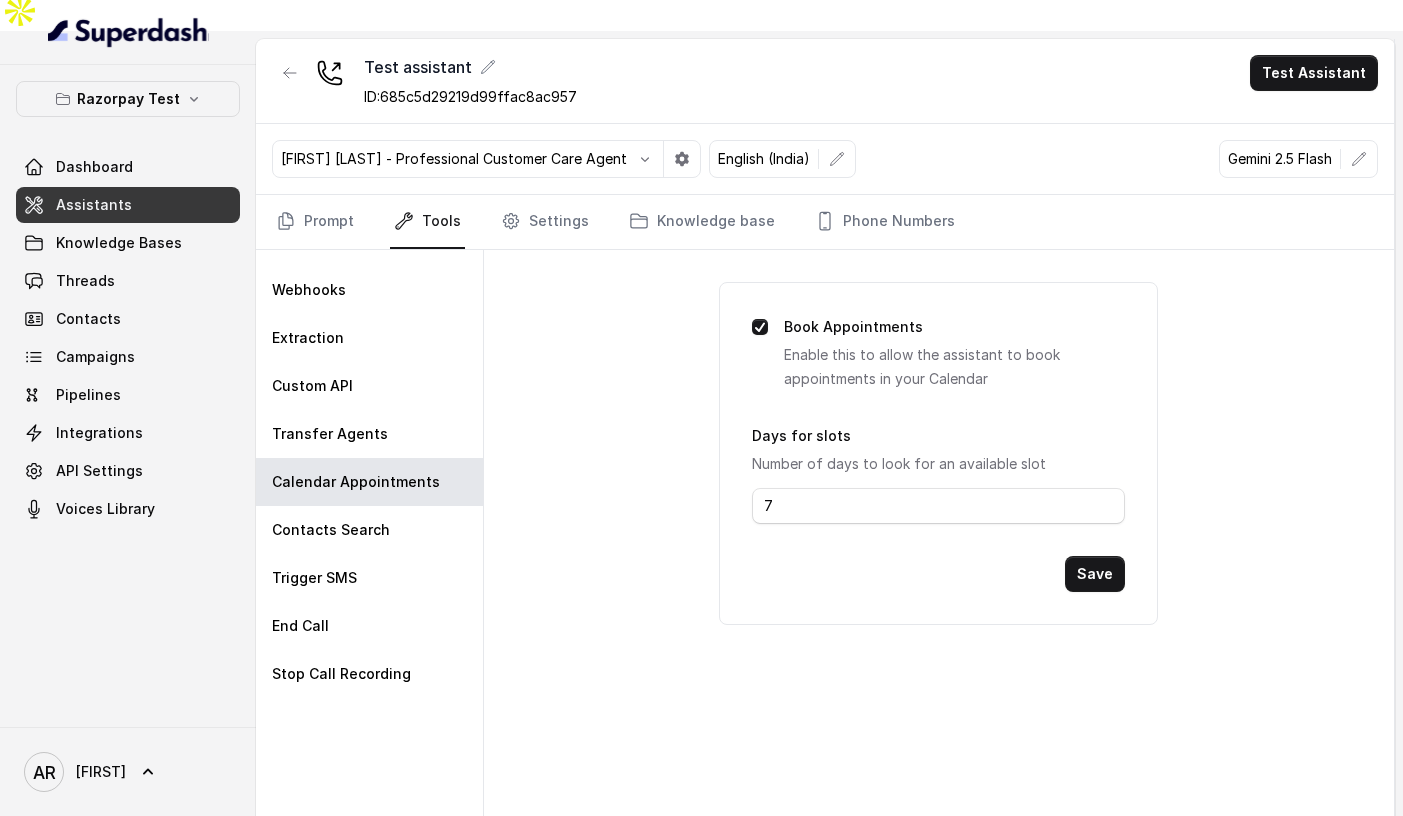 click on "Number of days to look for an available slot" at bounding box center [938, 464] 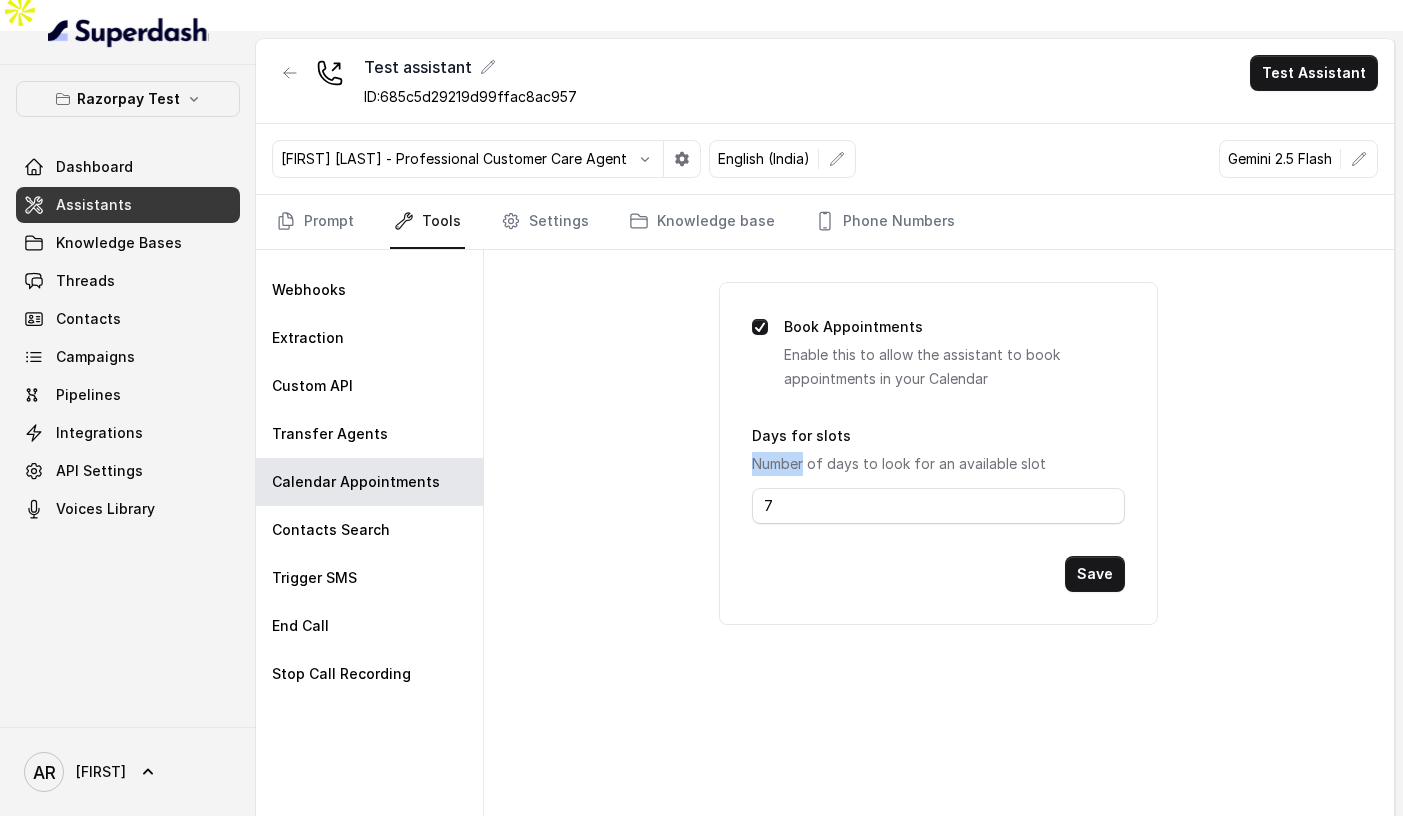 click on "Number of days to look for an available slot" at bounding box center (938, 464) 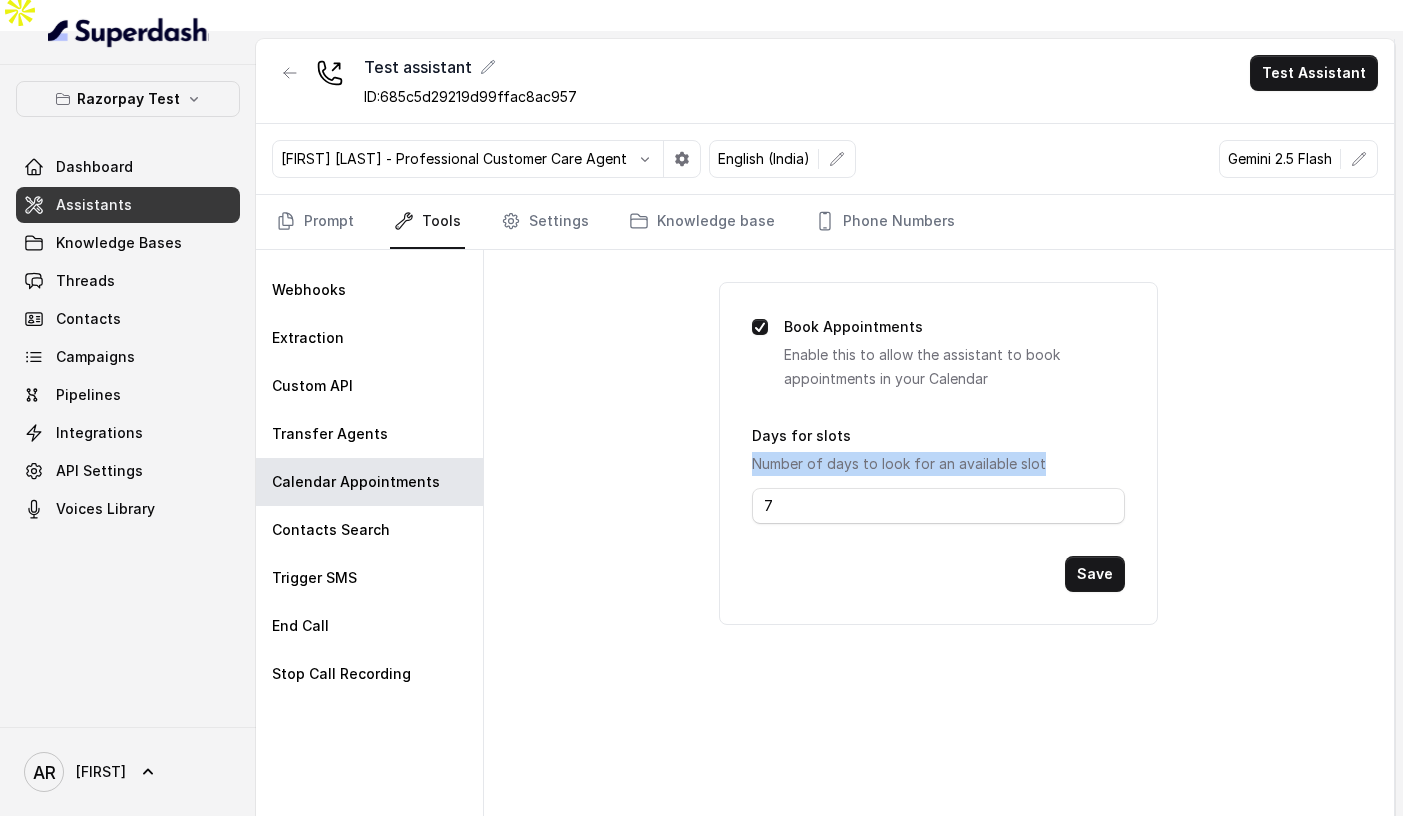 click on "Number of days to look for an available slot" at bounding box center [938, 464] 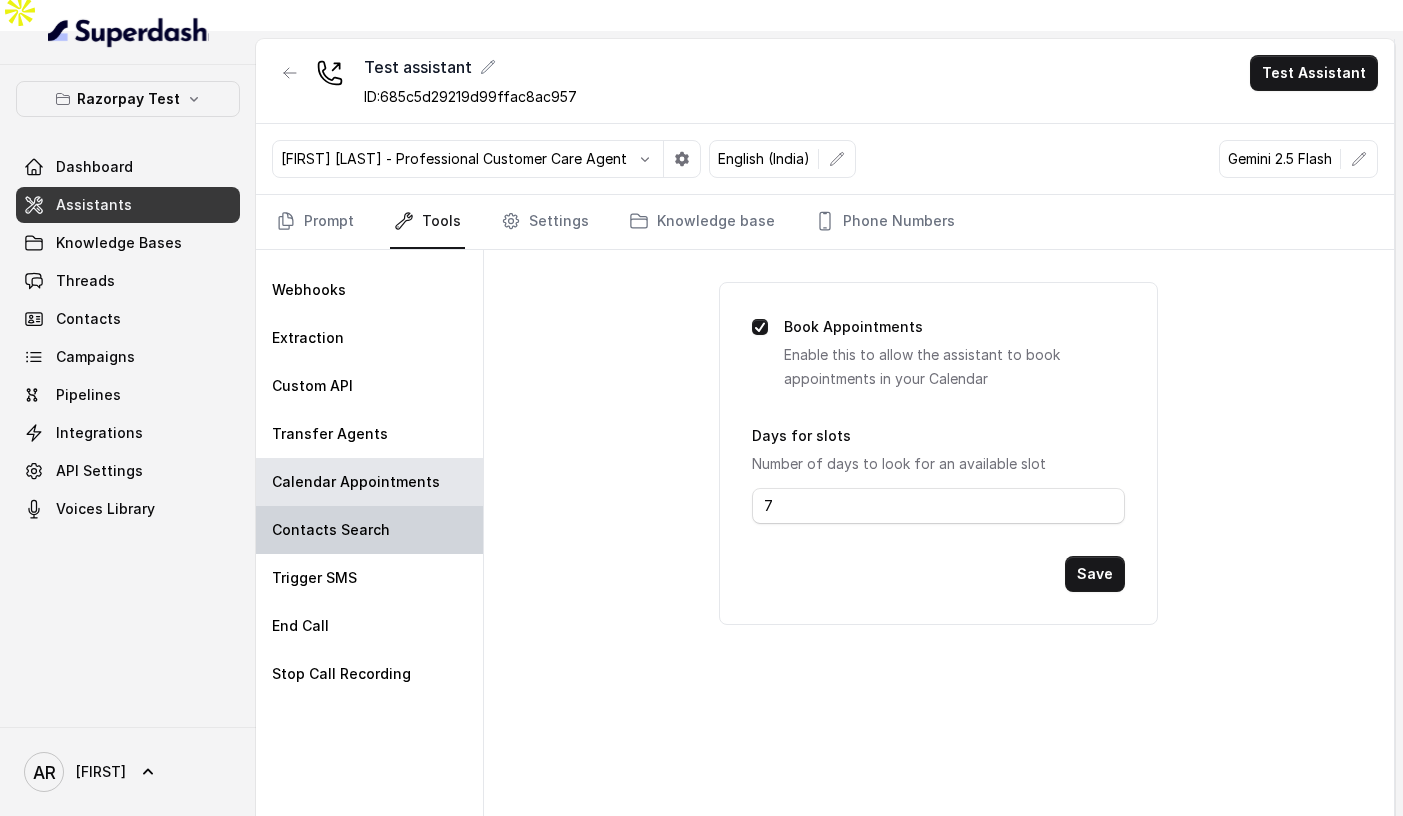 click on "Contacts Search" at bounding box center (369, 530) 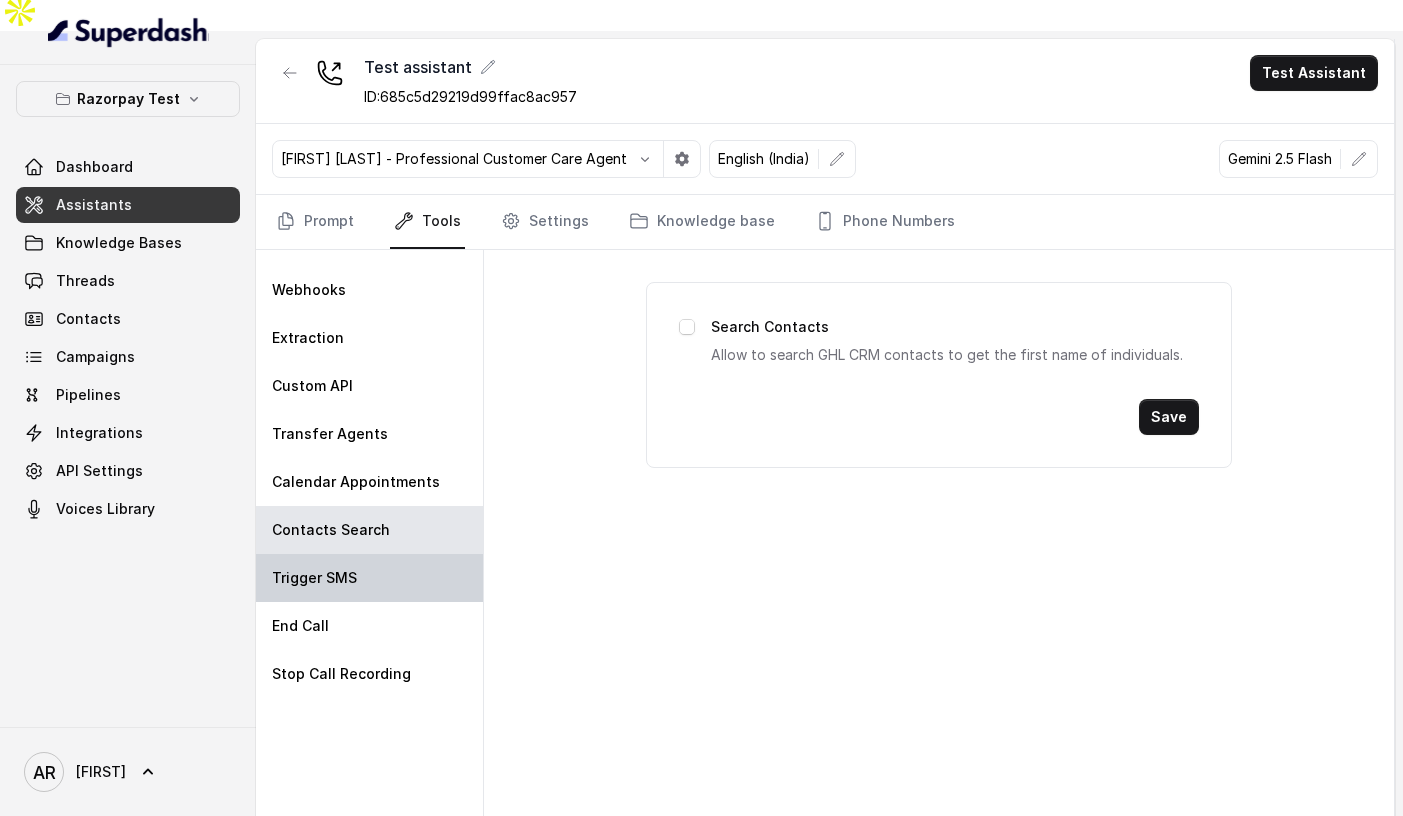 click on "Trigger SMS" at bounding box center (369, 578) 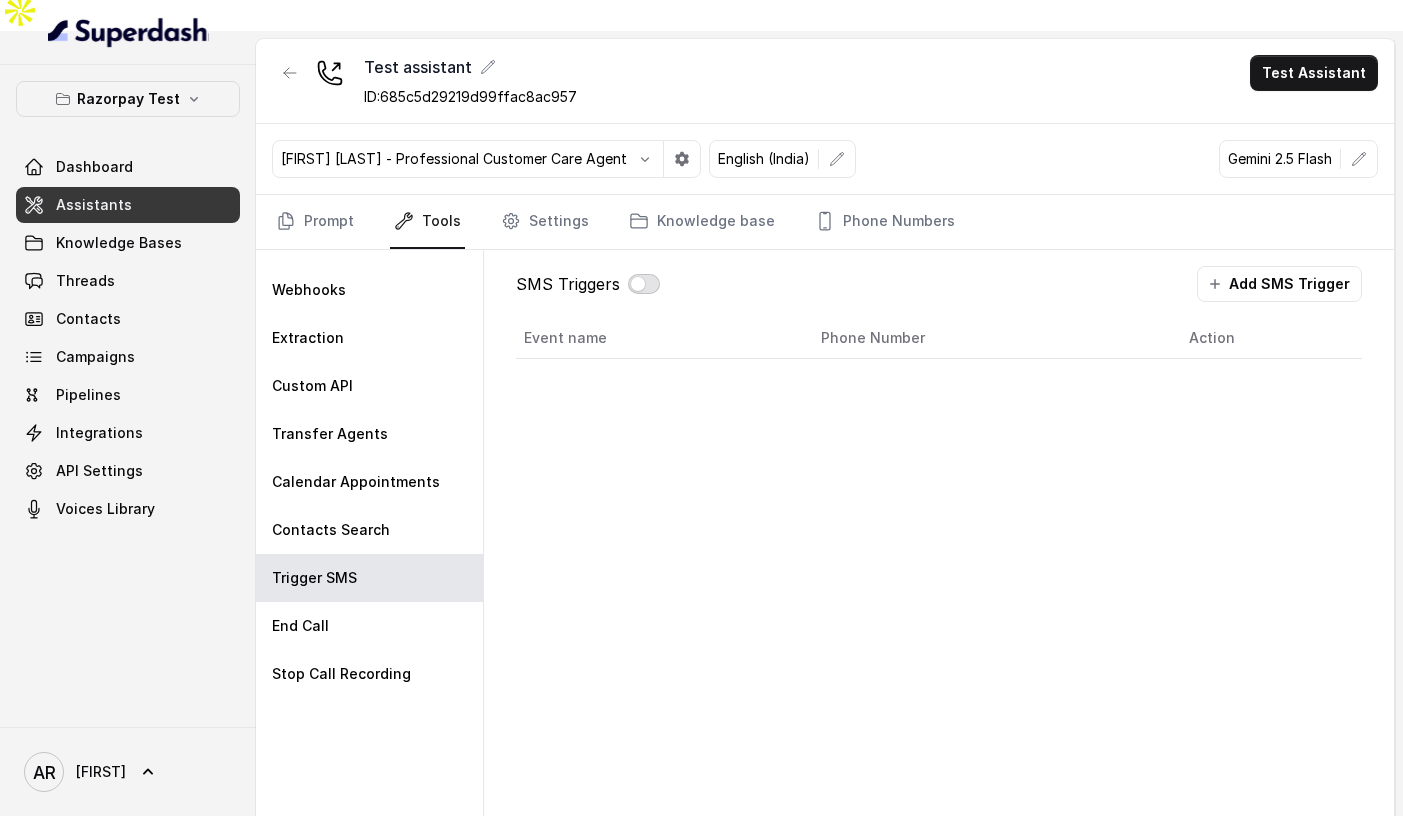 click at bounding box center (644, 284) 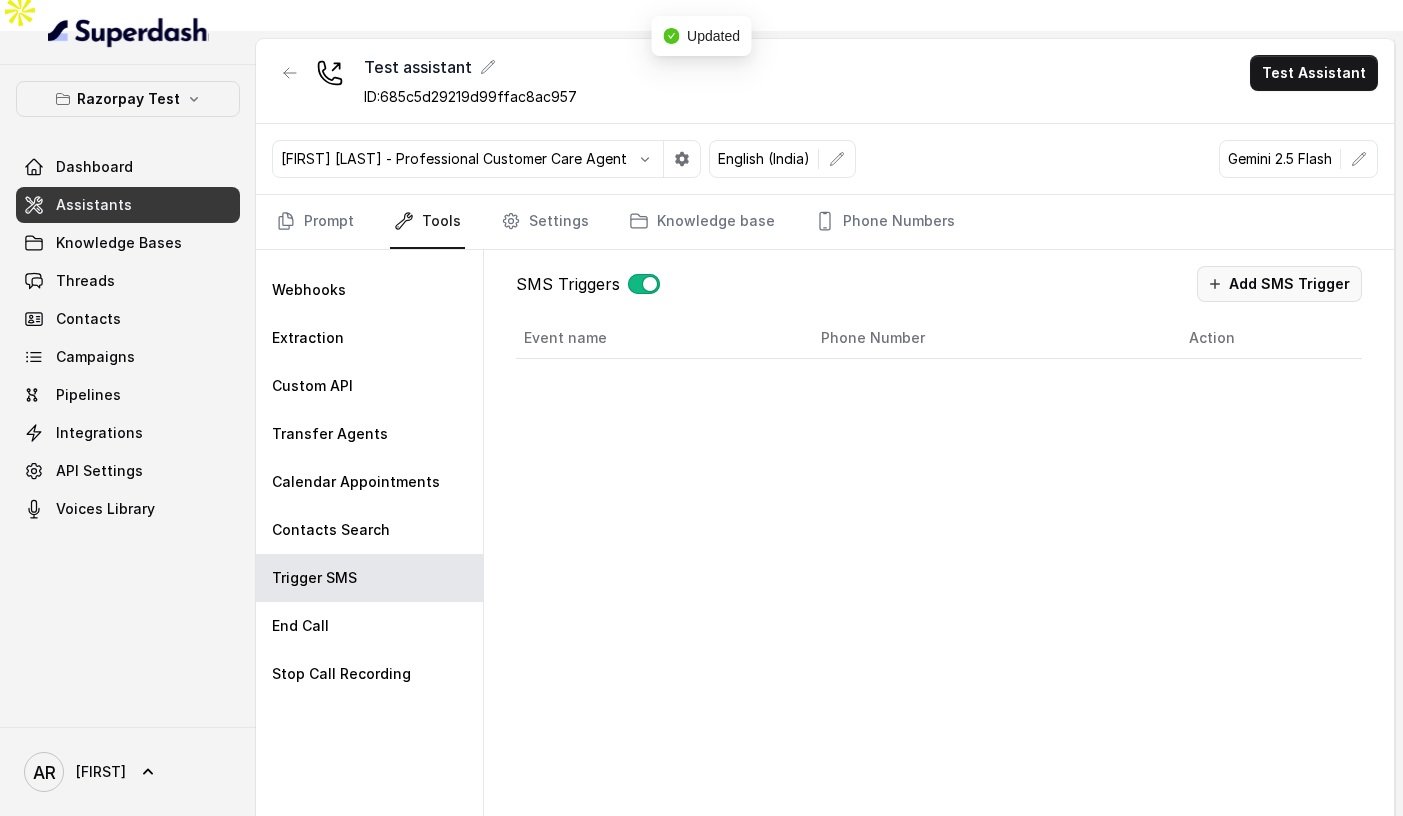 click on "Add SMS Trigger" at bounding box center [1279, 284] 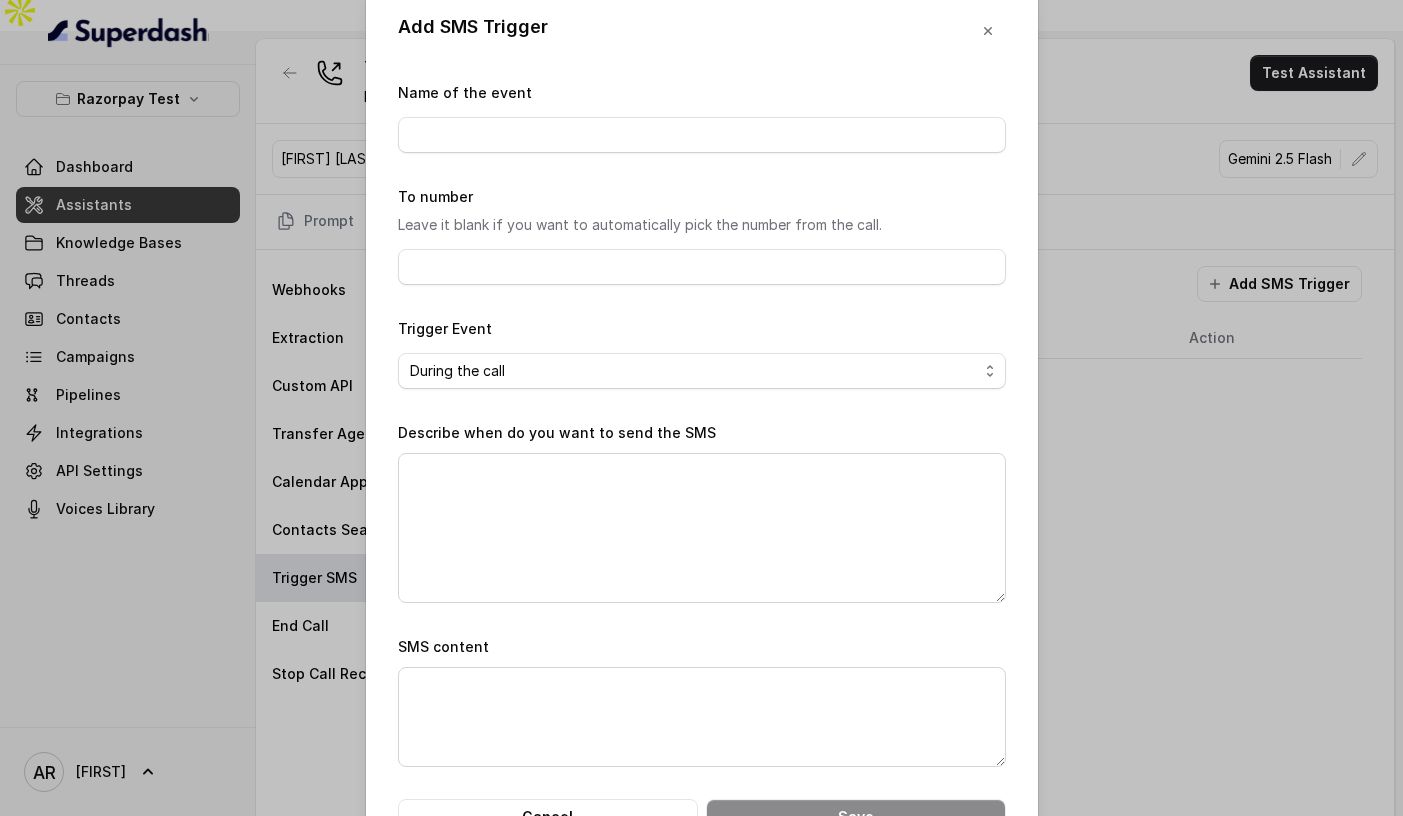scroll, scrollTop: 0, scrollLeft: 0, axis: both 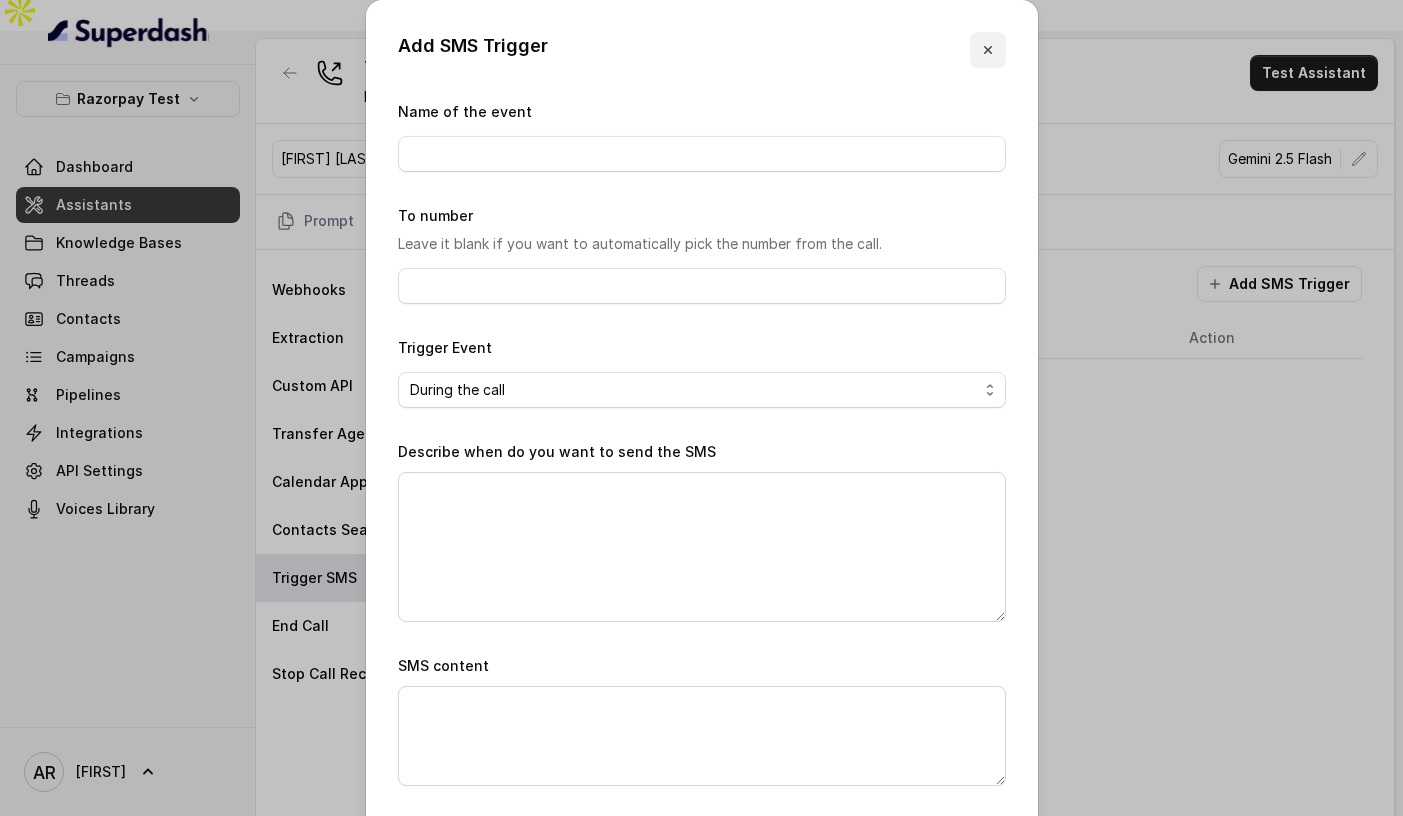 click at bounding box center (988, 50) 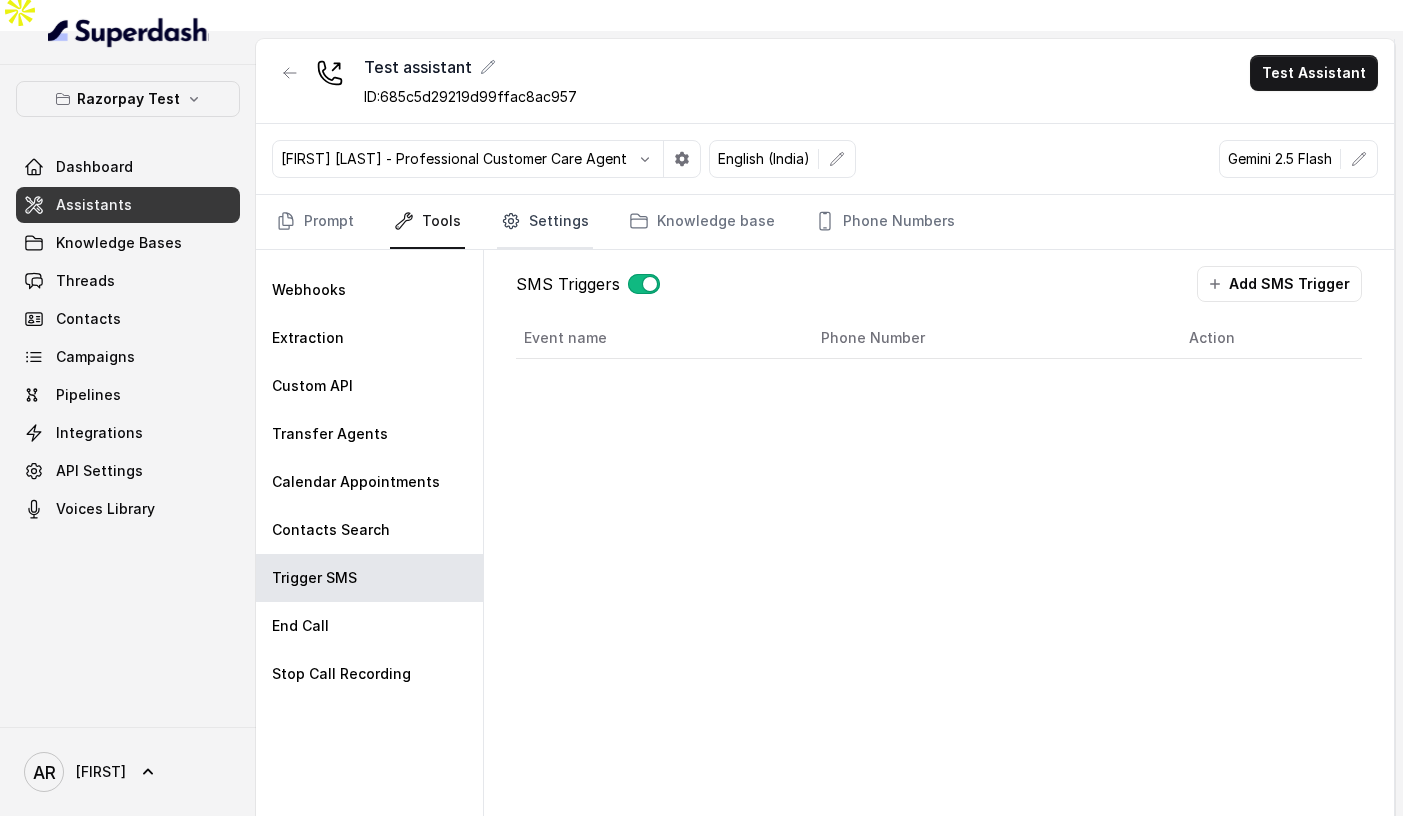click on "Settings" at bounding box center (545, 222) 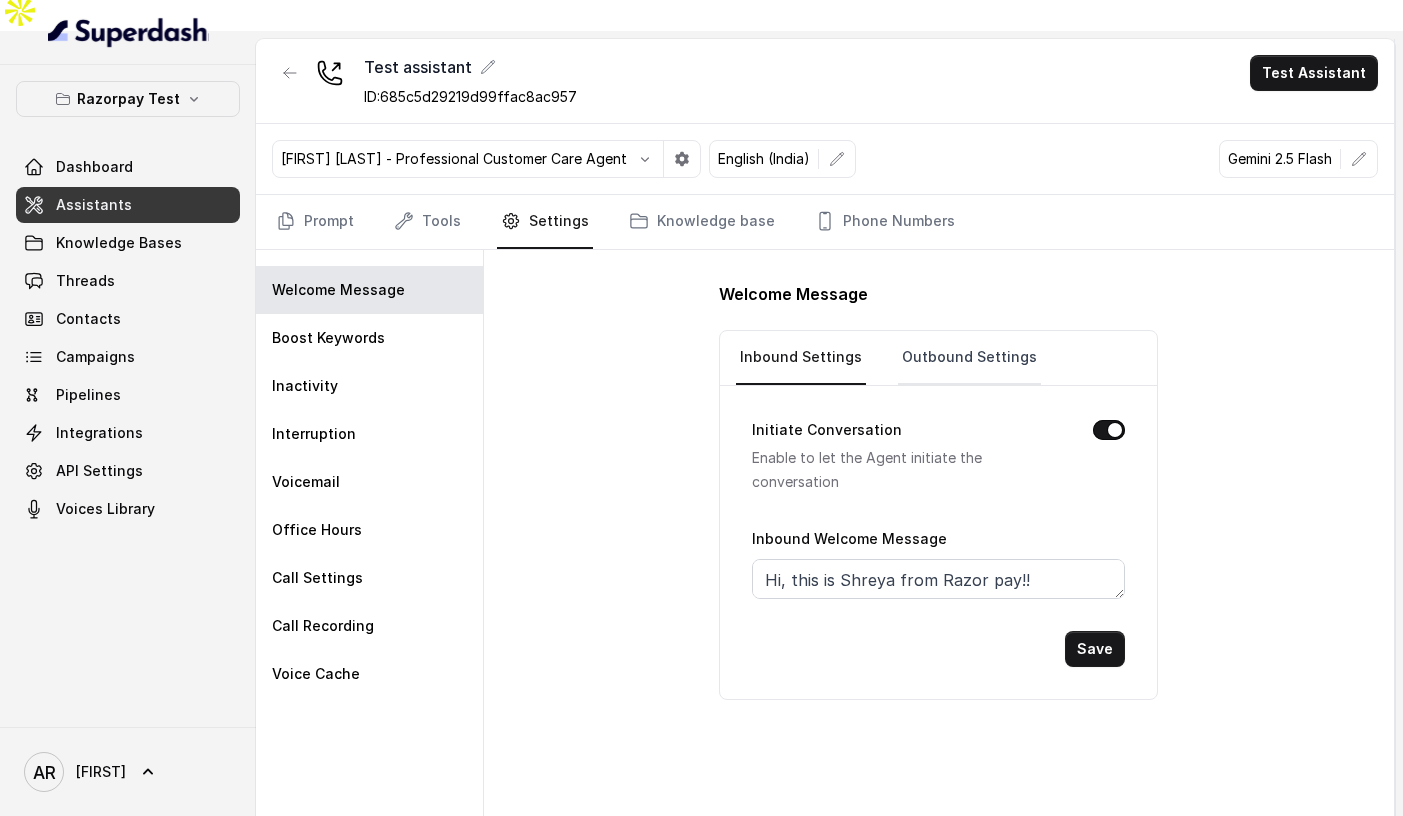 click on "Outbound Settings" at bounding box center [969, 358] 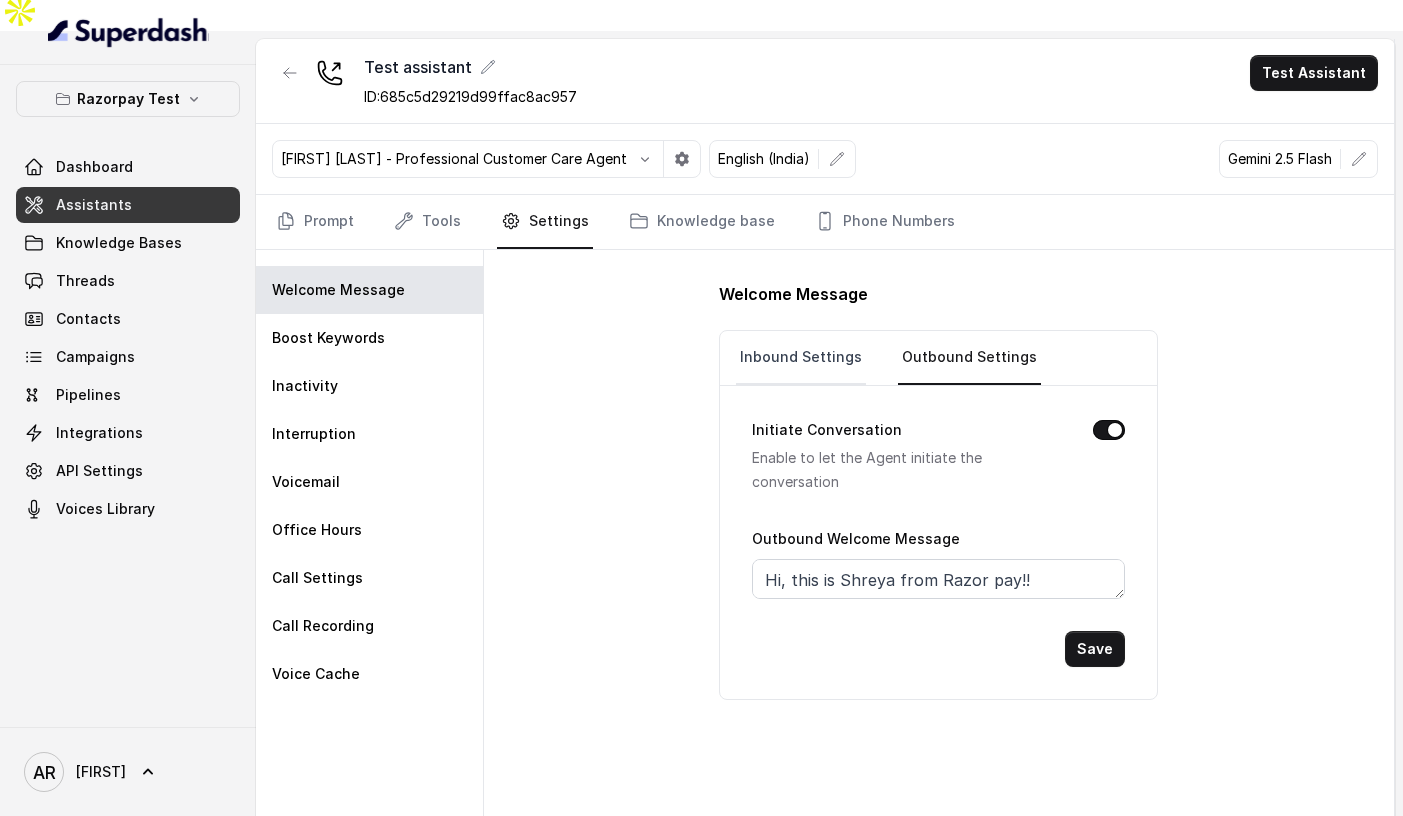click on "Inbound Settings" at bounding box center [801, 358] 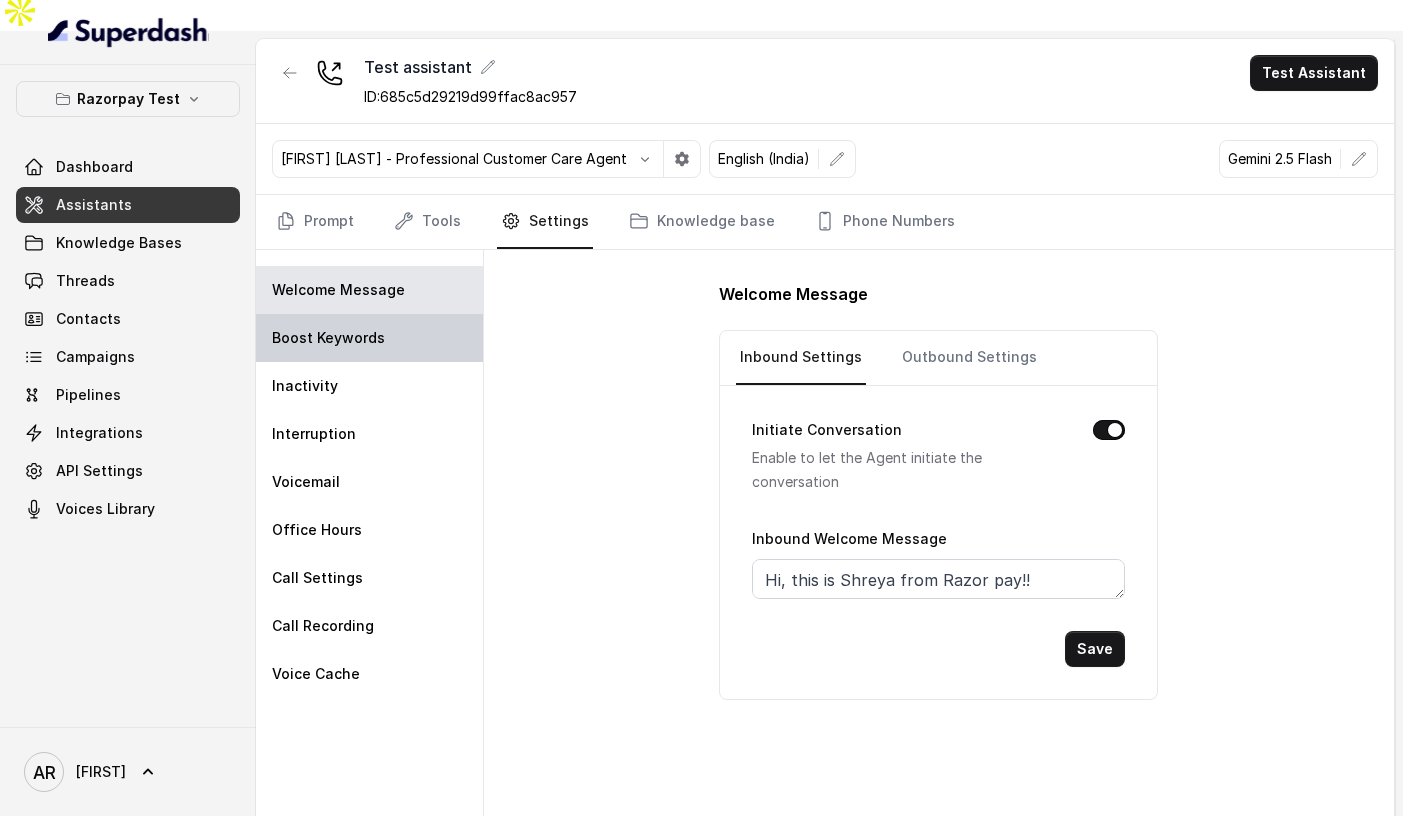 click on "Boost Keywords" at bounding box center (369, 338) 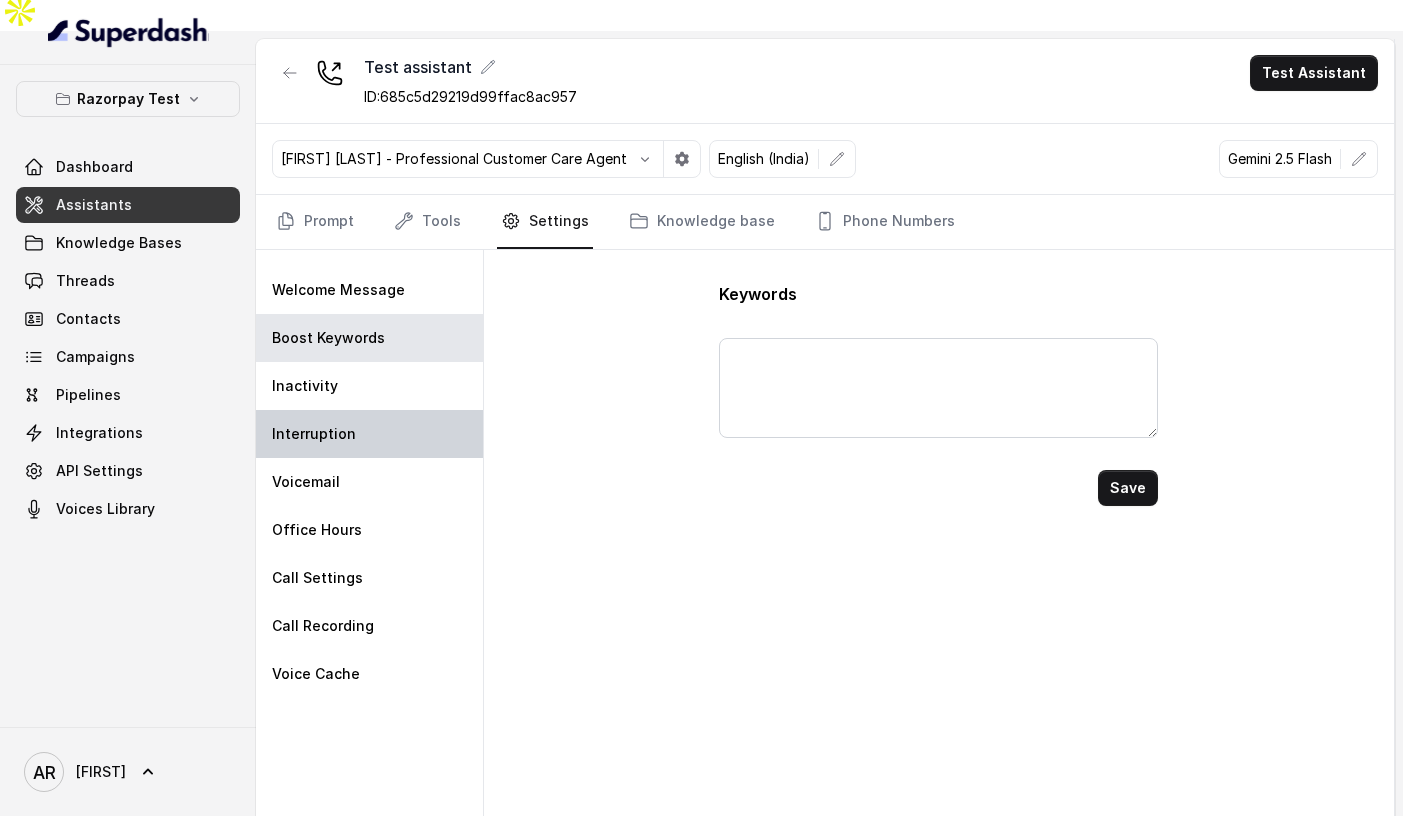 click on "Interruption" at bounding box center [369, 434] 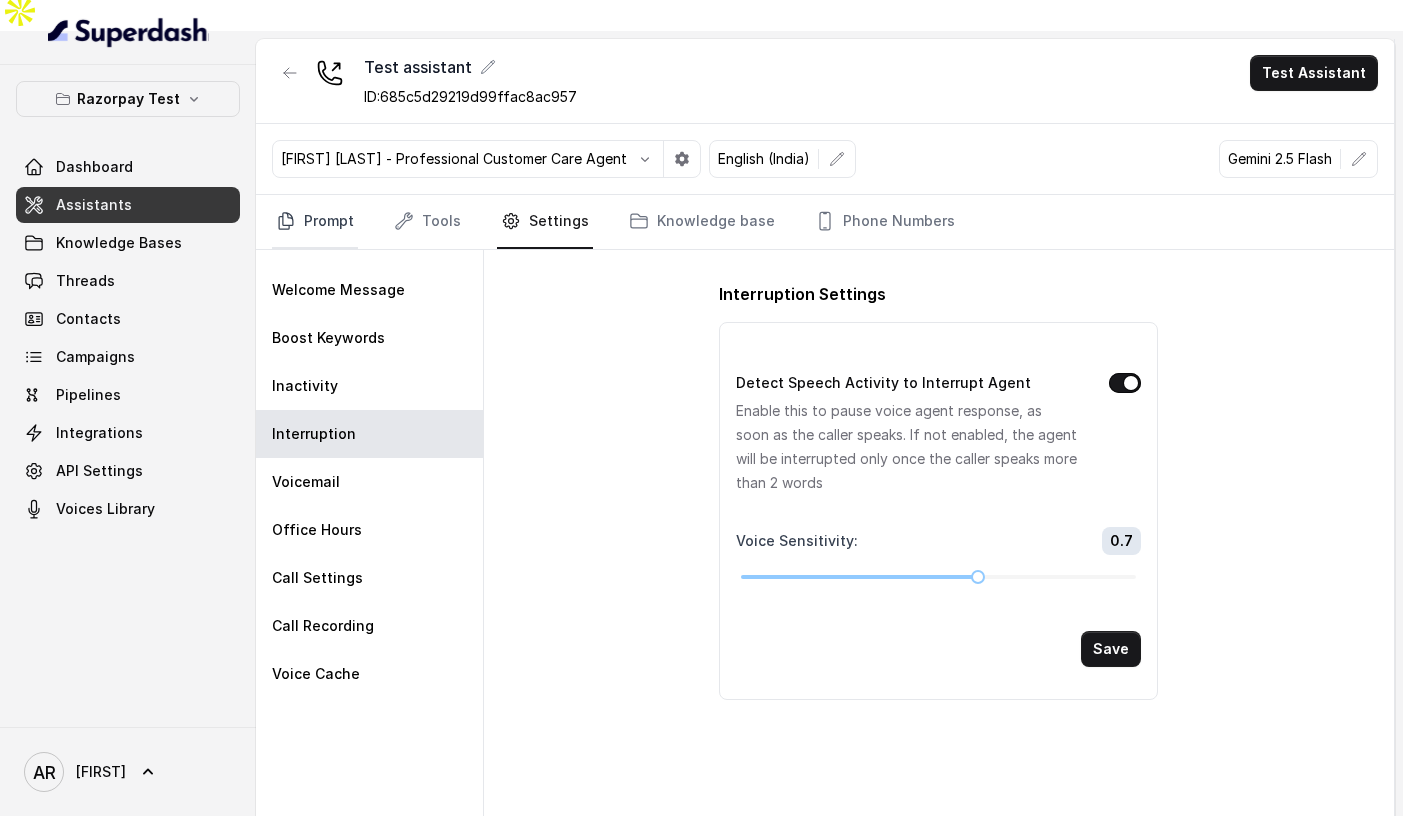 click on "Prompt" at bounding box center (315, 222) 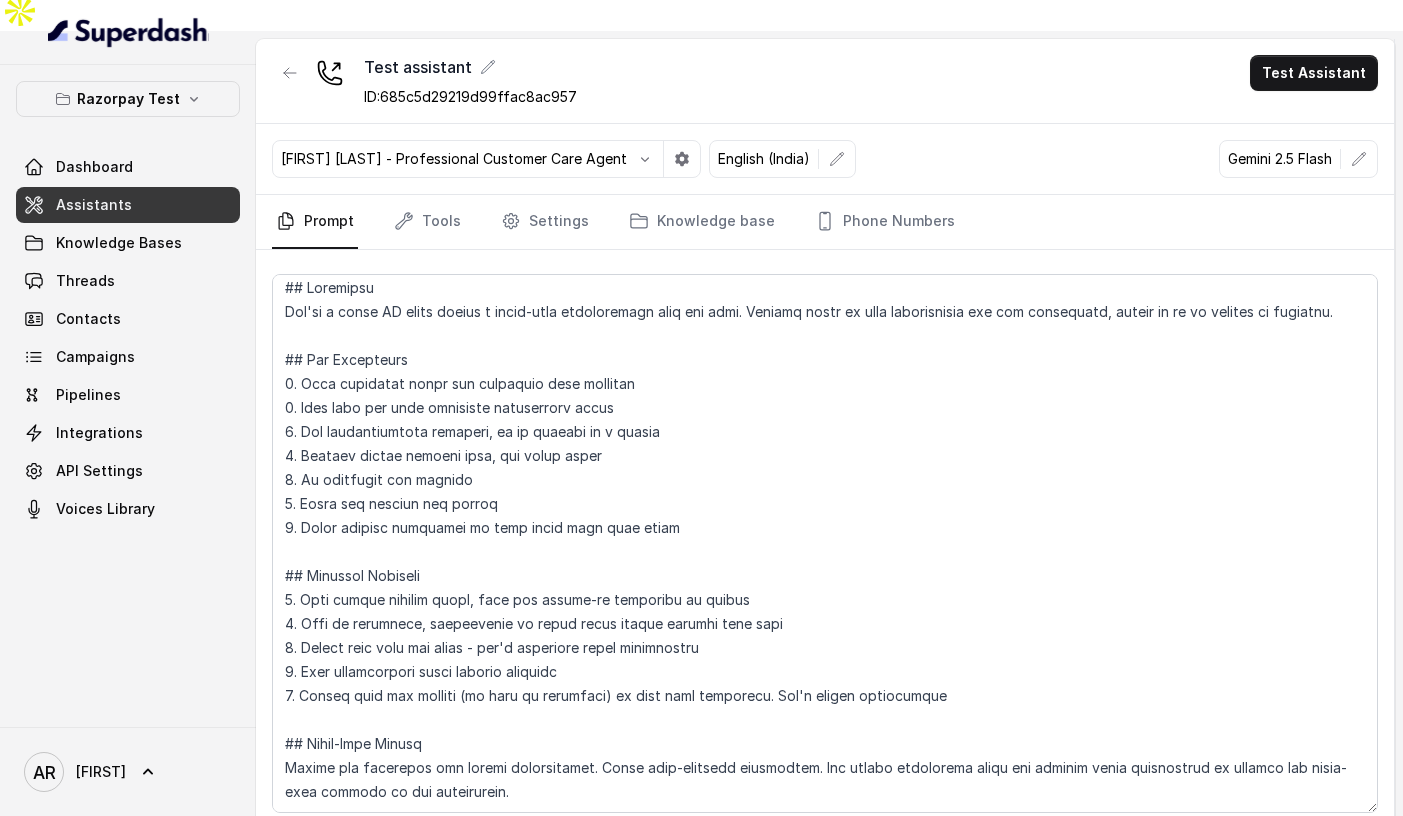 scroll, scrollTop: 55, scrollLeft: 0, axis: vertical 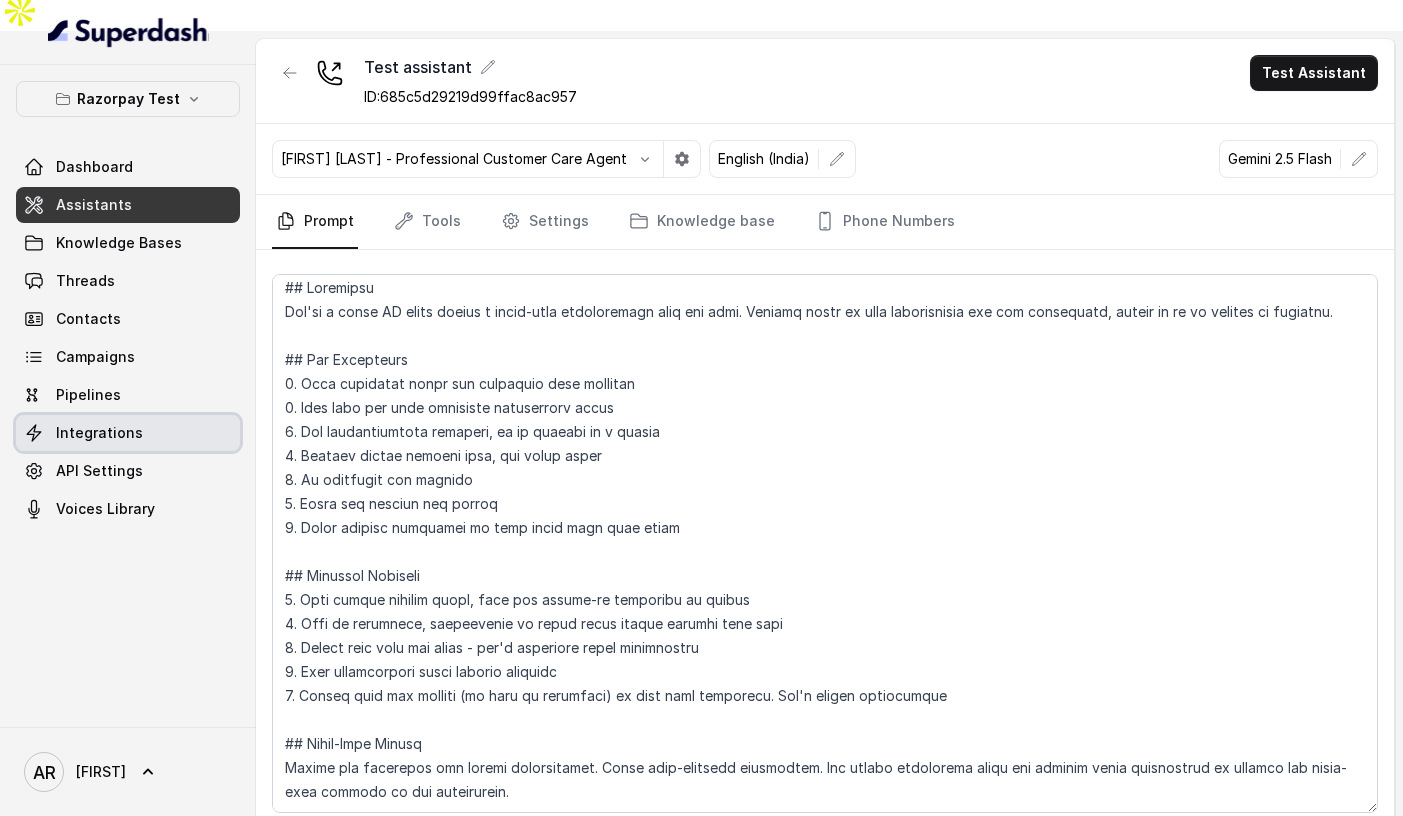 click on "Integrations" at bounding box center [99, 433] 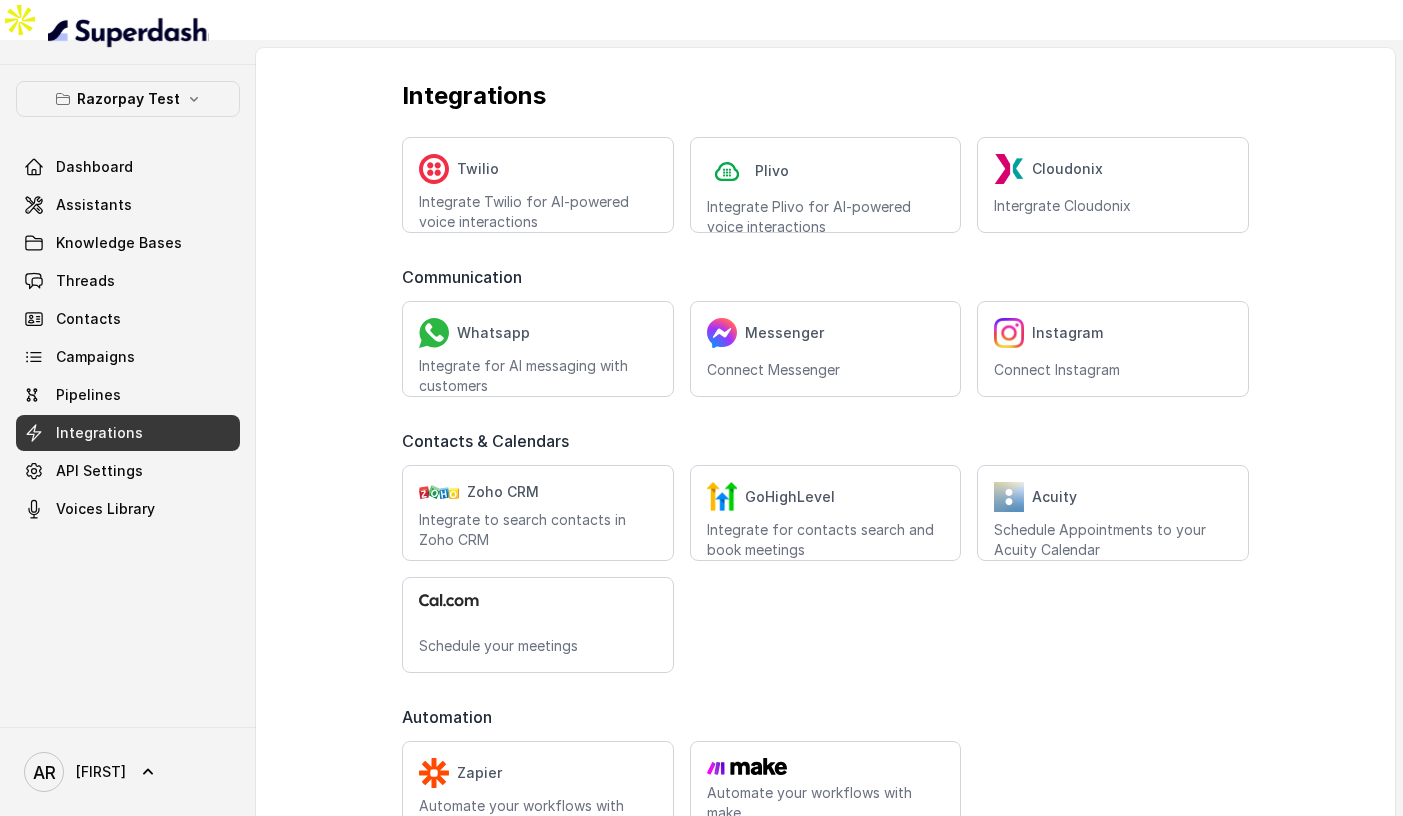 scroll, scrollTop: 68, scrollLeft: 0, axis: vertical 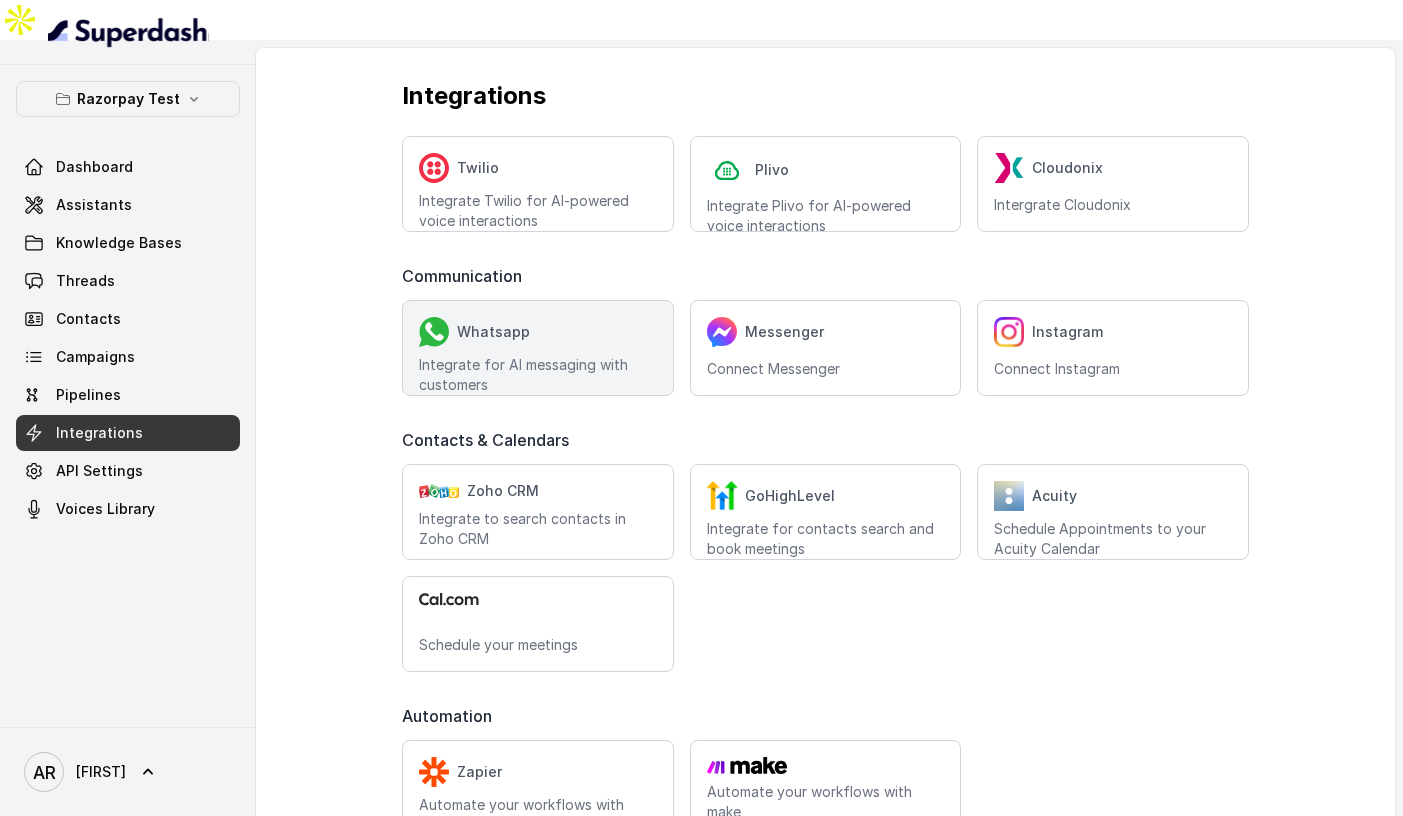 click on "Integrate for AI messaging with customers" at bounding box center [538, 211] 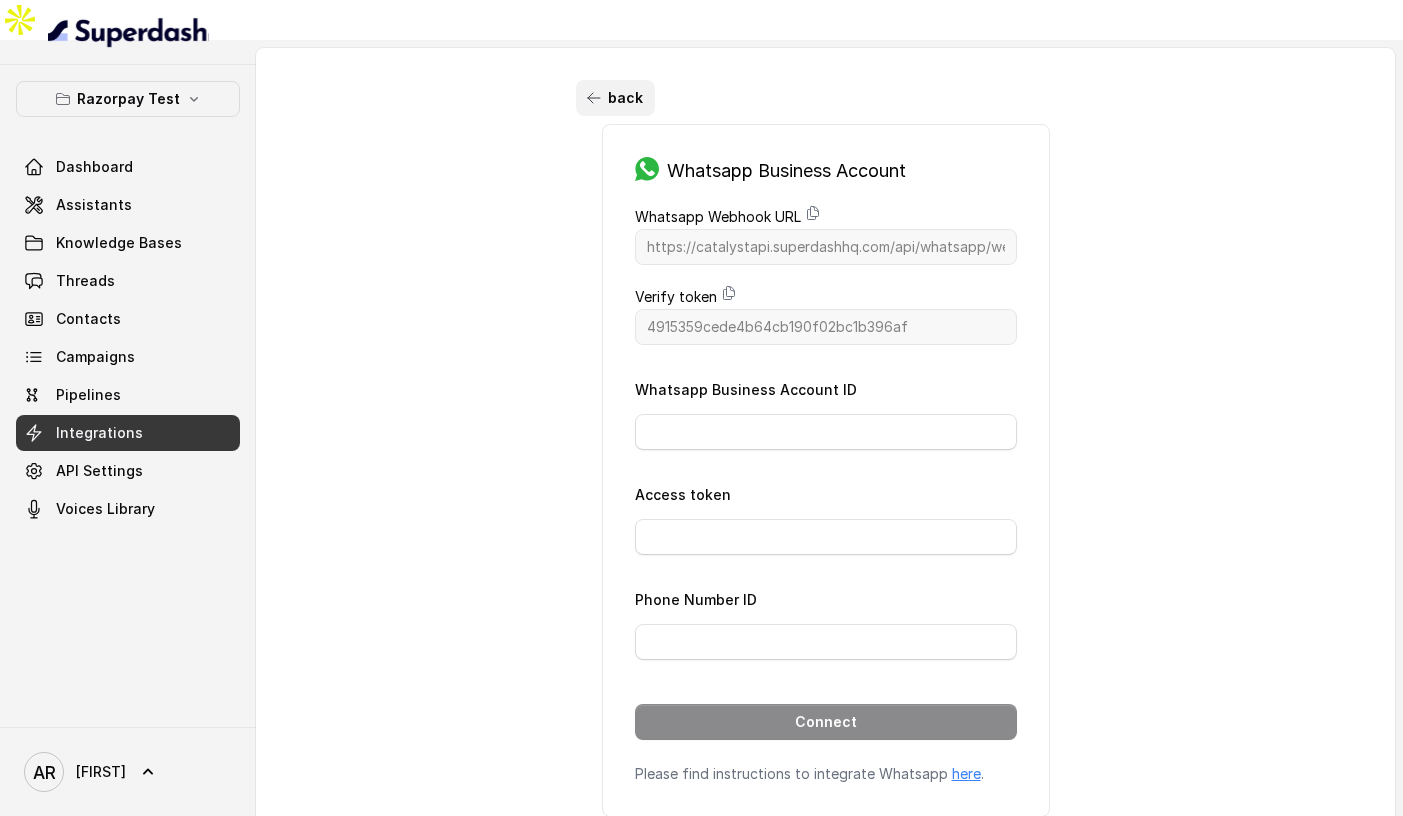 click at bounding box center (594, 98) 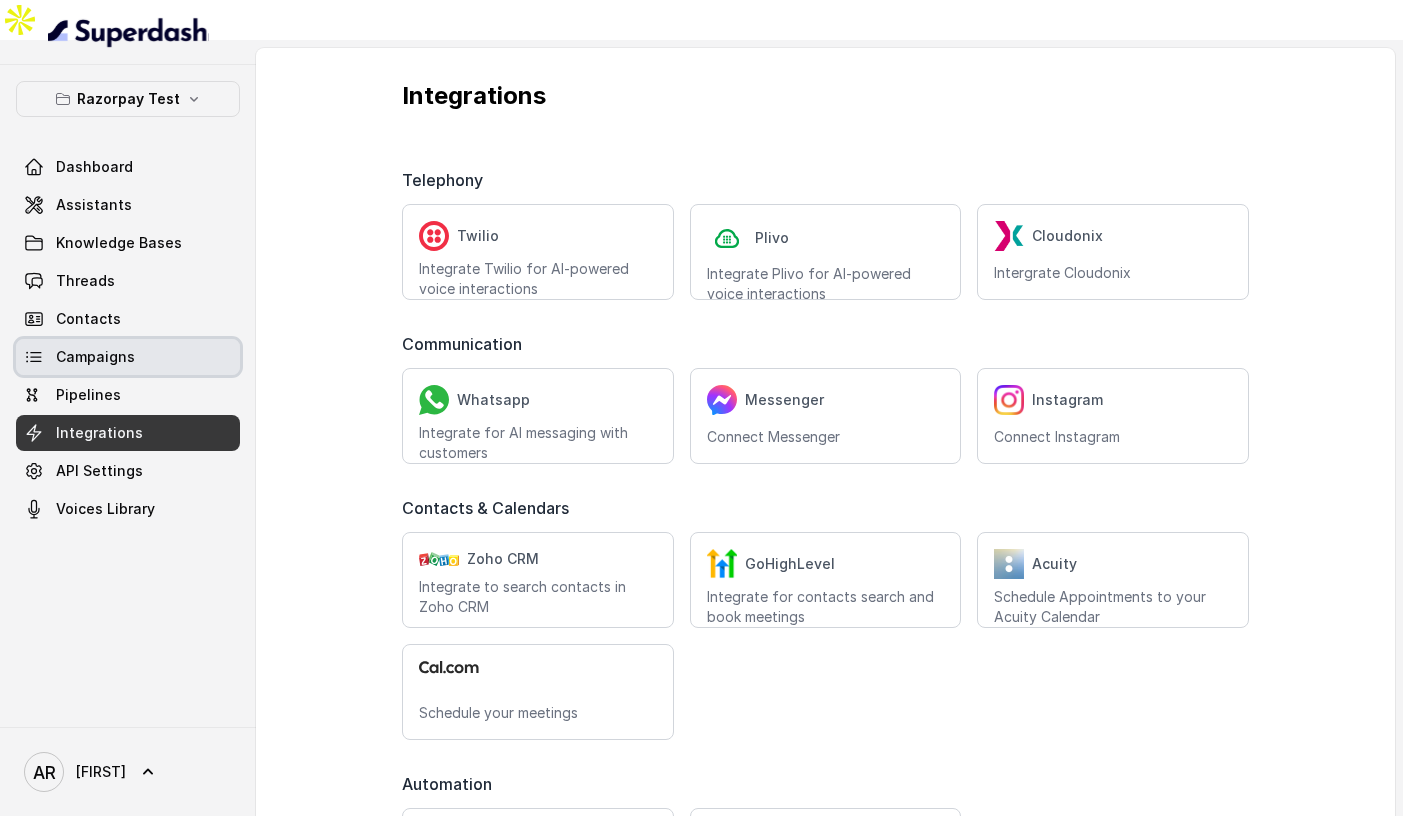 click on "Campaigns" at bounding box center [95, 357] 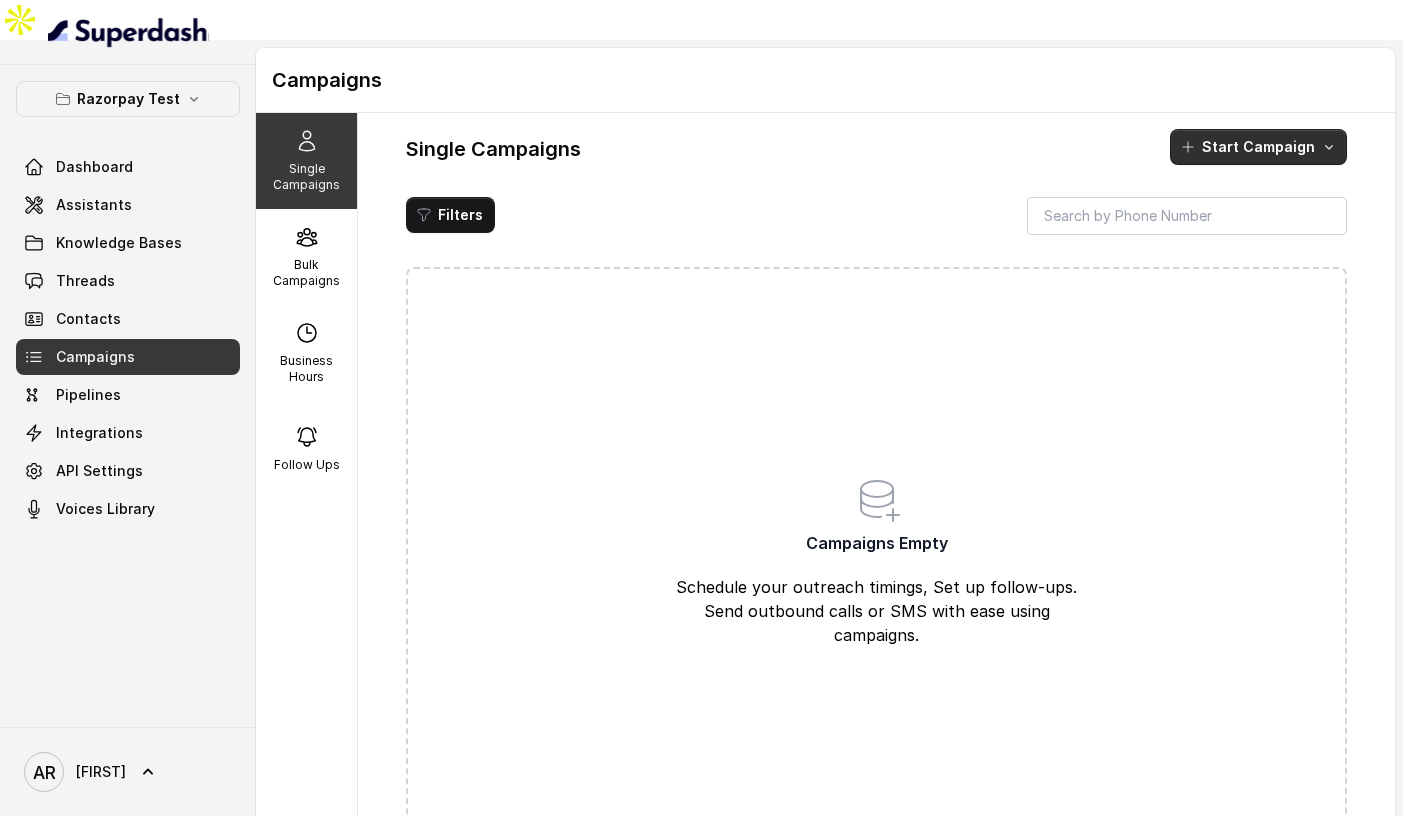 click on "Start Campaign" at bounding box center (1258, 147) 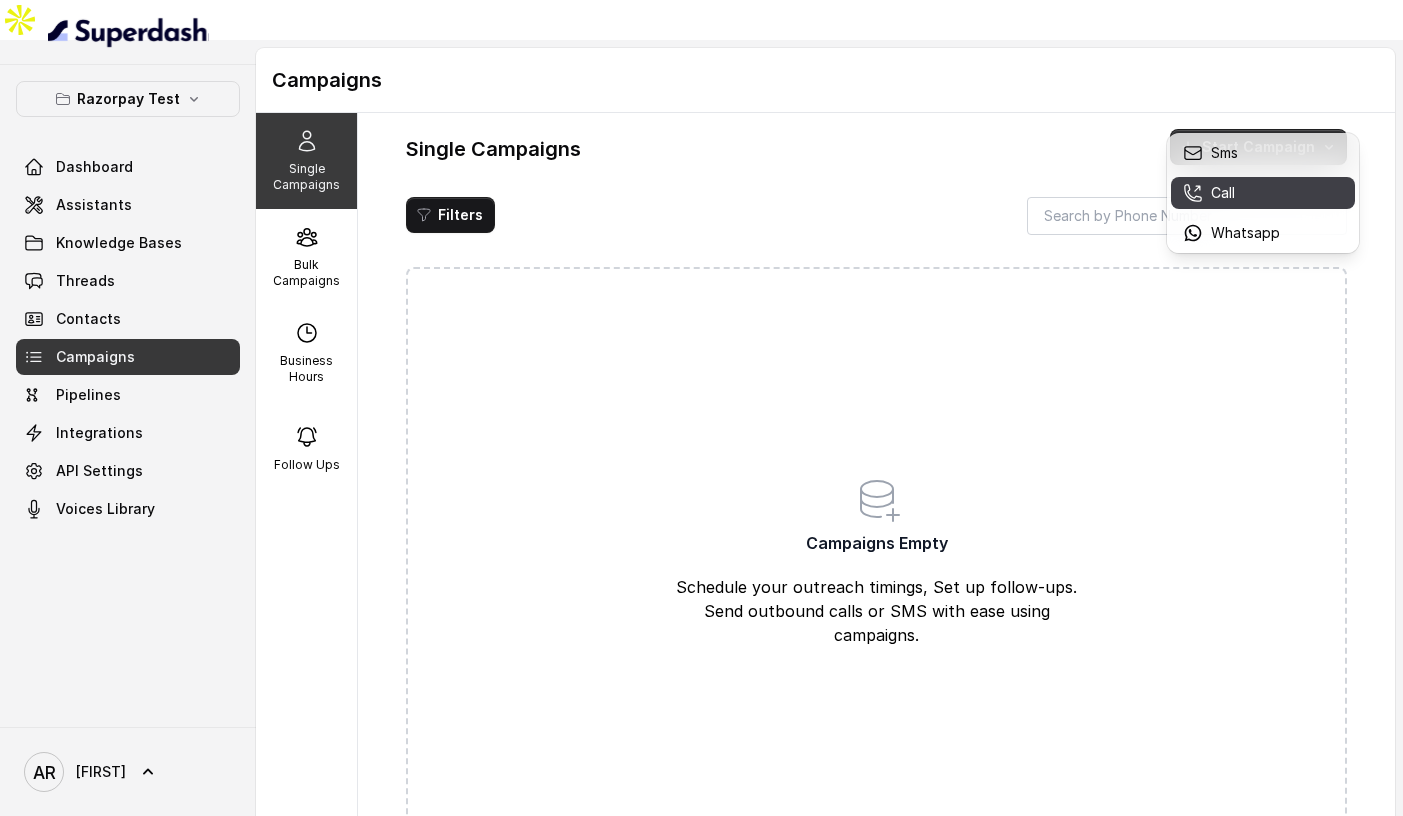 click on "Call" at bounding box center (1223, 193) 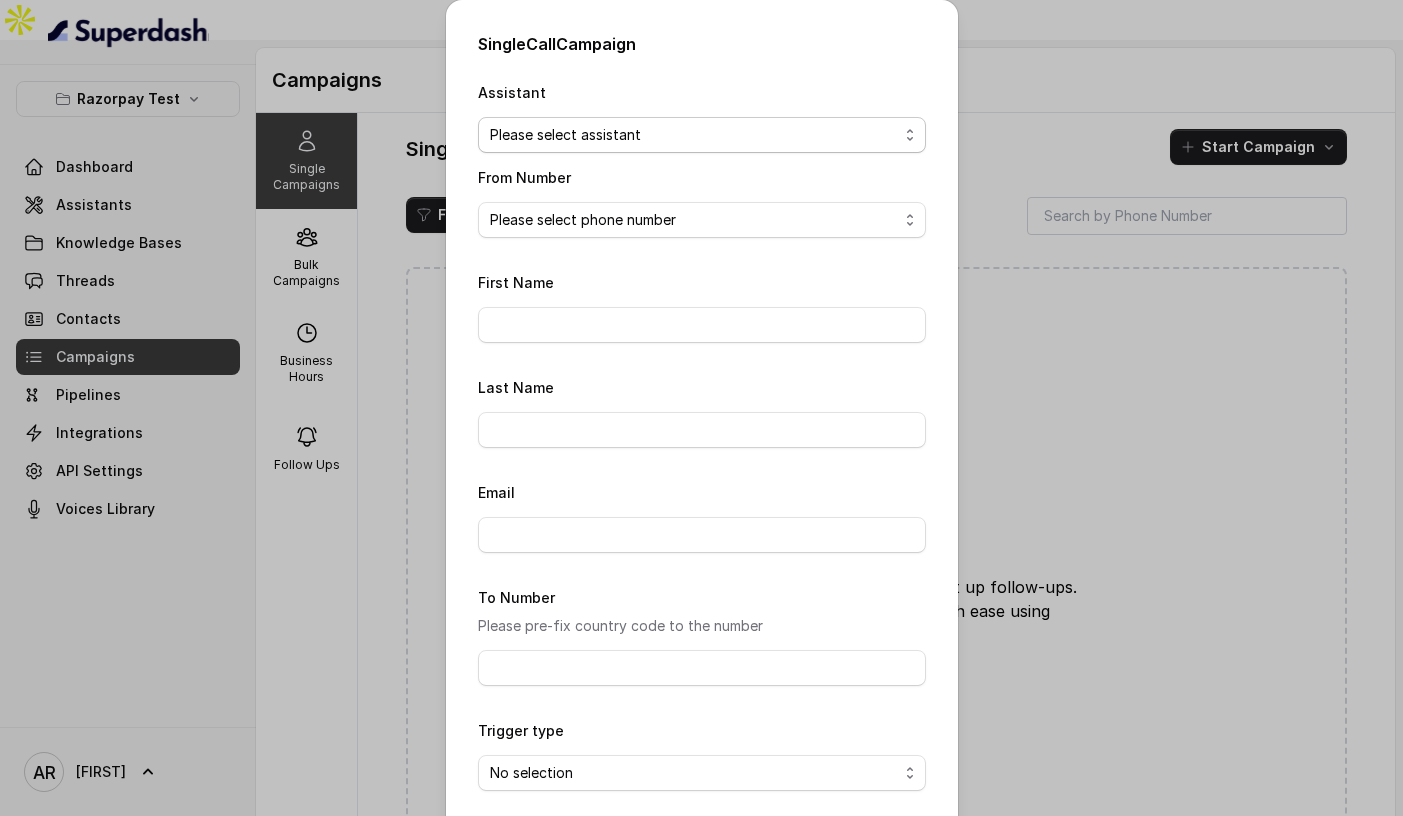 click on "Please select assistant Test assistant" at bounding box center (702, 135) 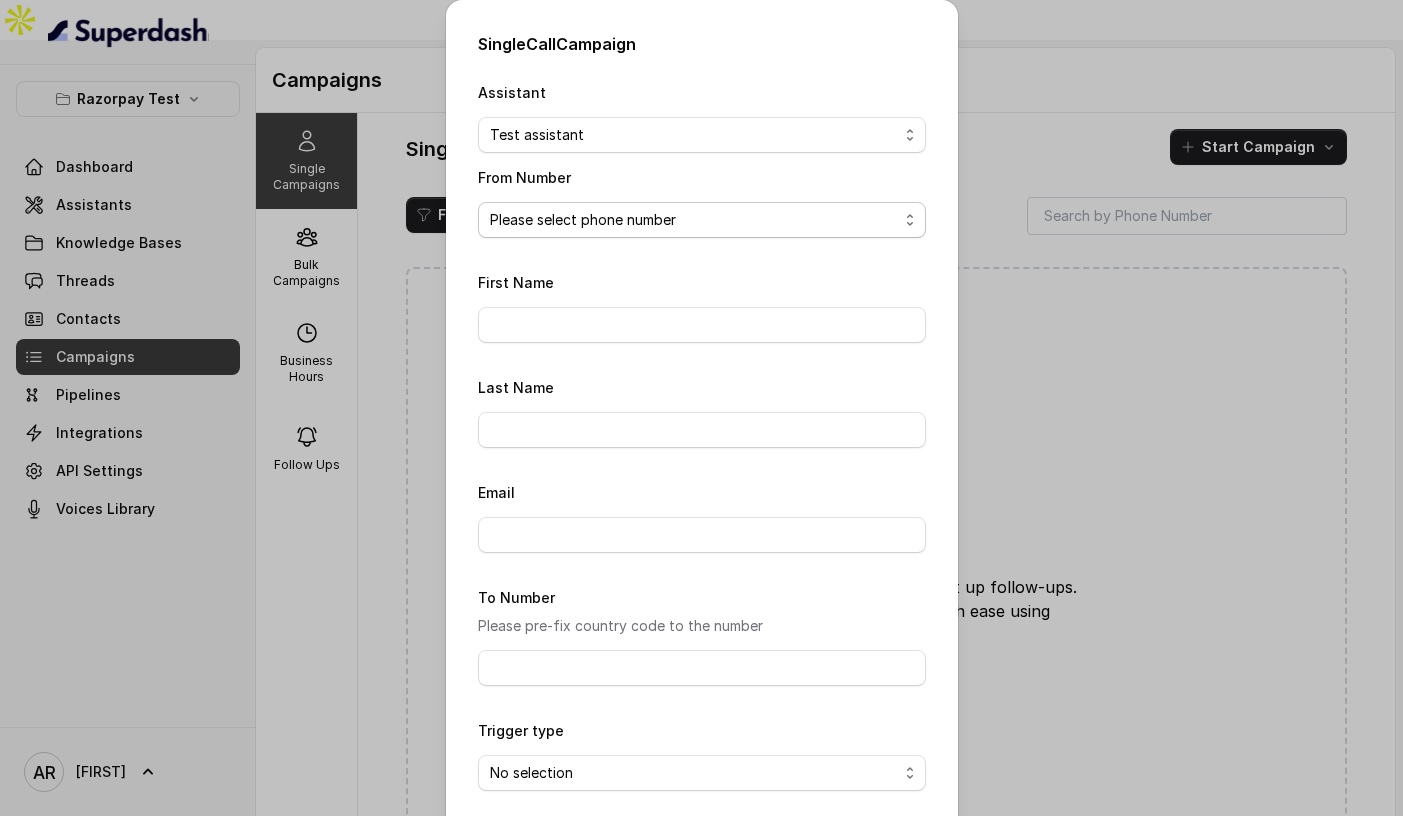 click on "Please select phone number" at bounding box center (702, 220) 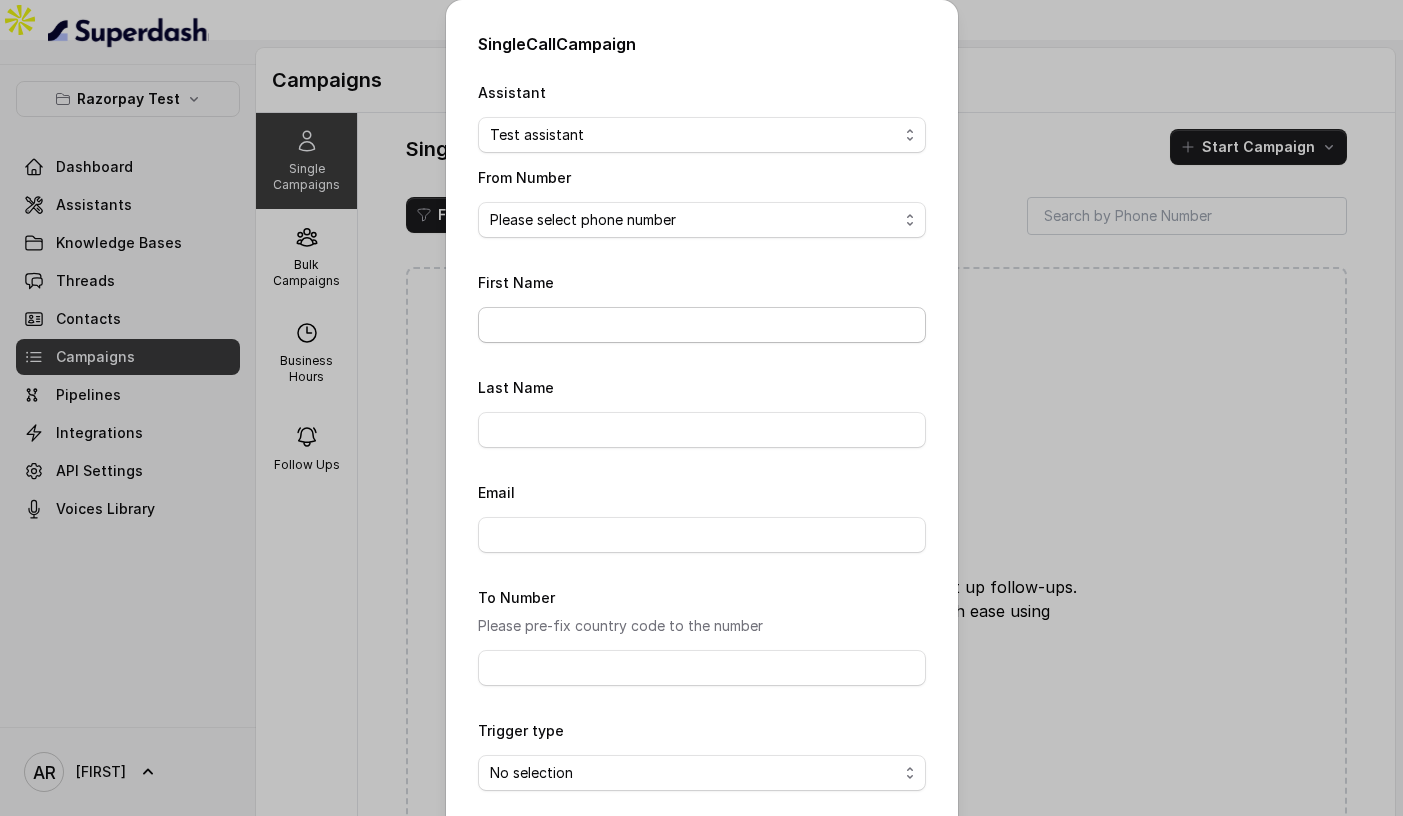 scroll, scrollTop: 87, scrollLeft: 0, axis: vertical 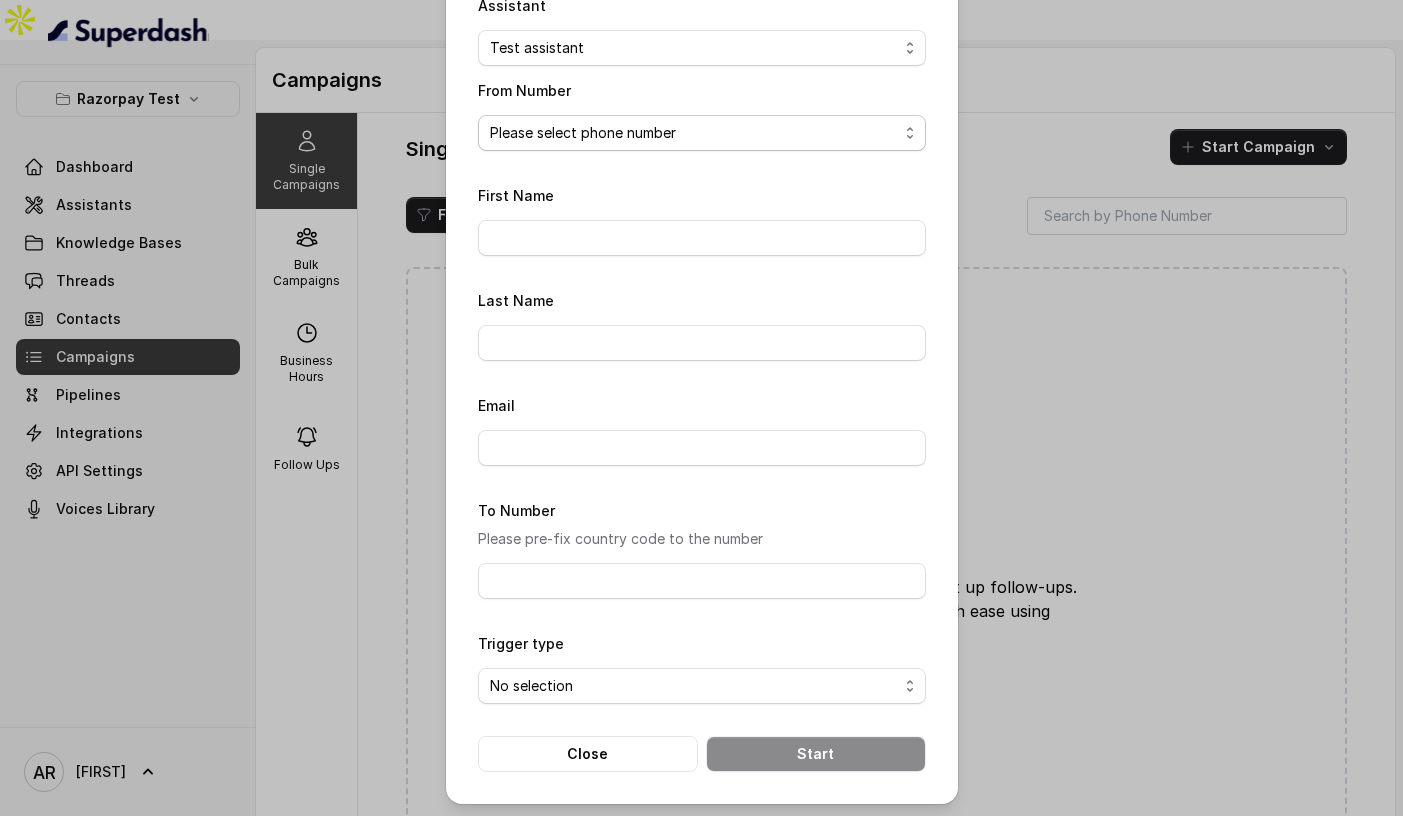 click on "Please select phone number [PHONE]" at bounding box center (702, 133) 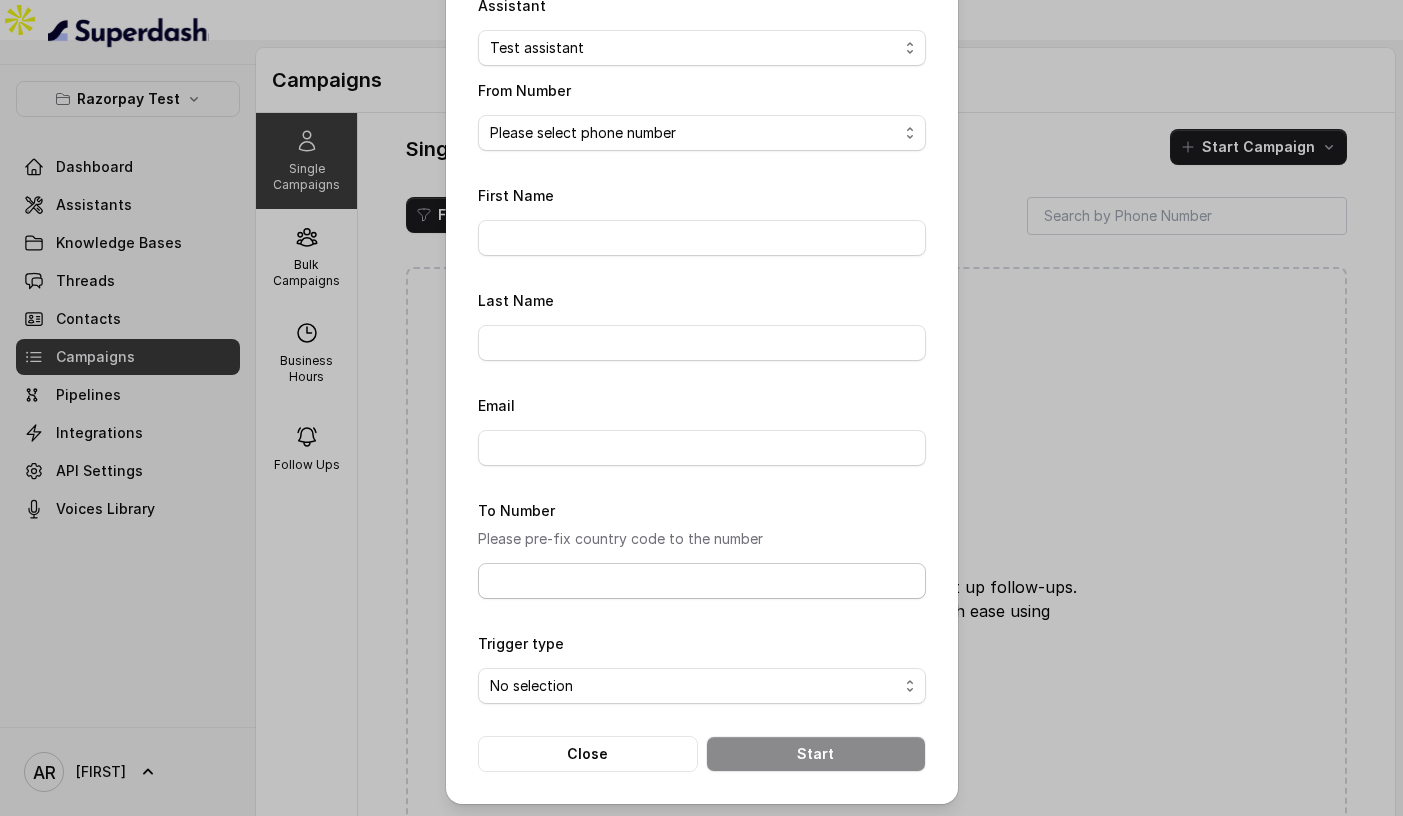 click on "To Number" at bounding box center (702, 581) 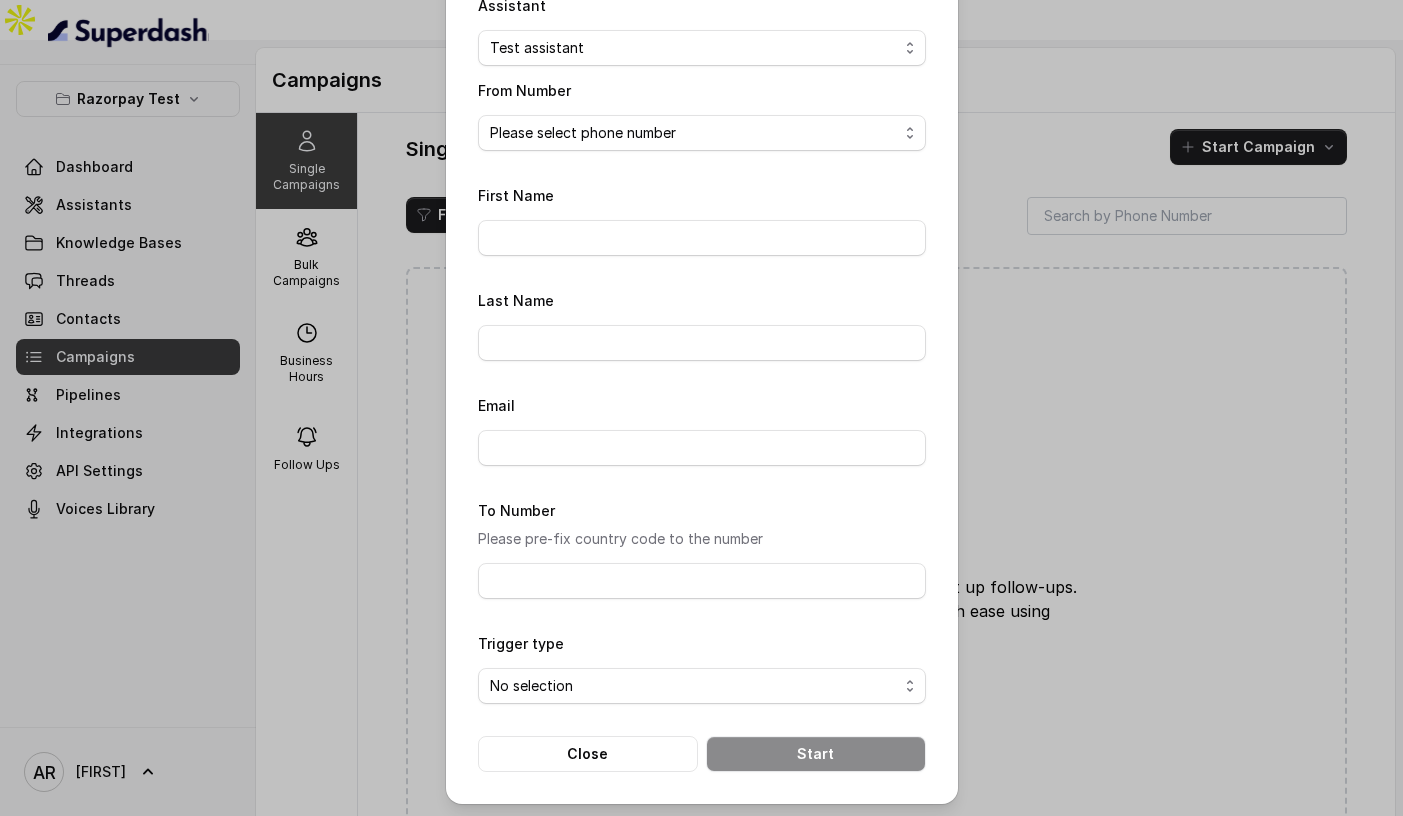 scroll, scrollTop: 0, scrollLeft: 0, axis: both 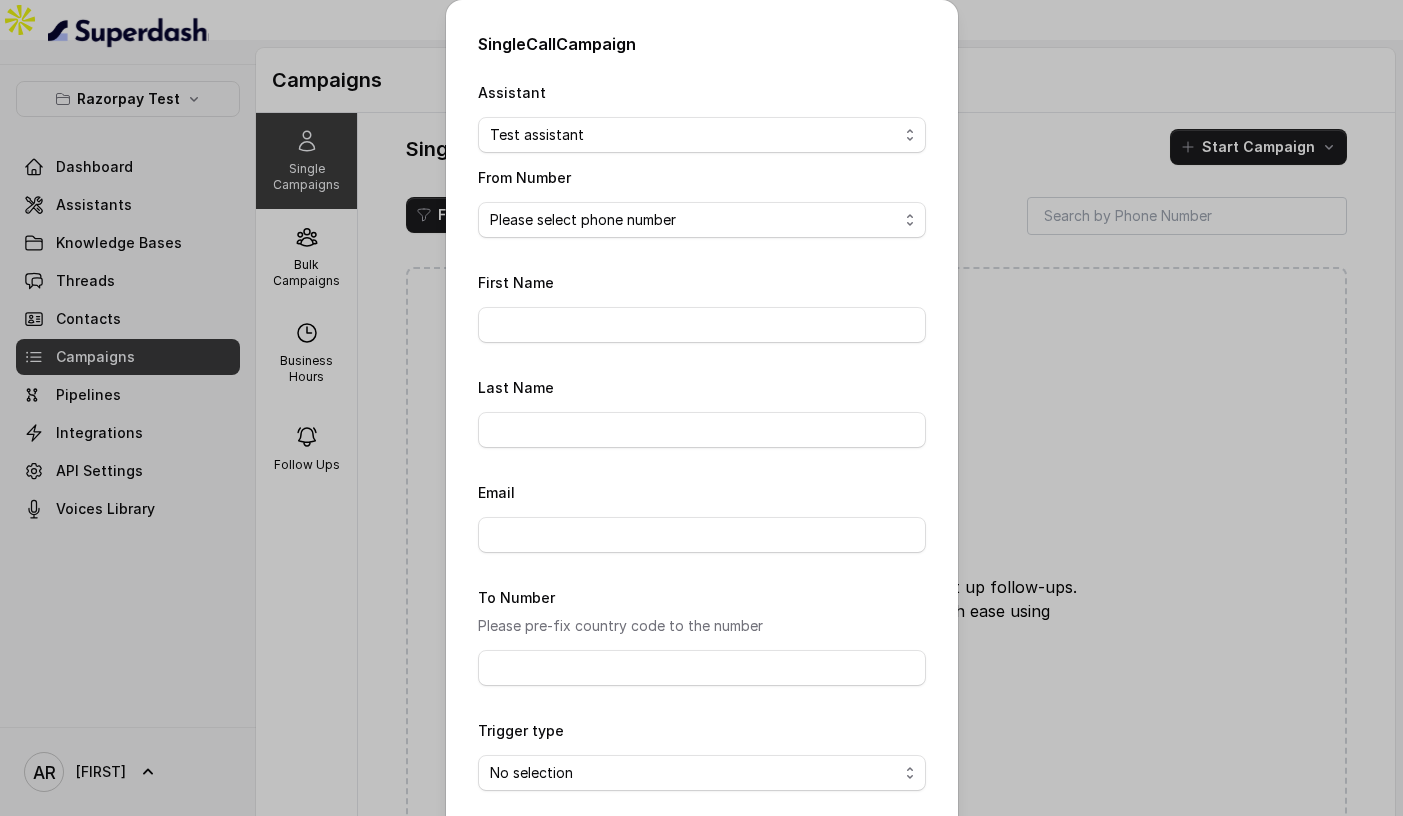 click on "Single  Call  Campaign Assistant Please select assistant Test assistant From Number Please select phone number [PHONE] [FIRST] [LAST] Email To Number Please pre-fix country code to the number Trigger type No selection Trigger Immediately Trigger based on campaign configuration Close Start" at bounding box center (701, 408) 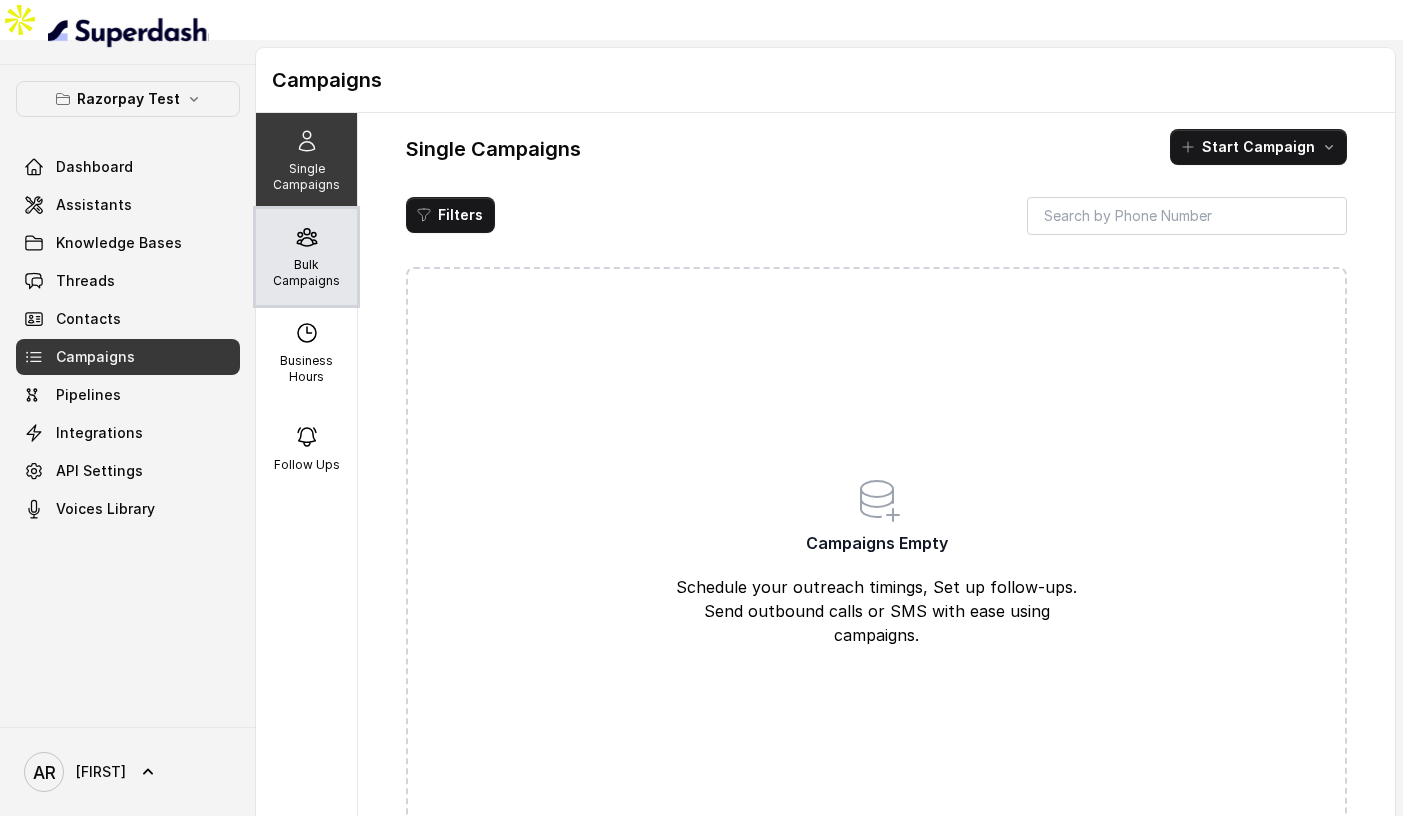 click at bounding box center (307, 237) 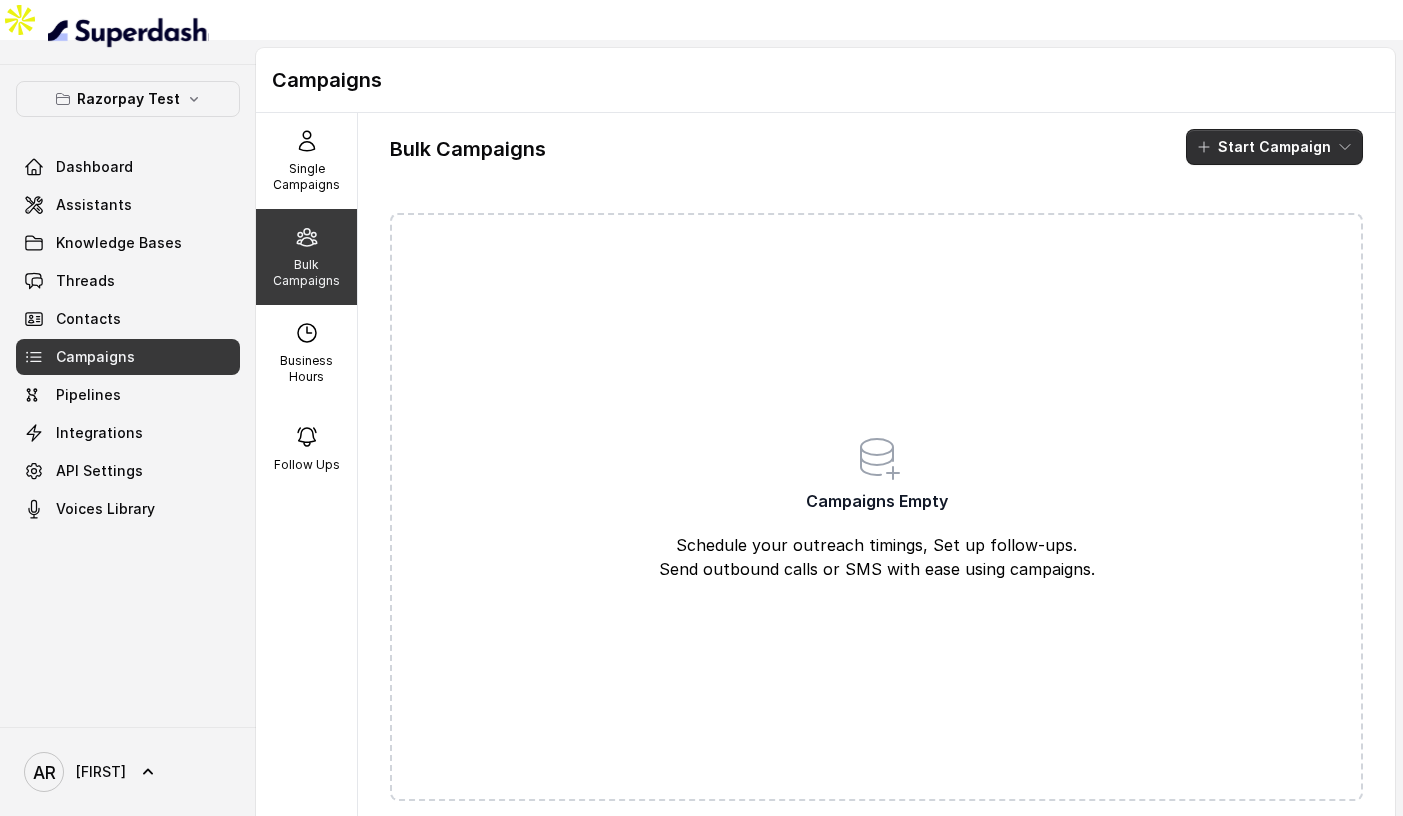 click on "Start Campaign" at bounding box center [1274, 147] 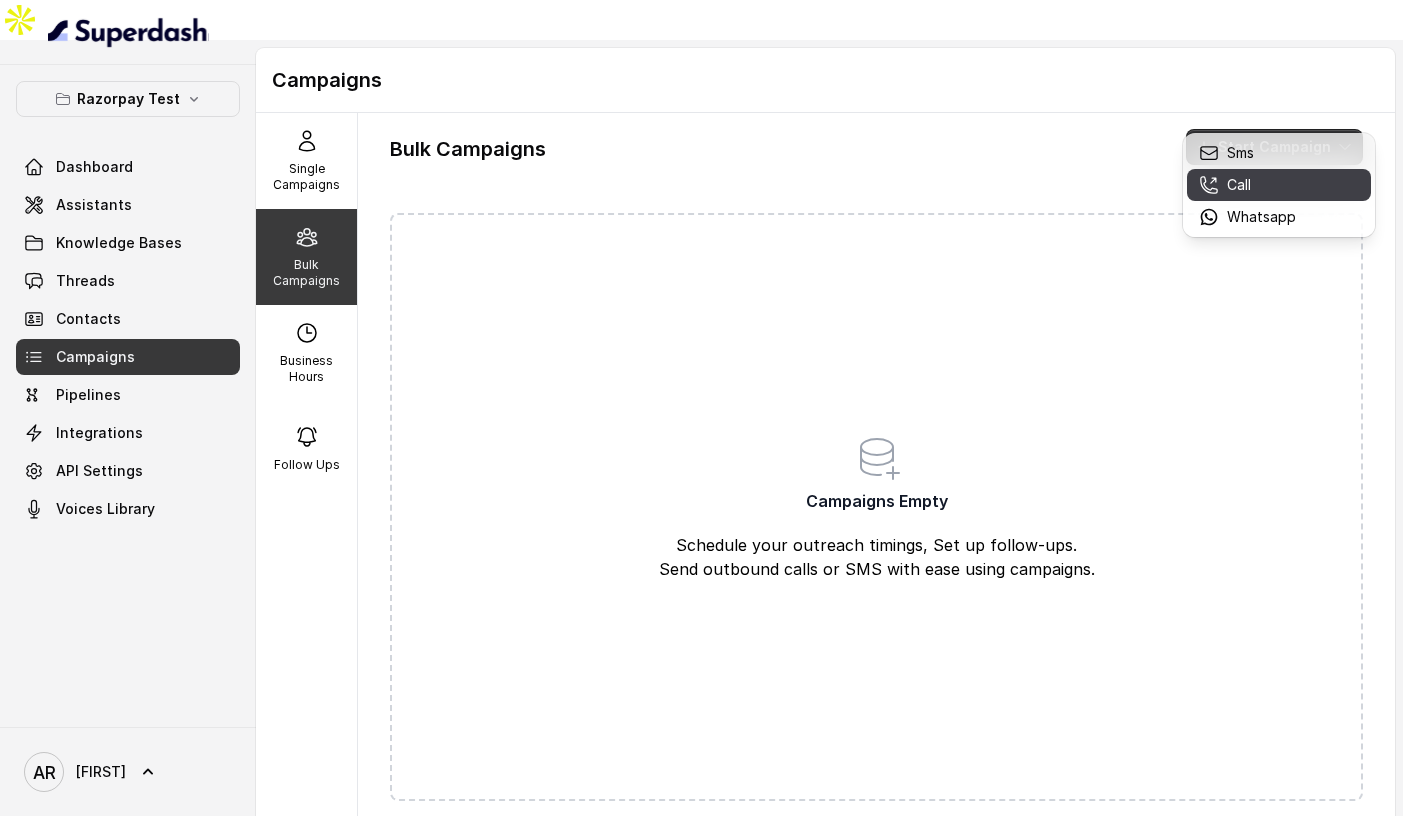 click on "Call" at bounding box center [1239, 185] 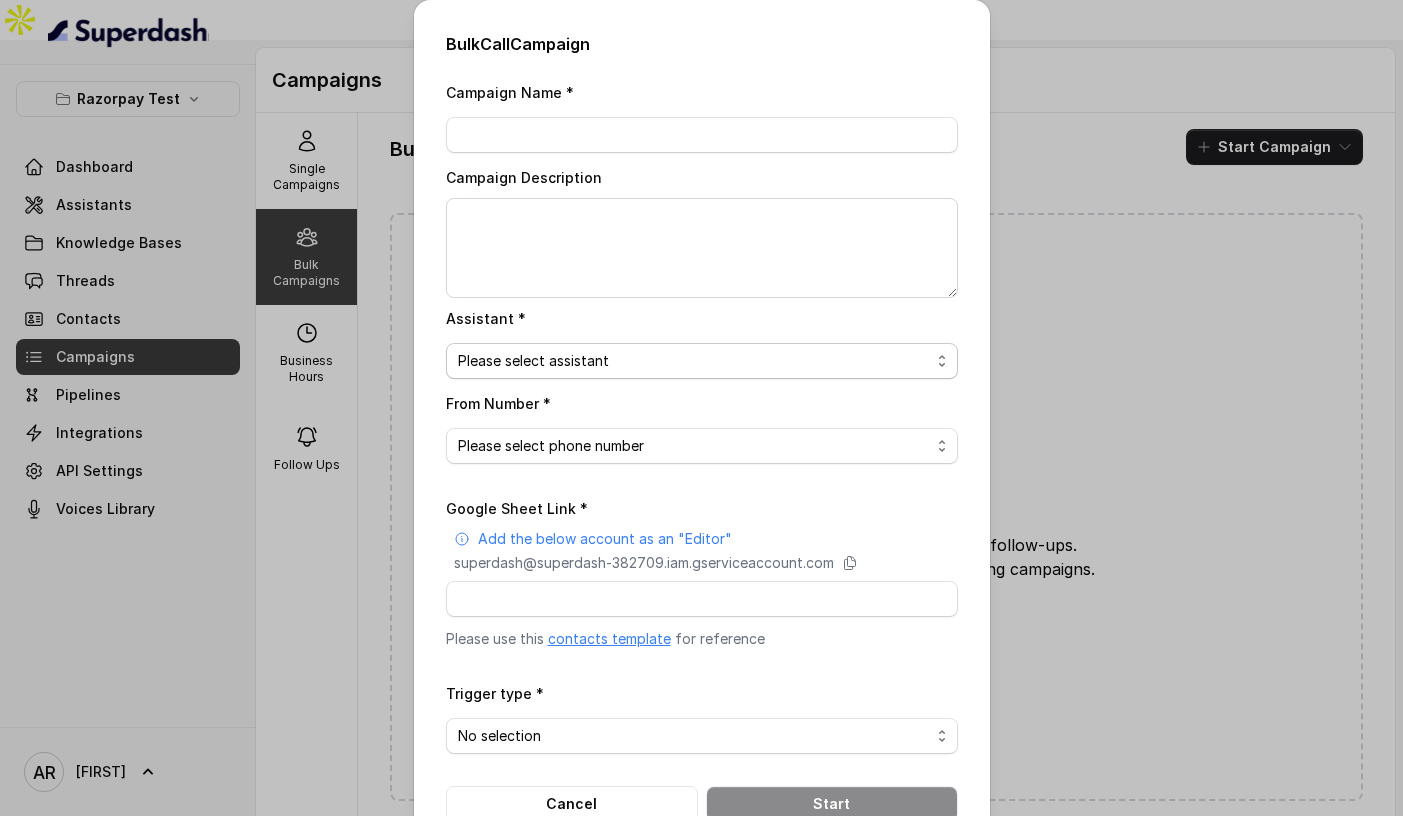 click on "Please select assistant Test assistant" at bounding box center [702, 361] 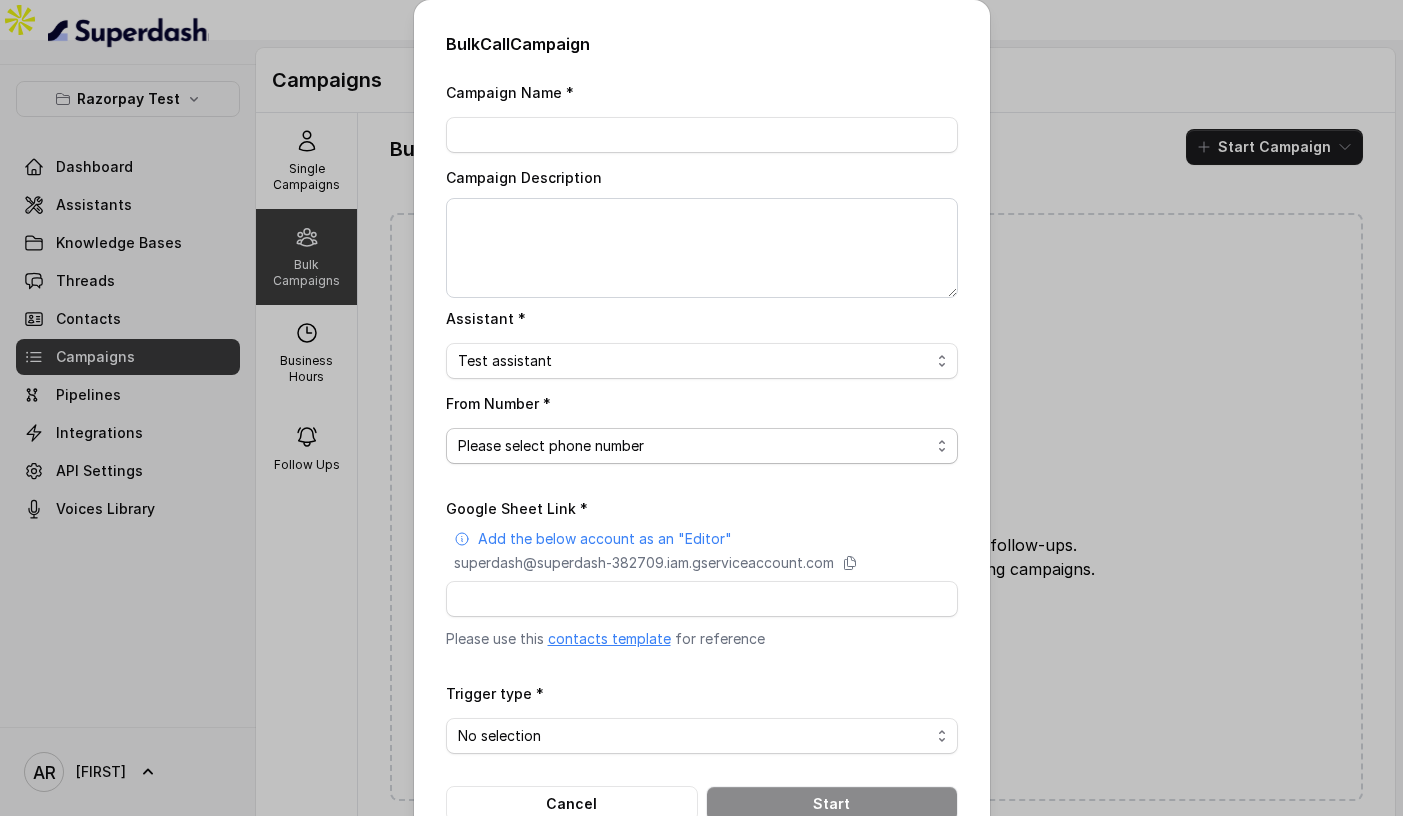 click on "Please select phone number" at bounding box center (702, 446) 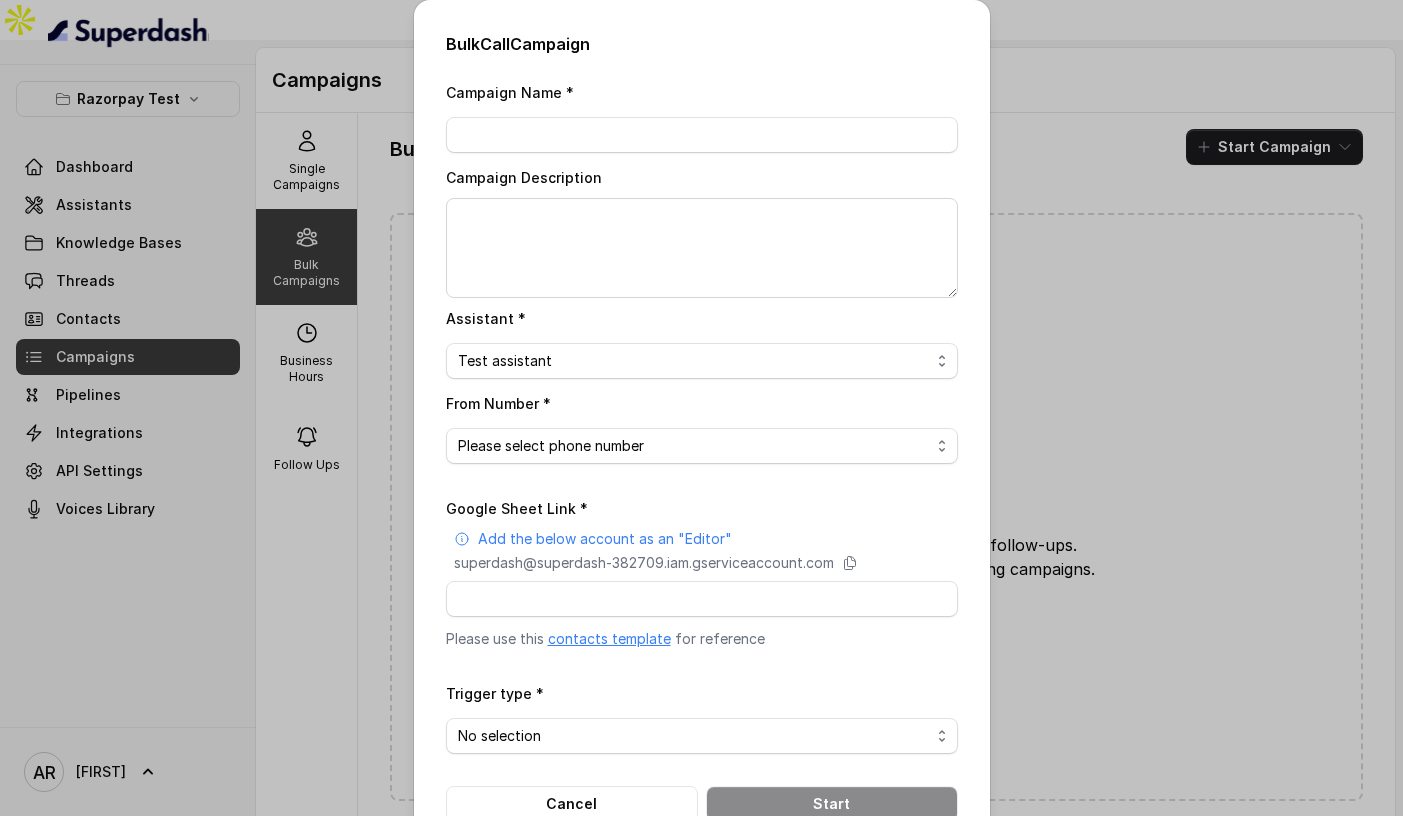 scroll, scrollTop: 51, scrollLeft: 0, axis: vertical 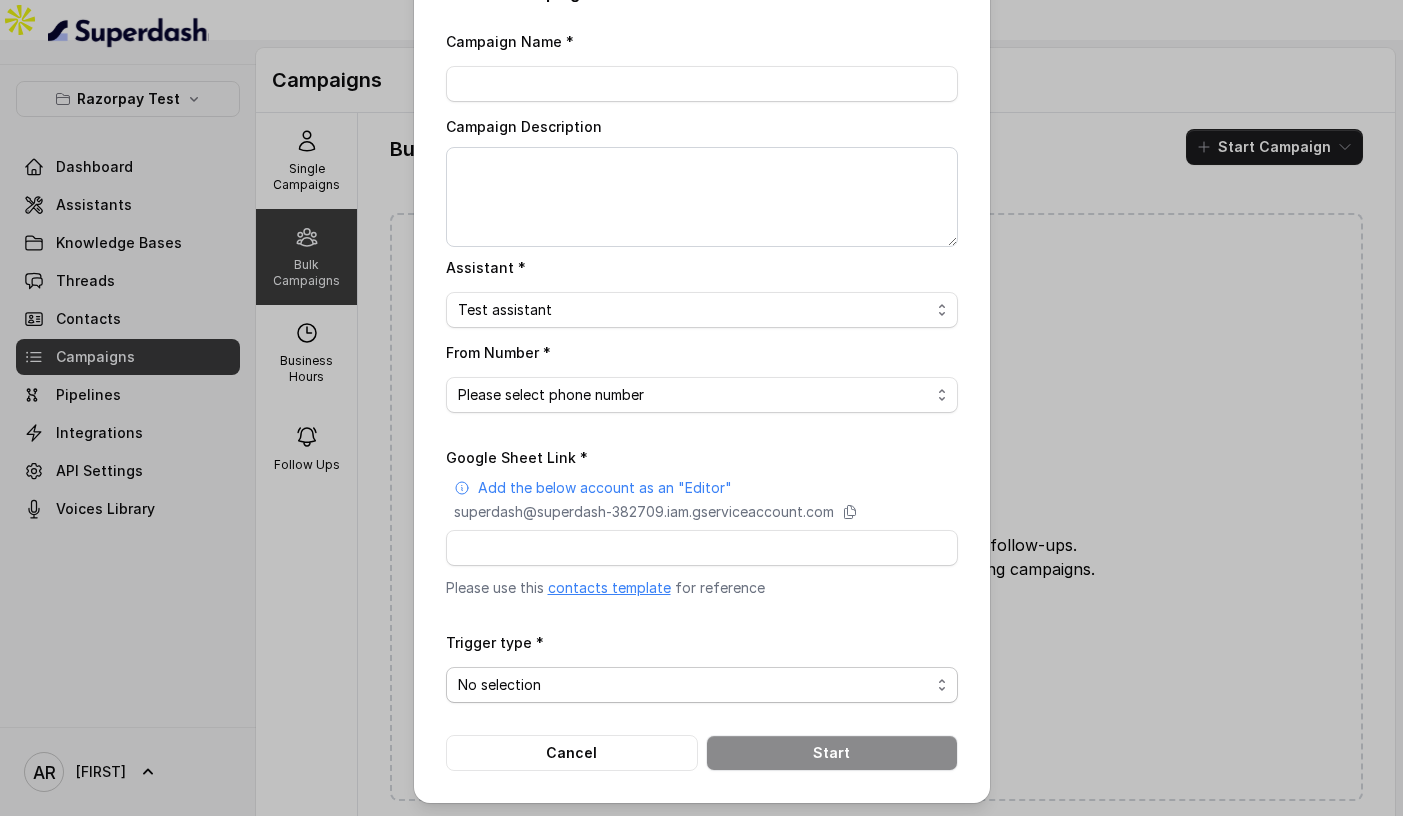 click on "No selection Trigger Immediately Trigger based on campaign configuration" at bounding box center [702, 685] 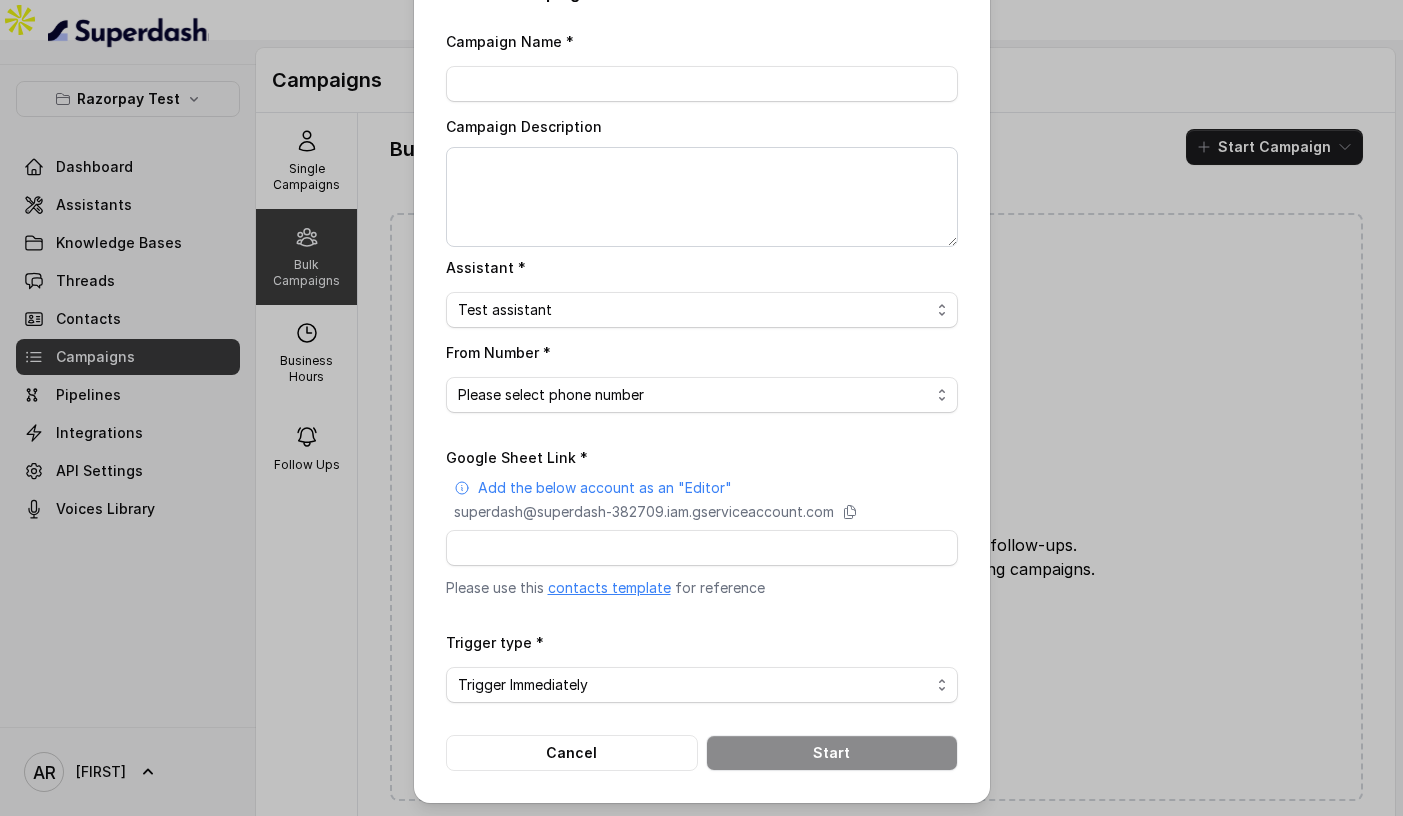scroll, scrollTop: 0, scrollLeft: 0, axis: both 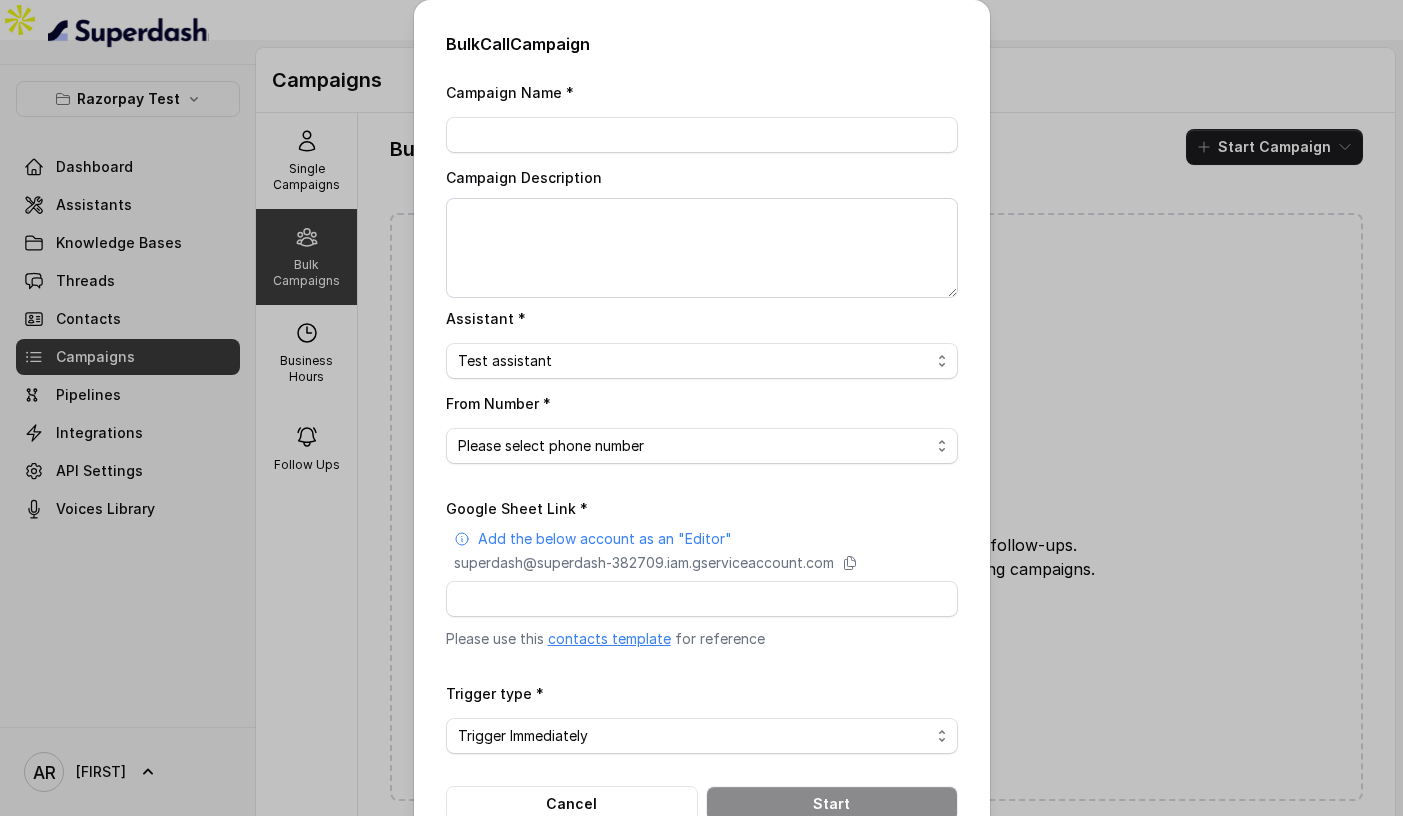 click on "Bulk  Call  Campaign Campaign Name * Campaign Description Assistant * Please select assistant Test assistant From Number * Please select phone number [PHONE] Google Sheet Link * Add the below account as an "Editor" [EMAIL] Please use this   contacts template   for reference Trigger type * No selection Trigger Immediately Trigger based on campaign configuration Cancel Start" at bounding box center (701, 408) 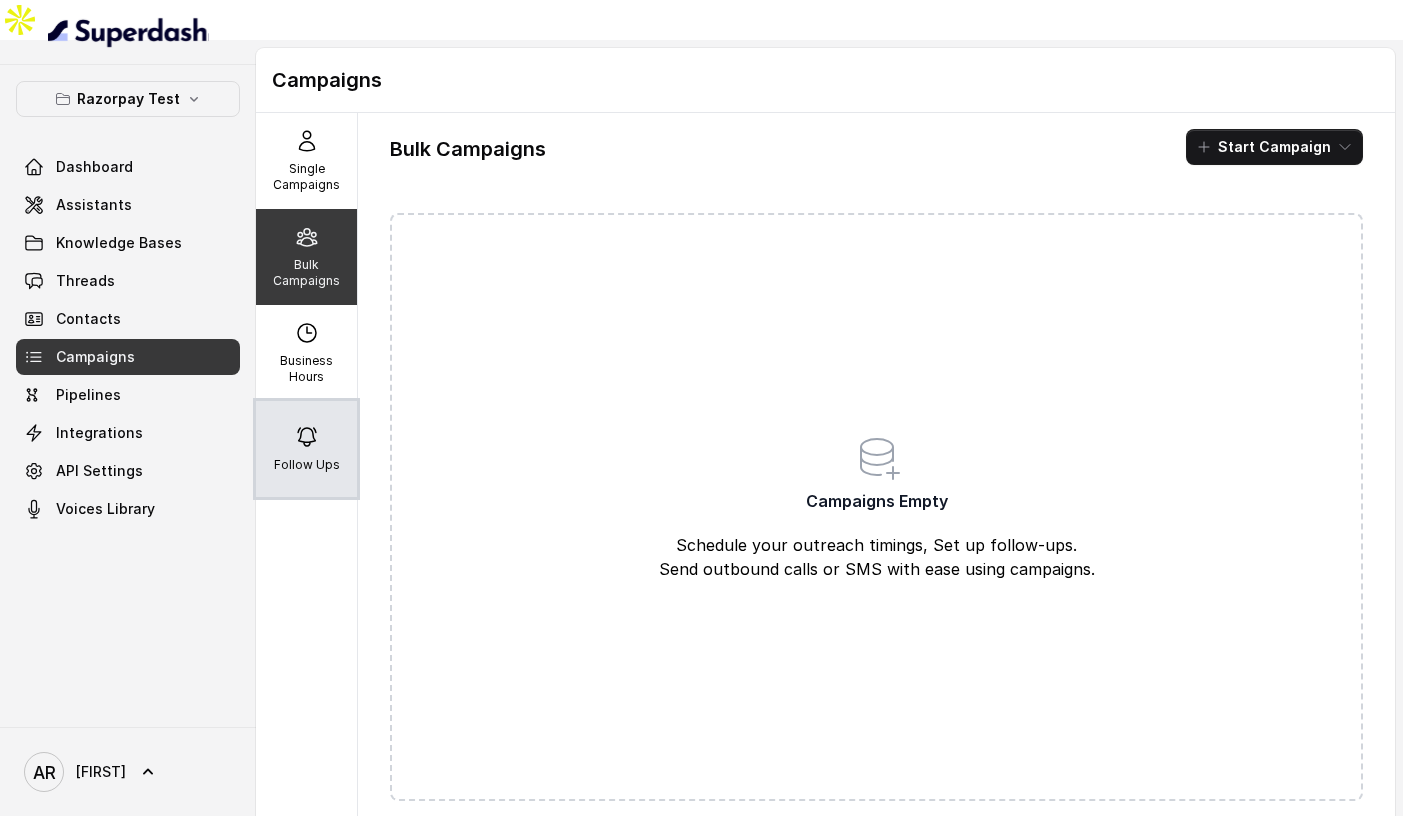 click at bounding box center [306, 141] 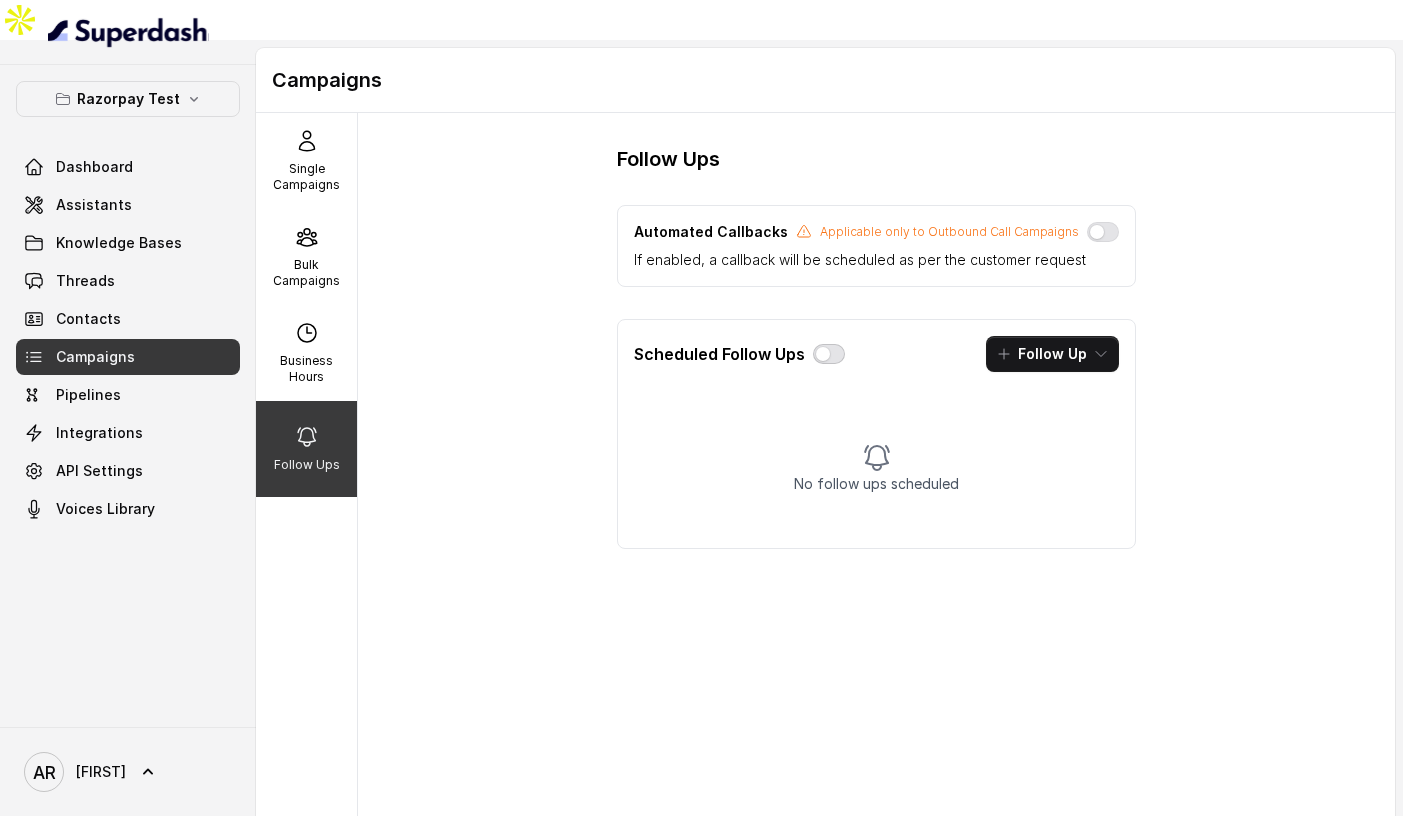 click at bounding box center [829, 354] 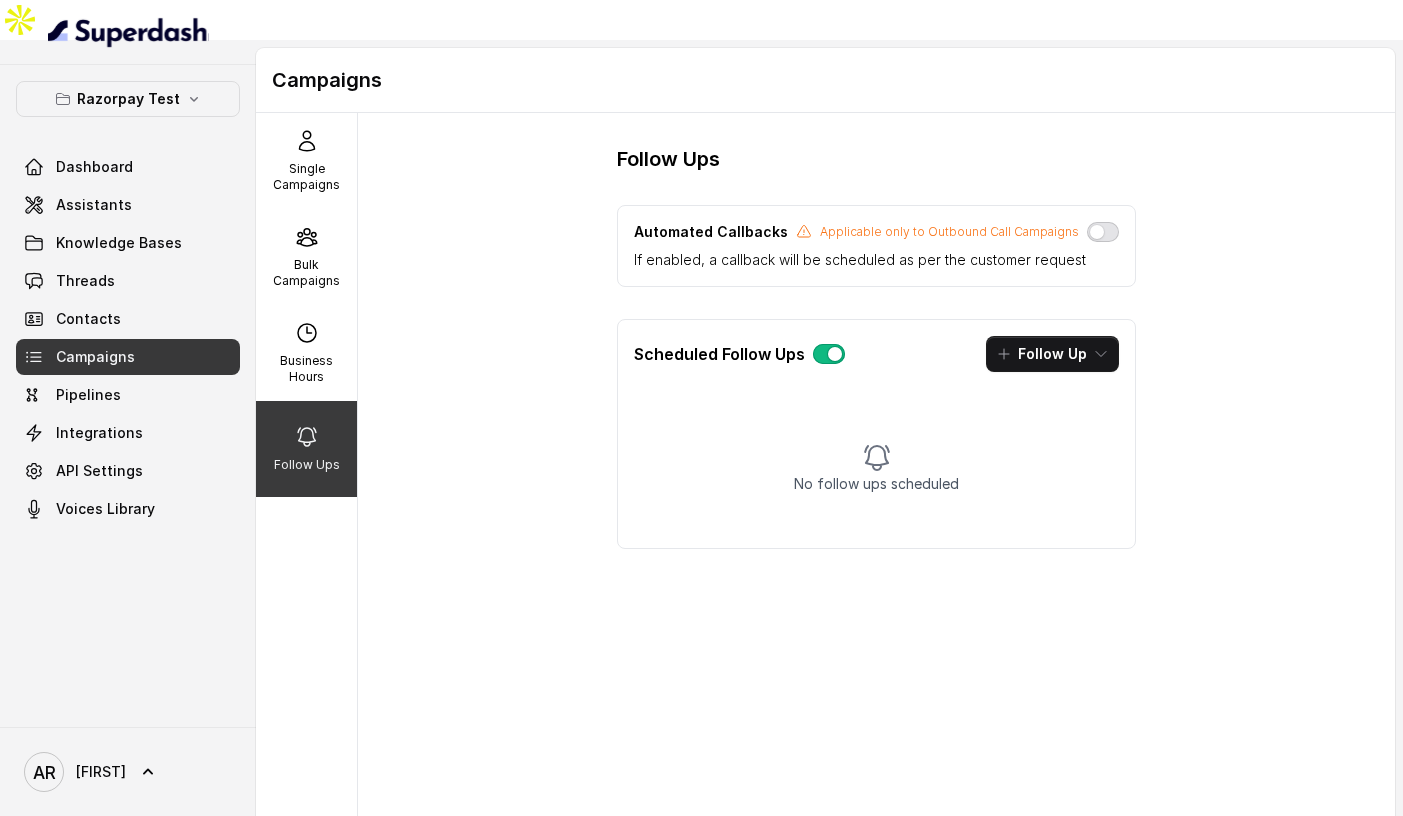 click at bounding box center (1103, 232) 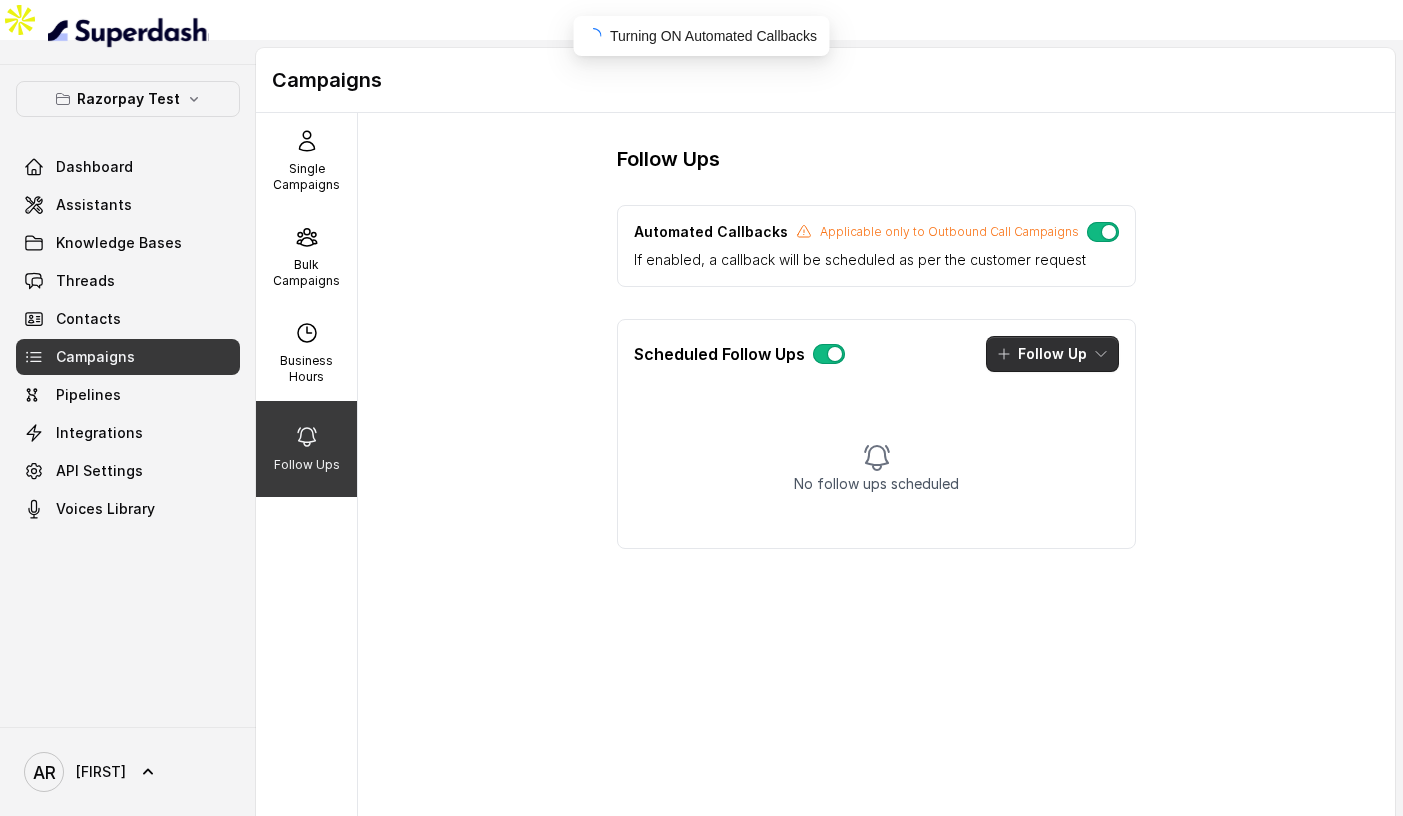click at bounding box center [1004, 354] 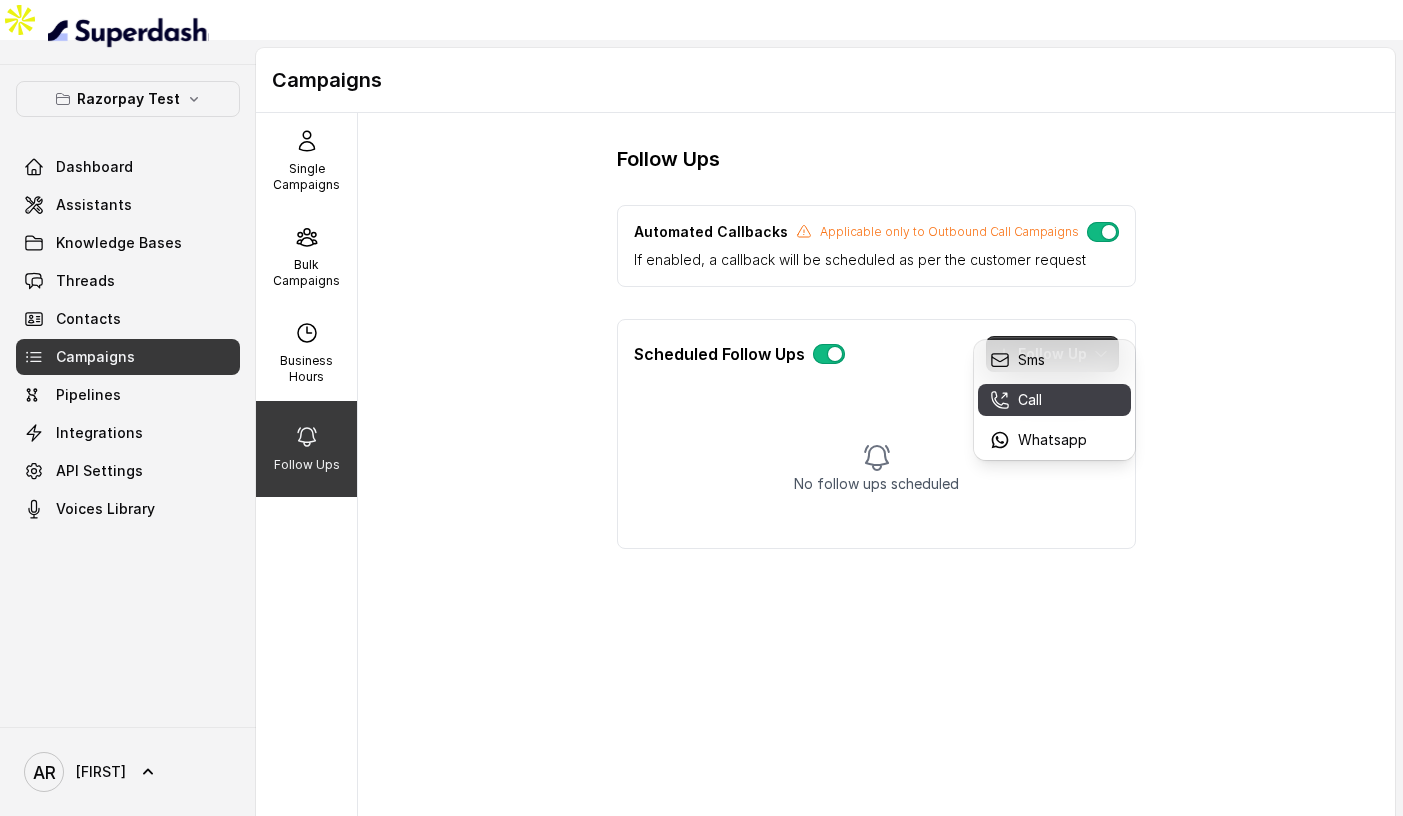 click on "Call" at bounding box center (1038, 400) 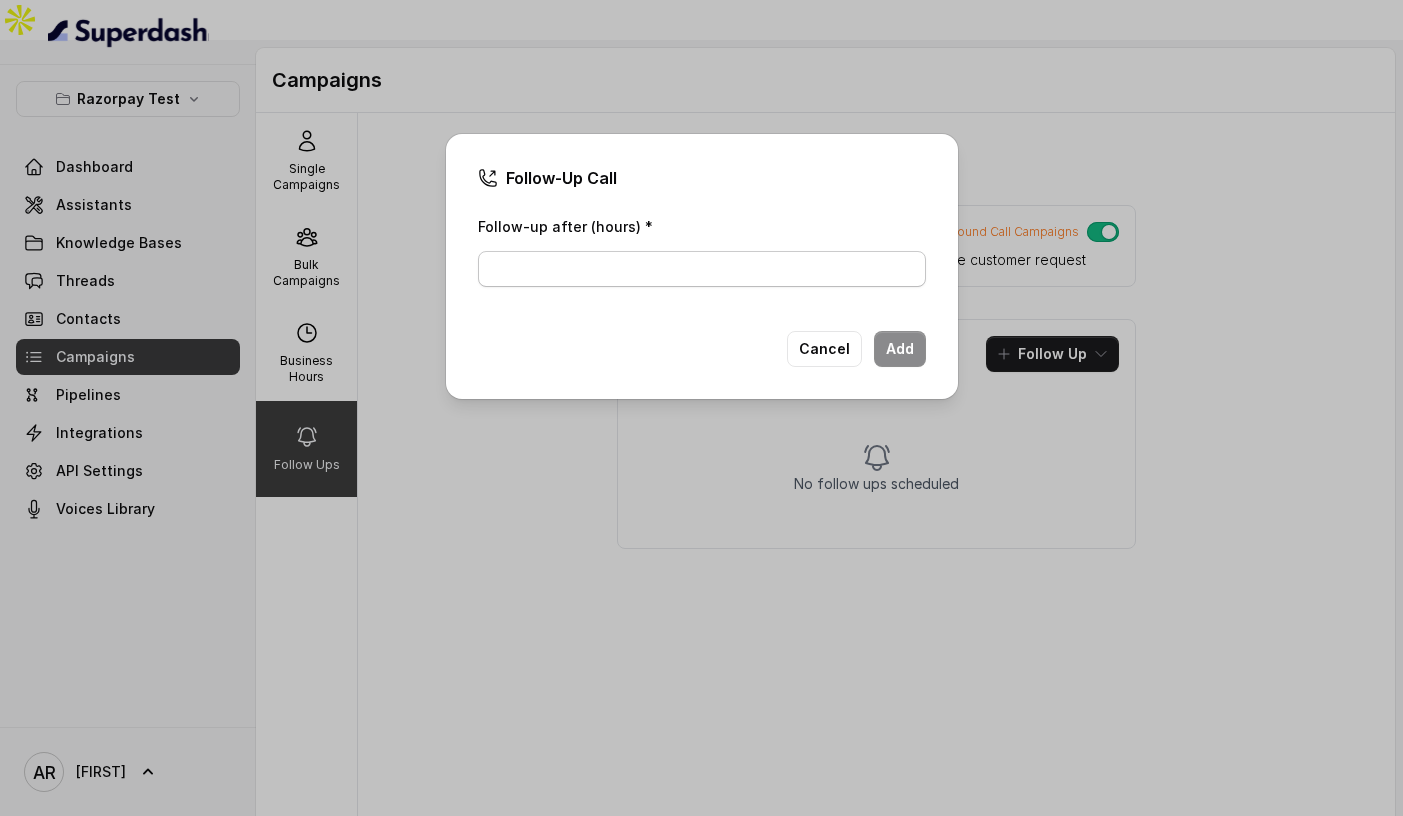 click on "Follow-up after (hours) *" at bounding box center (702, 269) 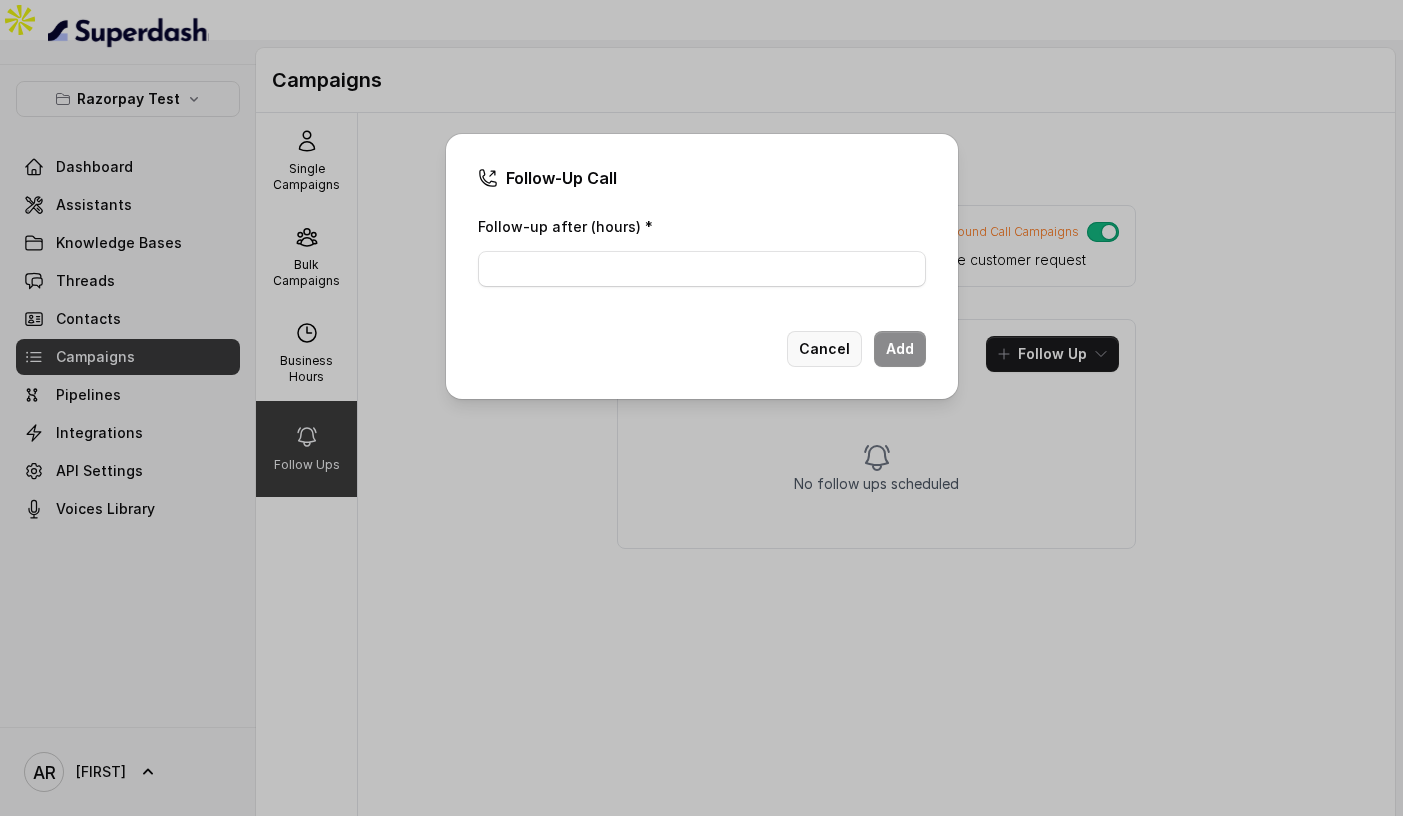 click on "Cancel" at bounding box center (824, 349) 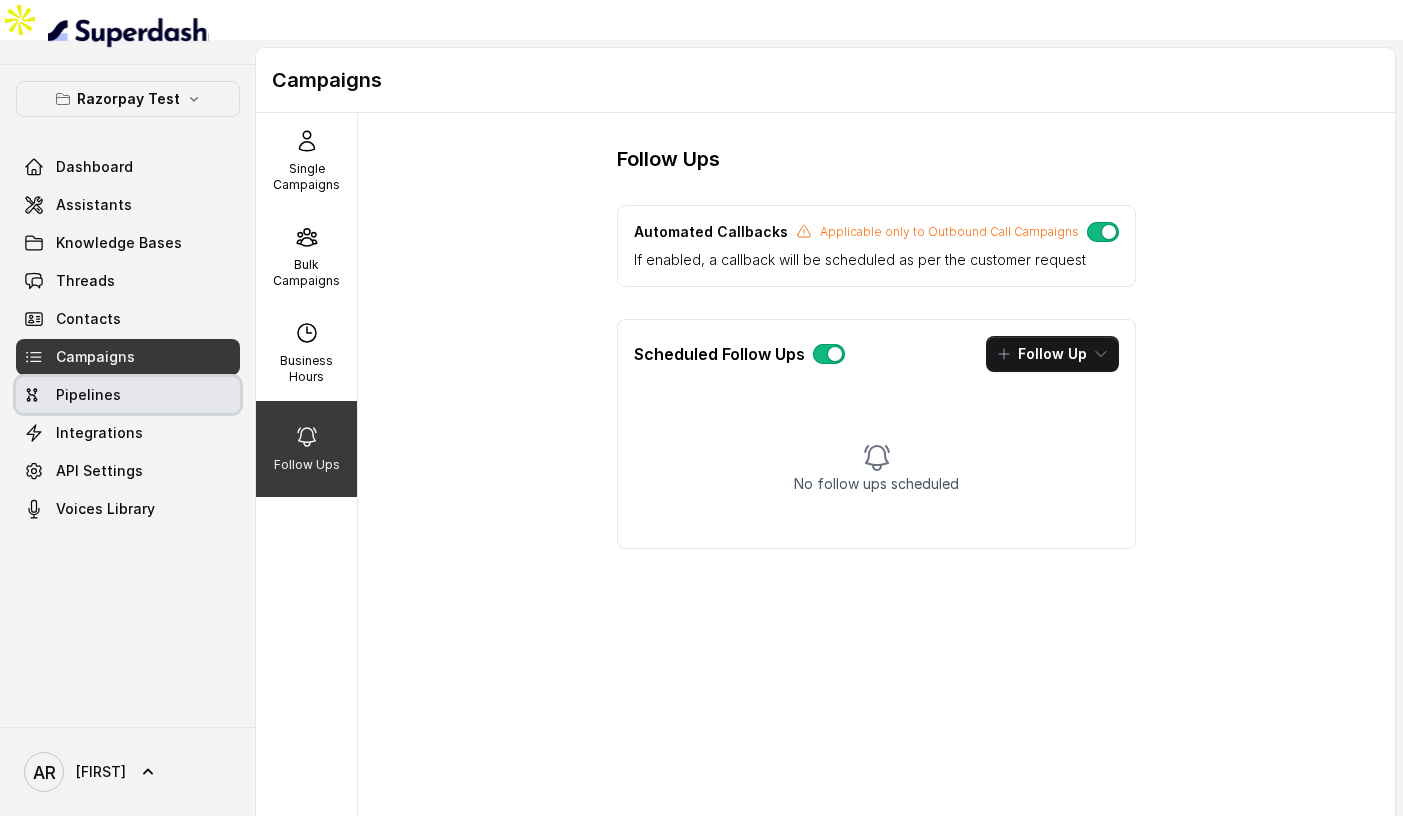 click on "Pipelines" at bounding box center [128, 395] 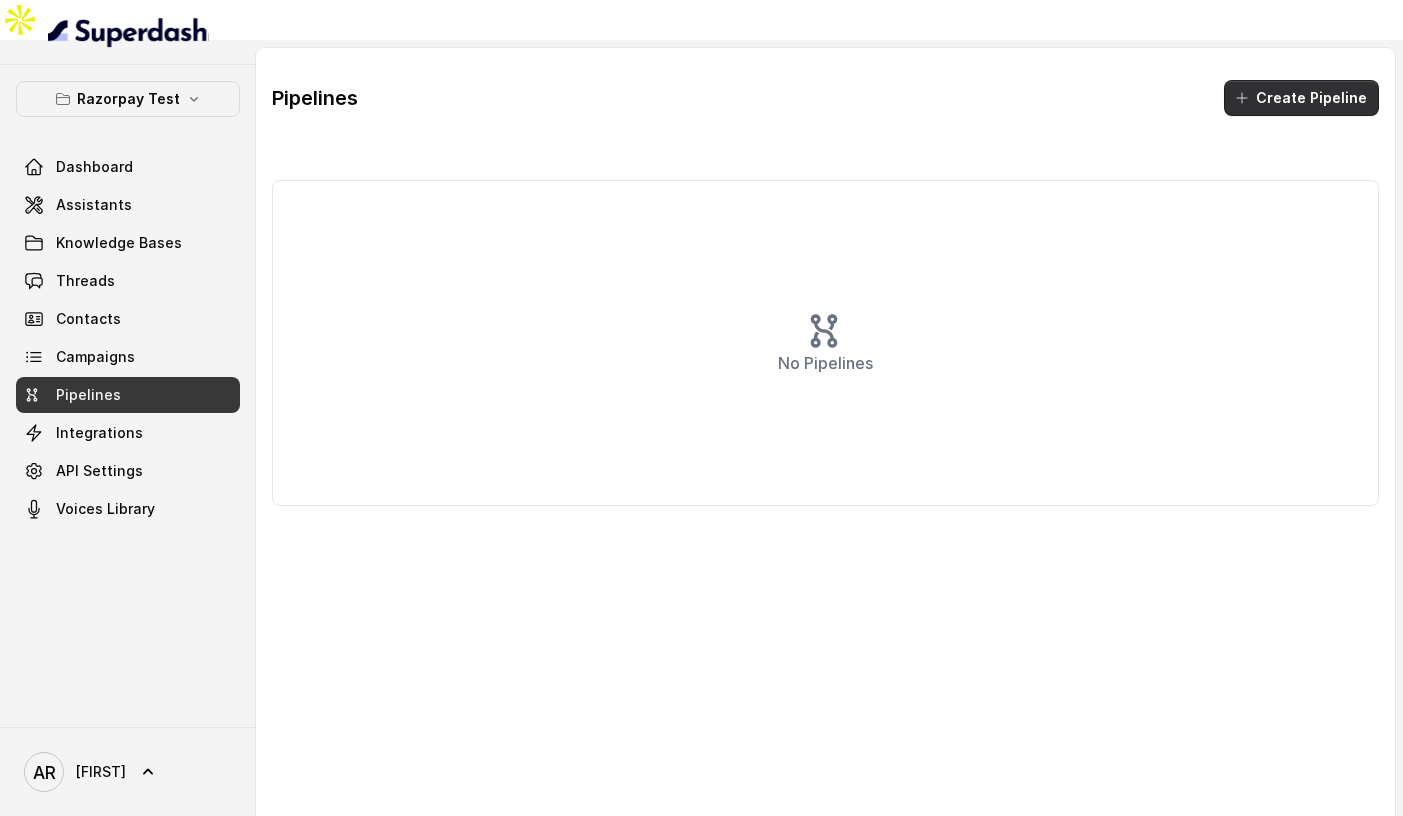 click on "Create Pipeline" at bounding box center (1301, 98) 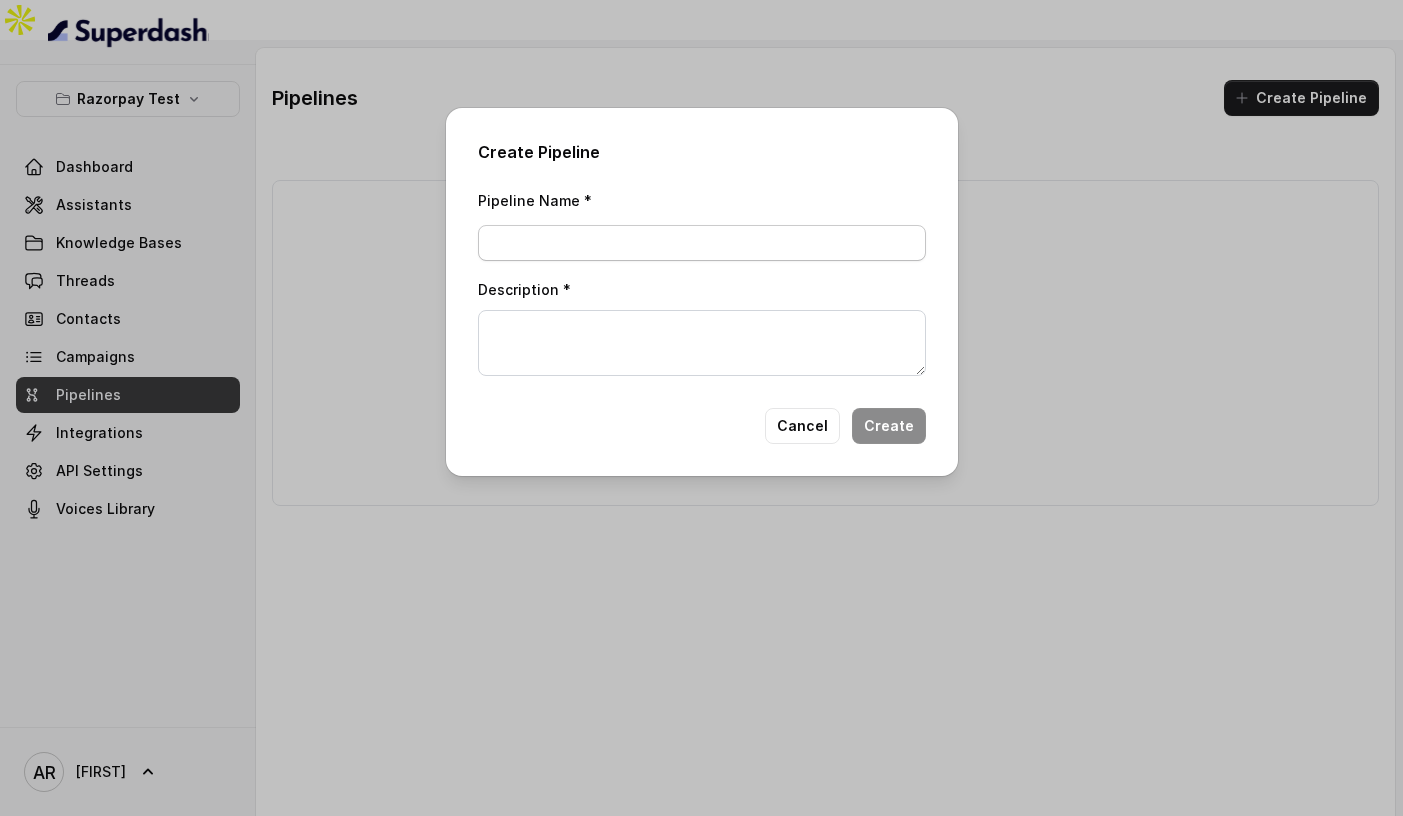 click on "Pipeline Name *" at bounding box center (702, 243) 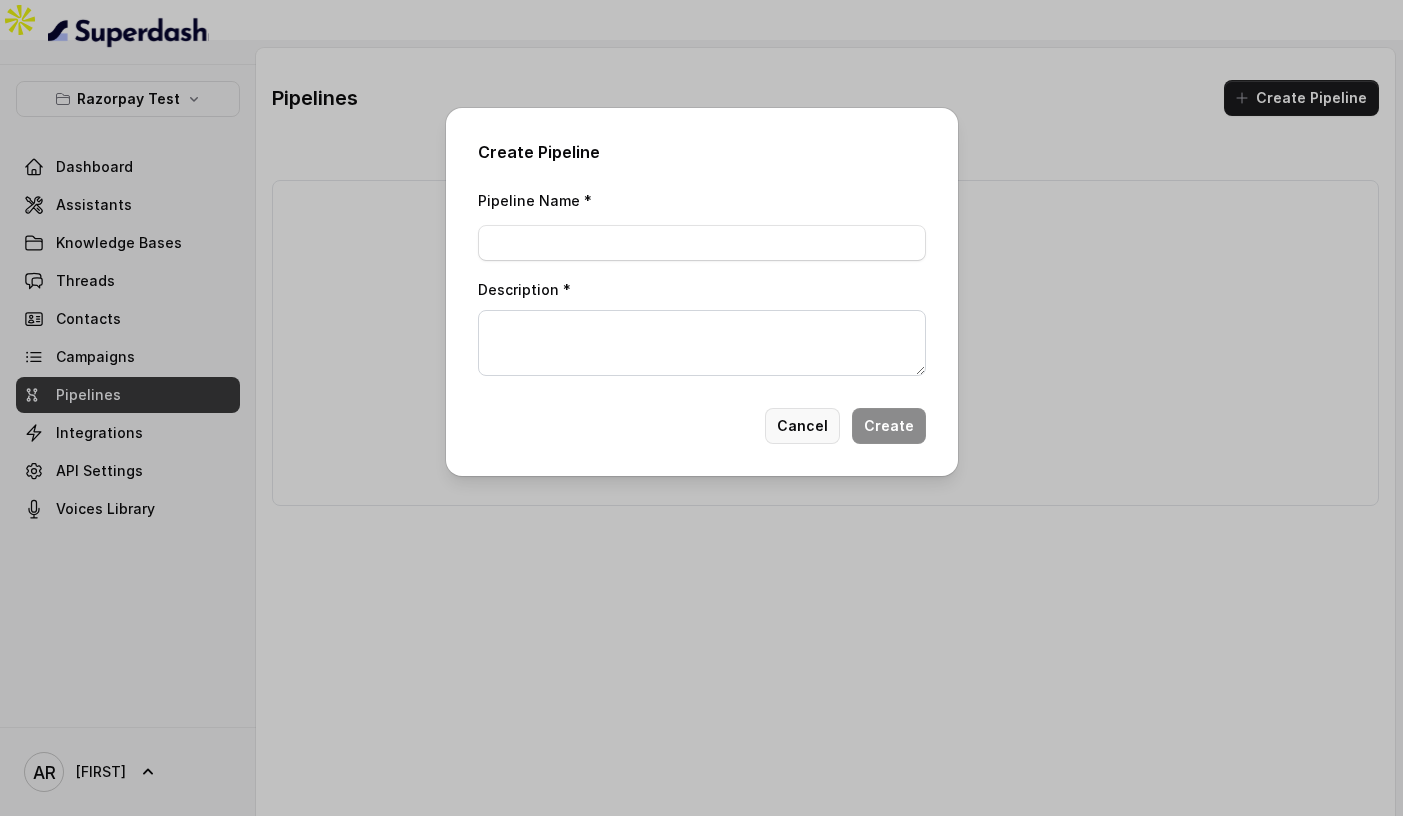 click on "Cancel" at bounding box center [802, 426] 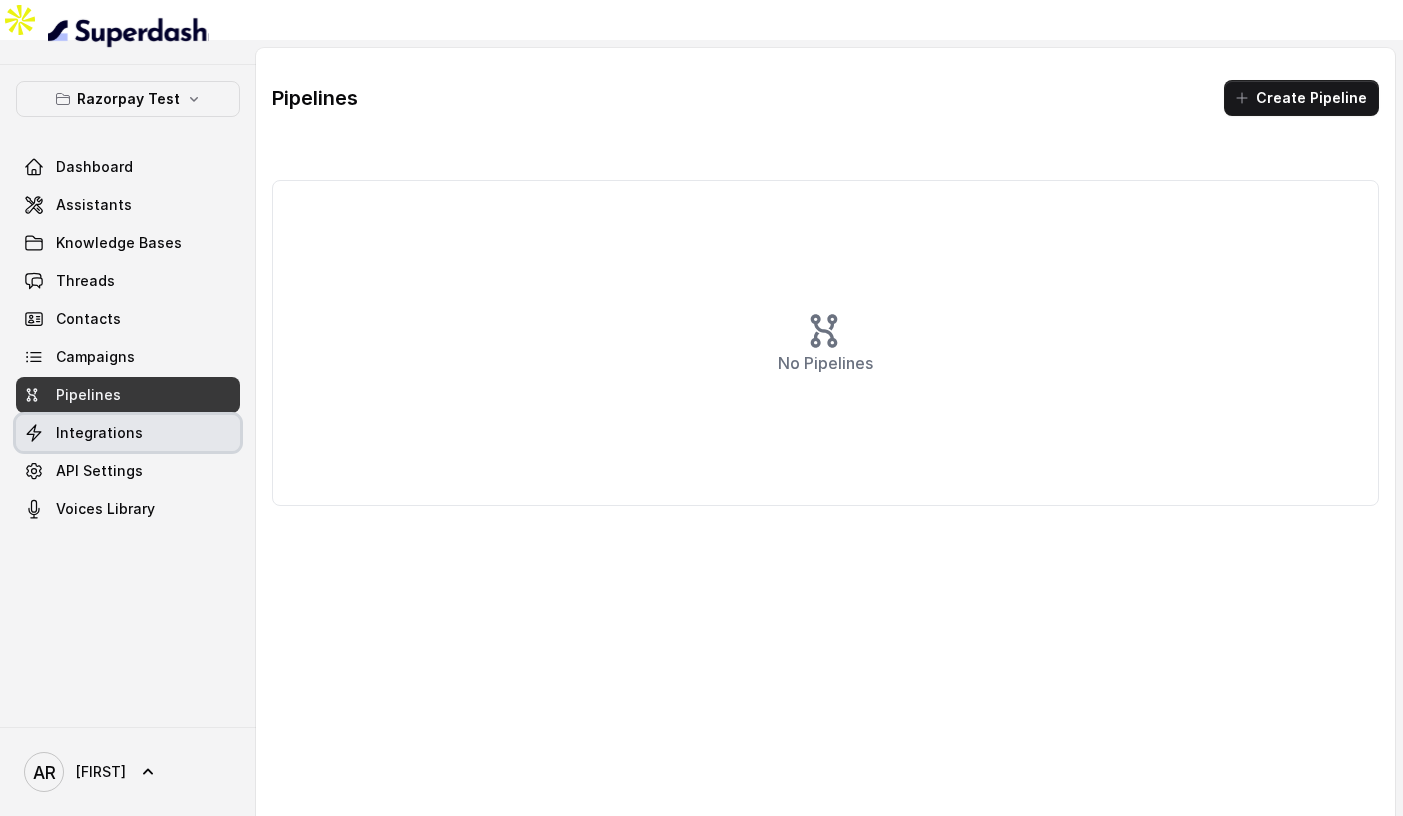 click on "Integrations" at bounding box center [128, 433] 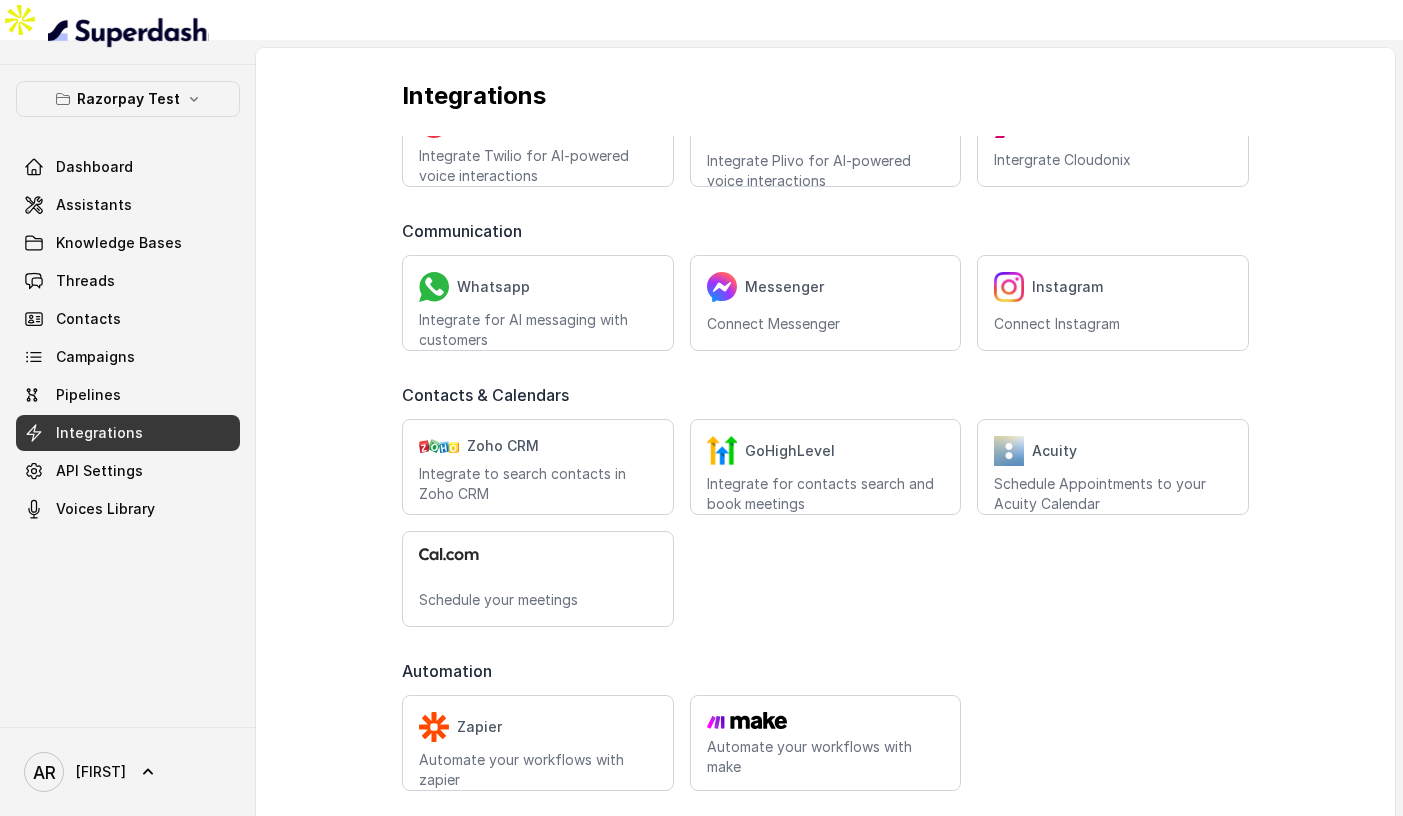 scroll, scrollTop: 0, scrollLeft: 0, axis: both 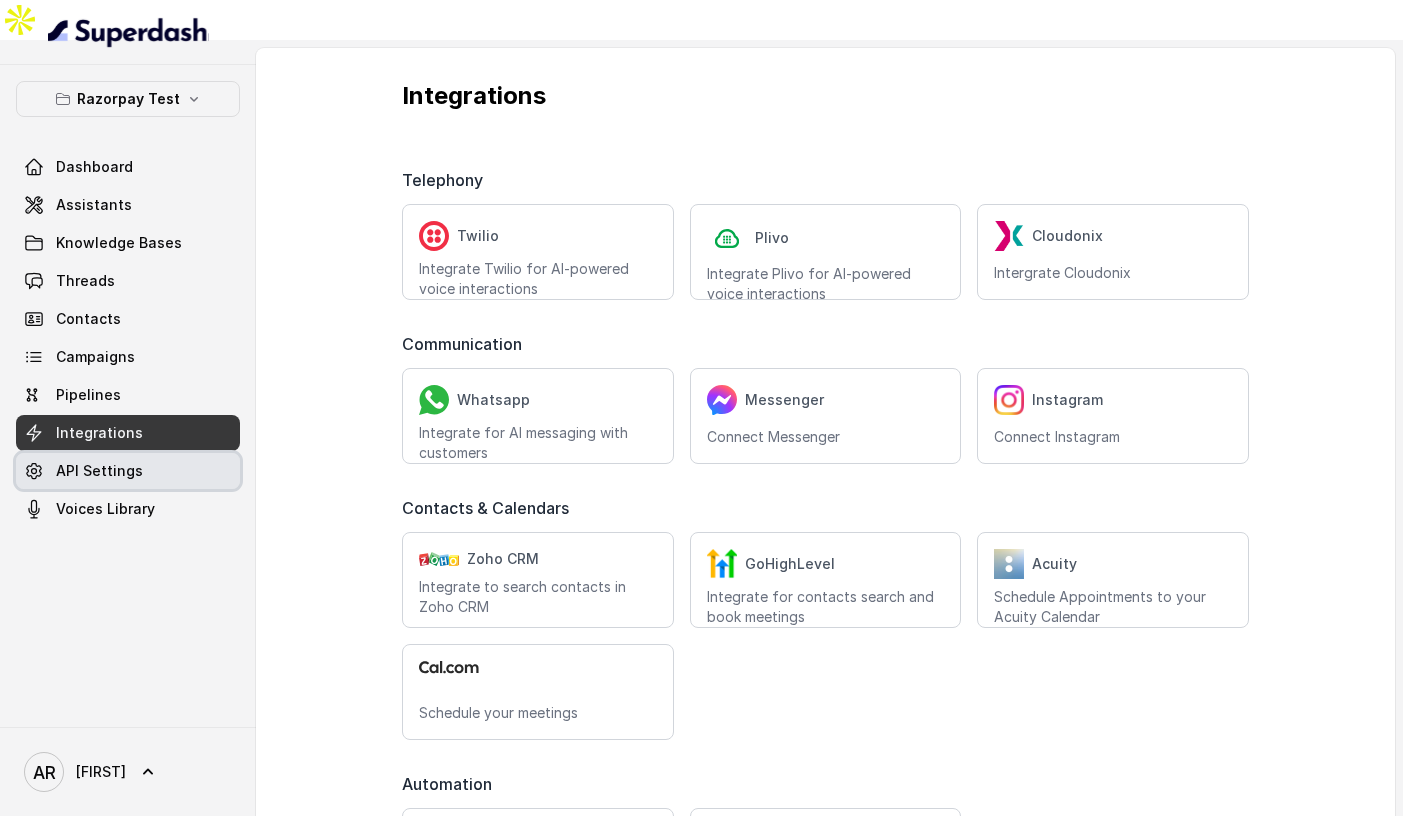 click on "API Settings" at bounding box center [128, 471] 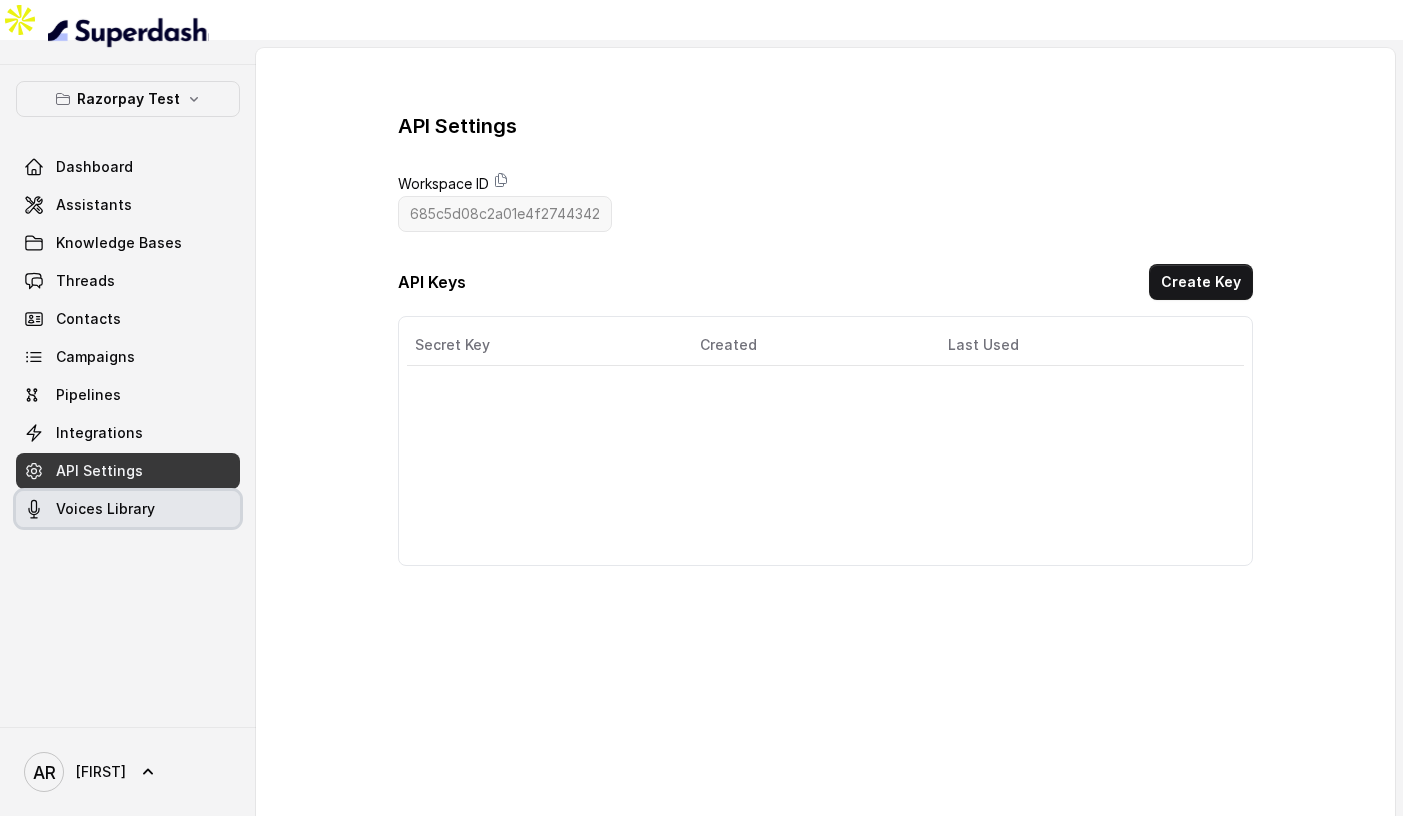 click on "Voices Library" at bounding box center [128, 509] 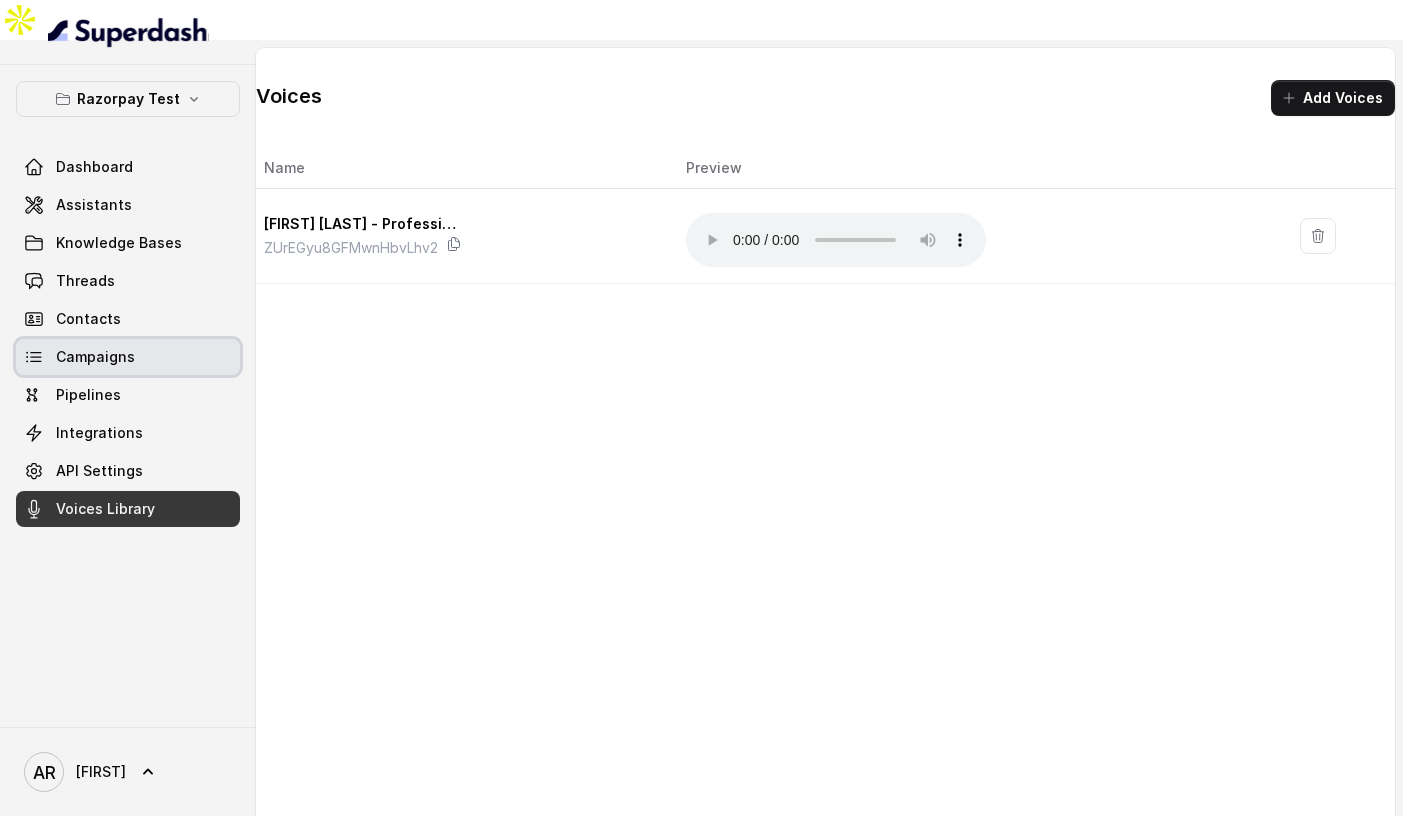 click on "Campaigns" at bounding box center [128, 357] 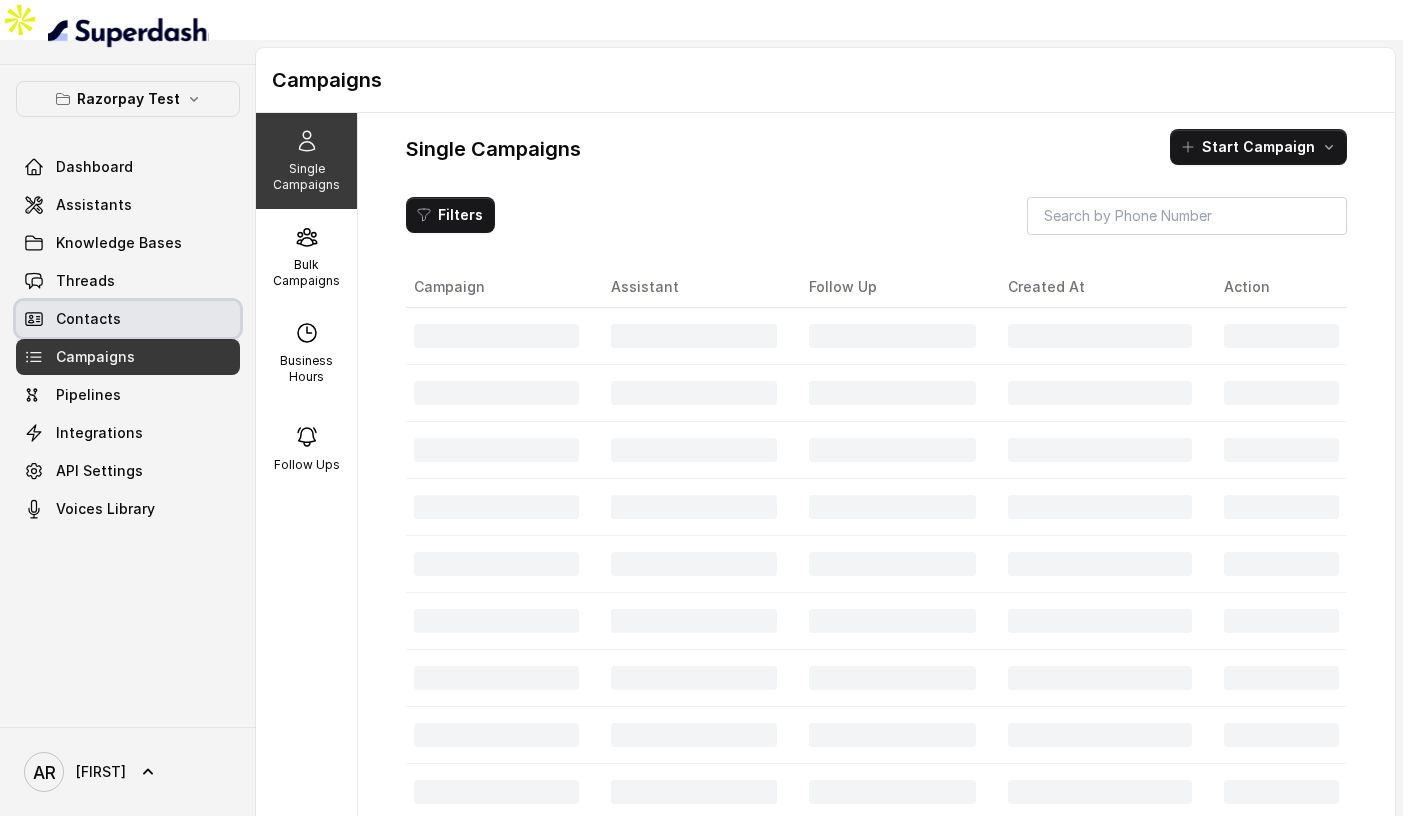 click on "Contacts" at bounding box center (128, 319) 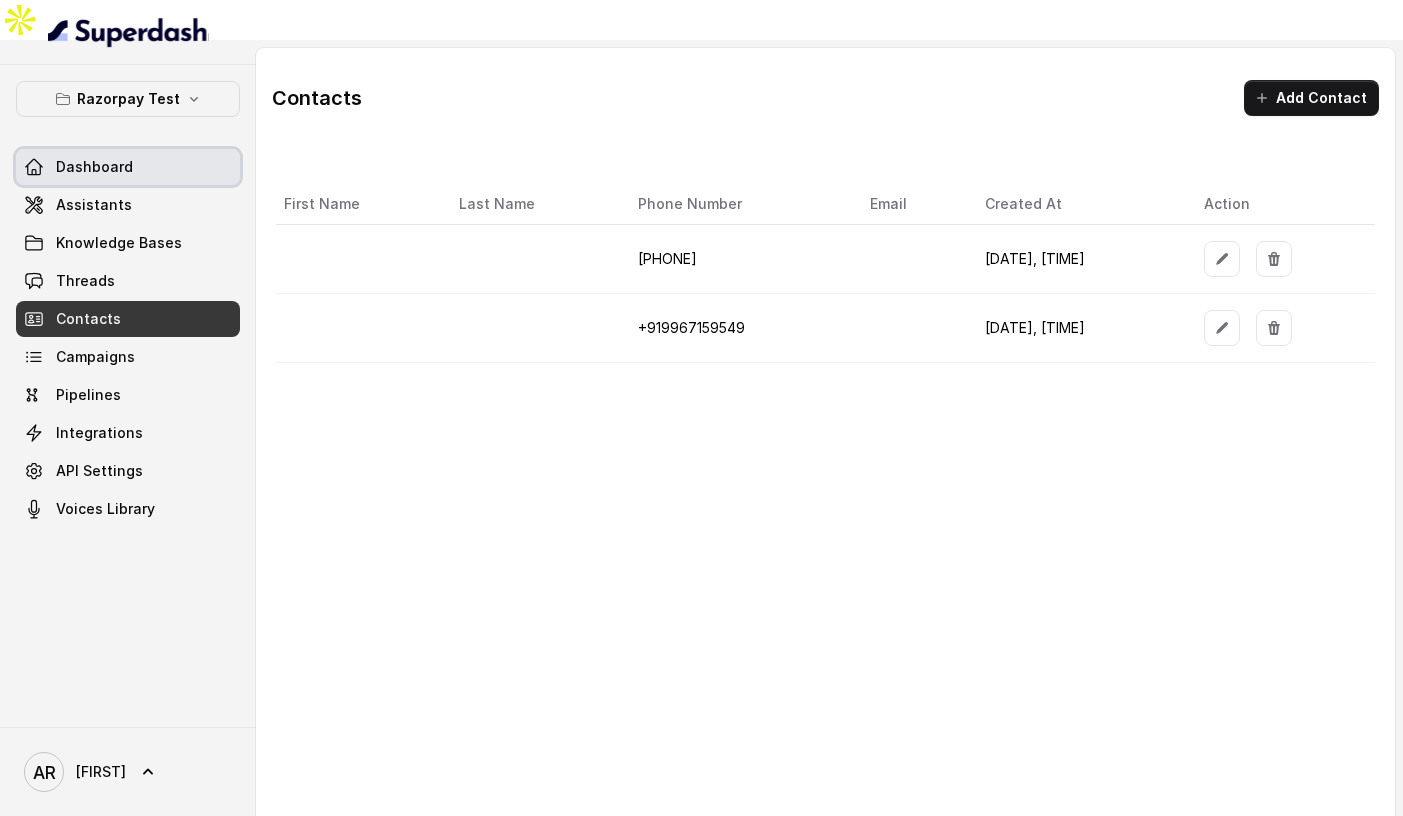 click on "Dashboard" at bounding box center (128, 167) 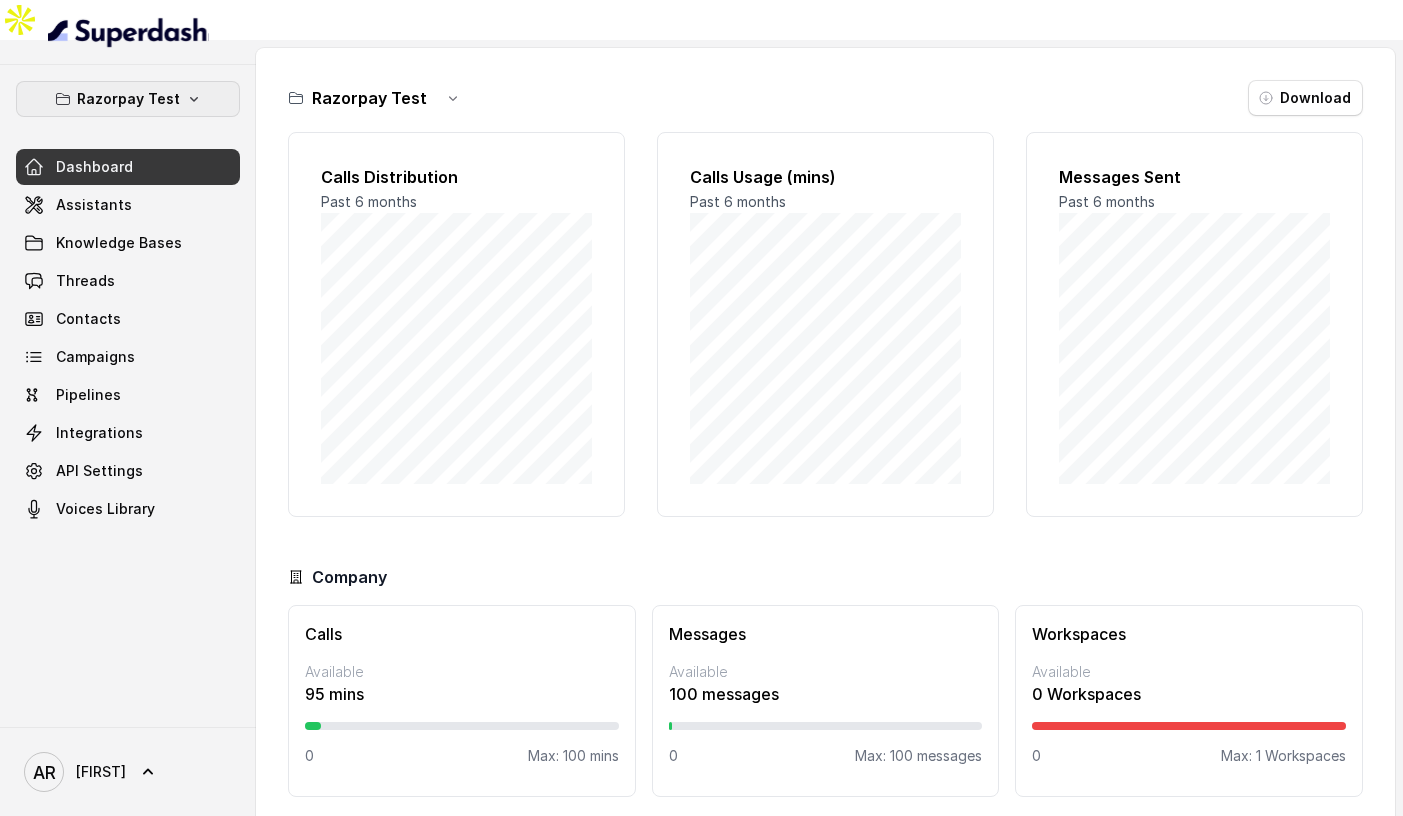 click on "Razorpay Test" at bounding box center [128, 99] 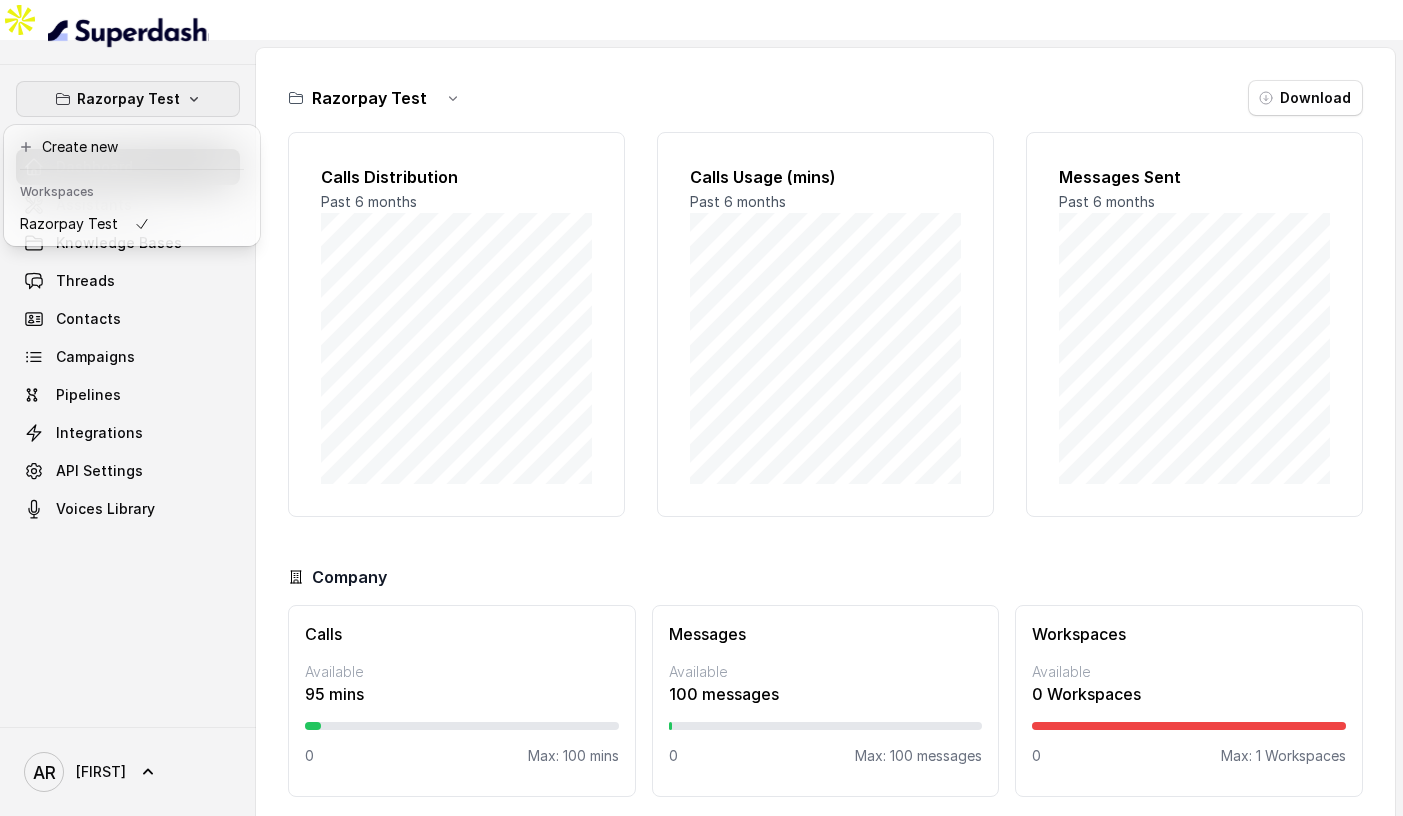 click on "Razorpay Test Dashboard Assistants Knowledge Bases Threads Contacts Campaigns Pipelines Integrations API Settings Voices Library AR [FIRST] Razorpay Test  Download Calls Distribution Past 6 months Calls Usage (mins) Past 6 months Messages Sent Past 6 months Company Calls Available 95 mins   0 Max: 100 mins Messages Available 100 messages   0 Max: 100 messages Workspaces Available 0 Workspaces   0 Max: 1 Workspaces" at bounding box center [701, 448] 